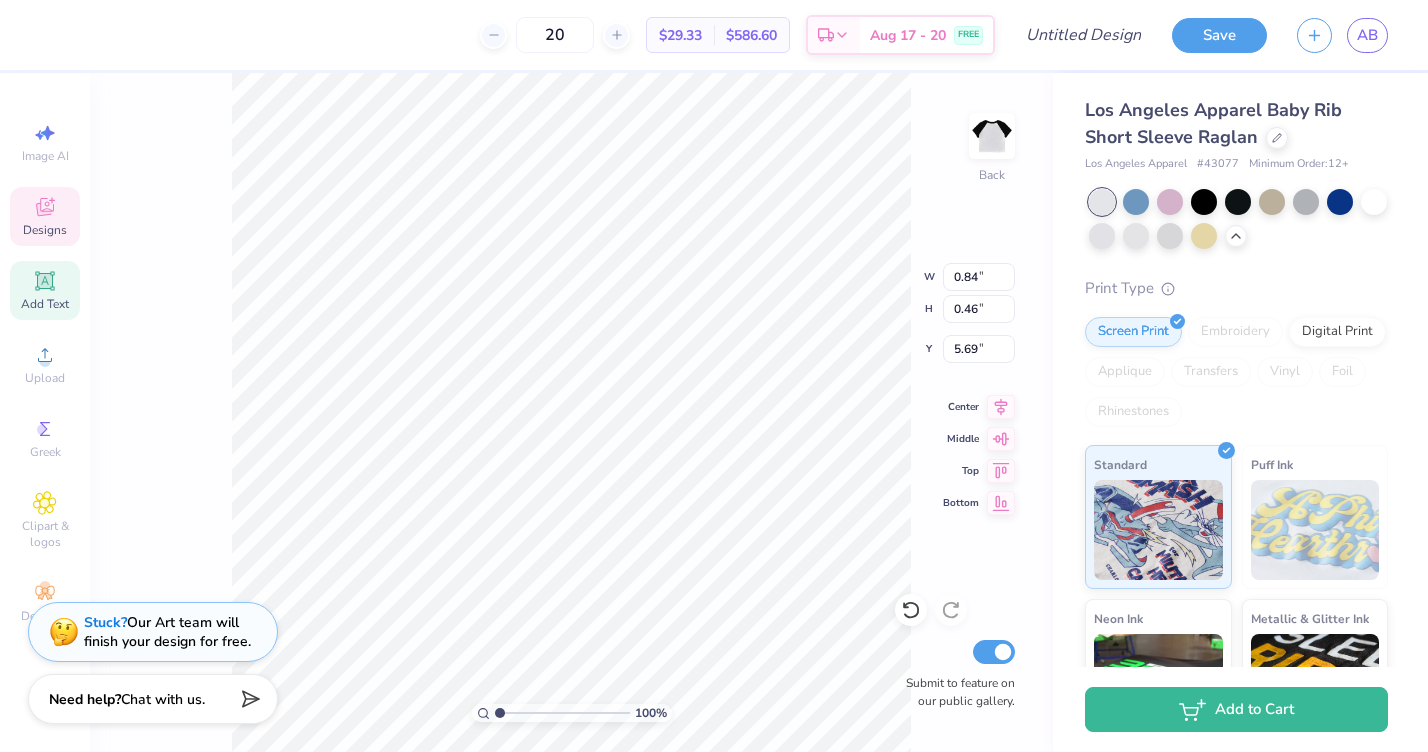 scroll, scrollTop: 0, scrollLeft: 0, axis: both 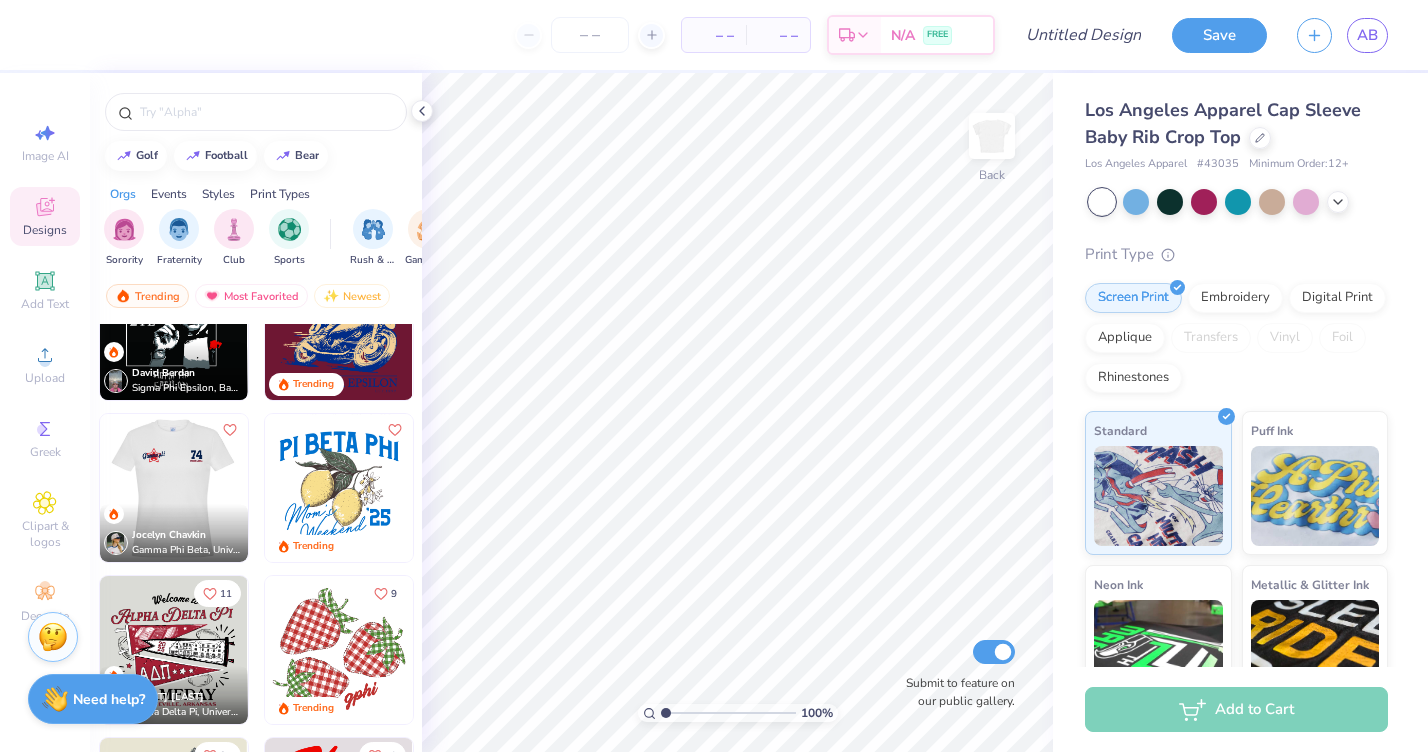 click at bounding box center (174, 488) 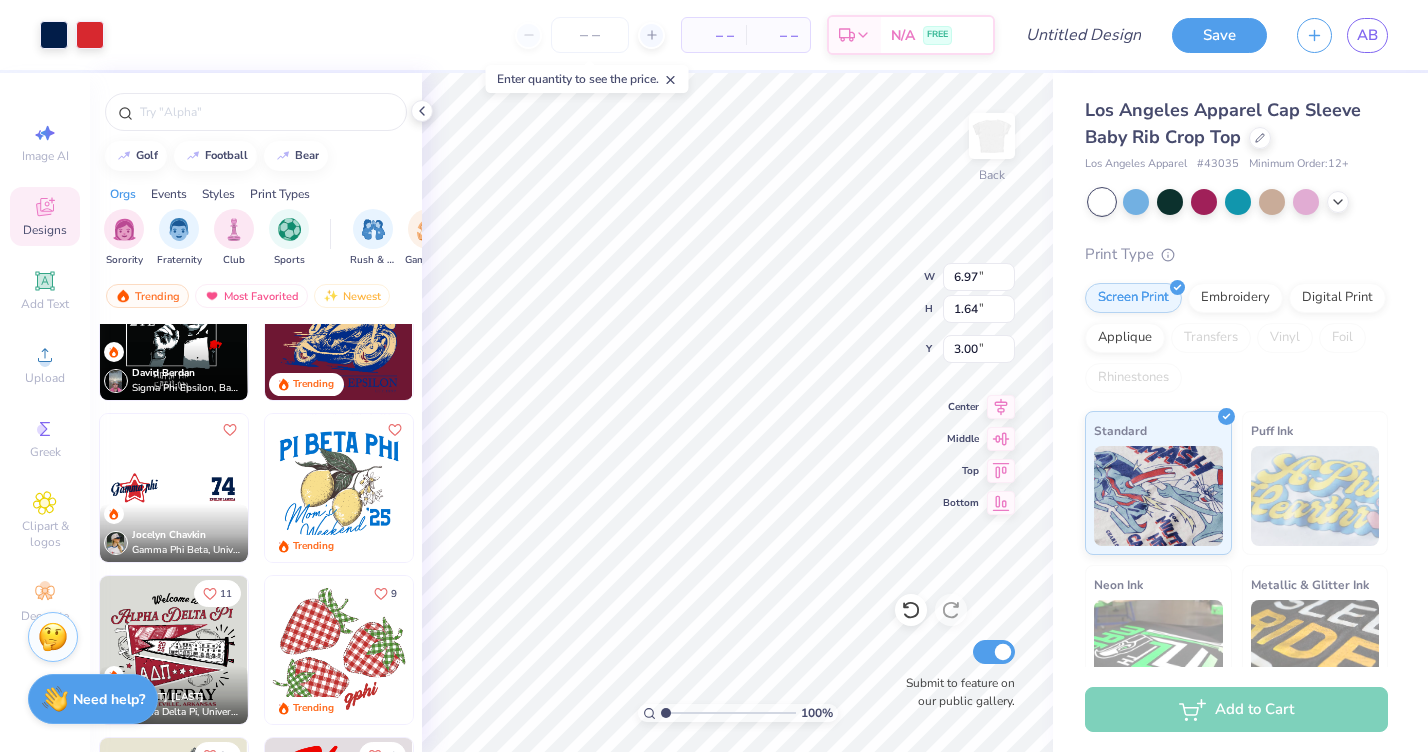 click on "100  % Back W 6.97 6.97 " H 1.64 1.64 " Y 3.00 3.00 " Center Middle Top Bottom Submit to feature on our public gallery." at bounding box center (737, 412) 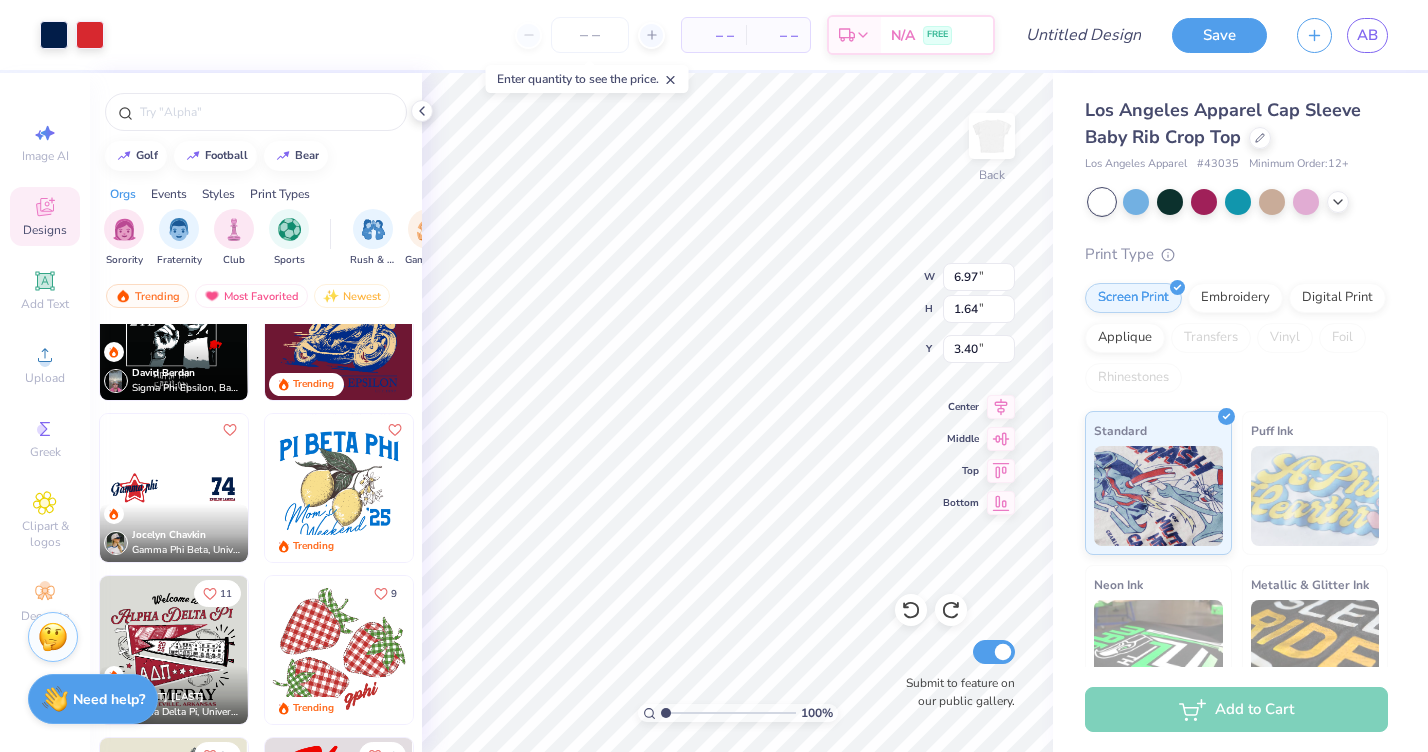 type on "3.00" 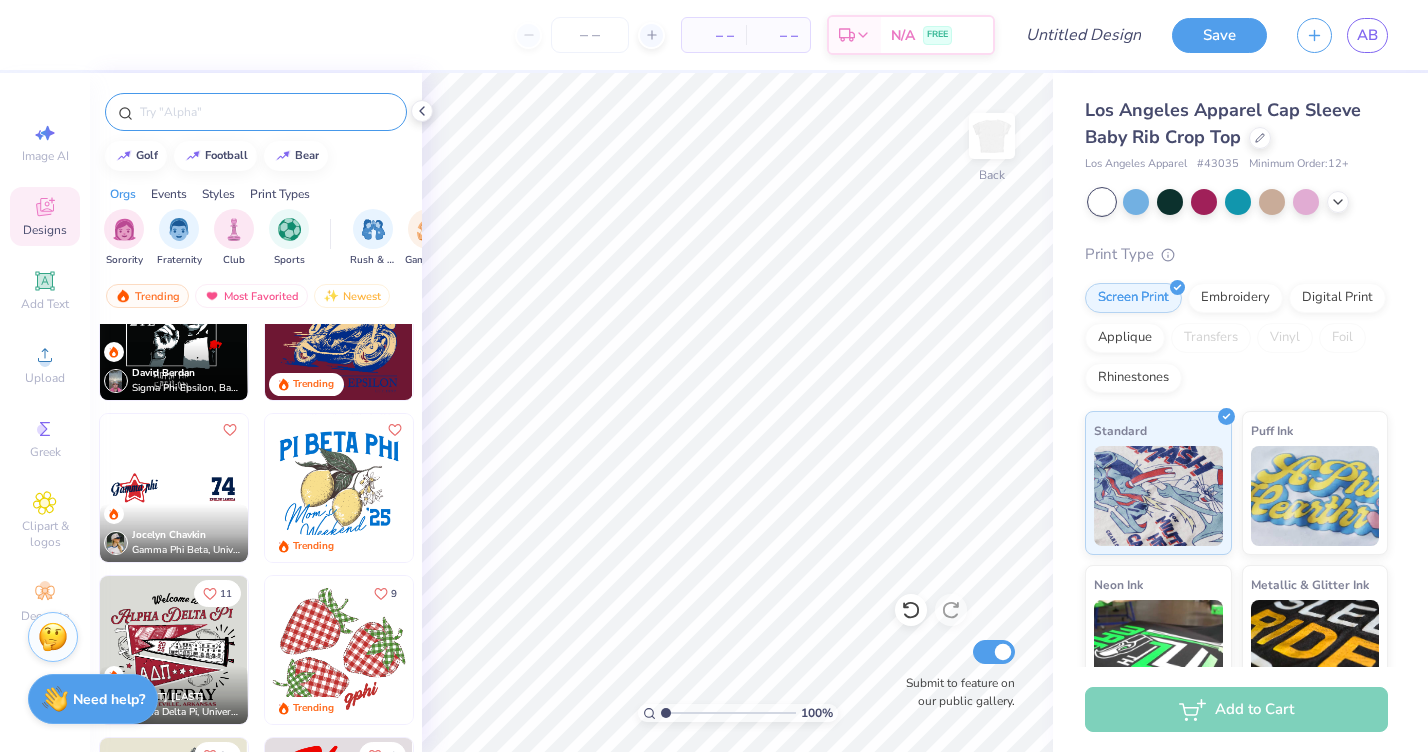 click at bounding box center (266, 112) 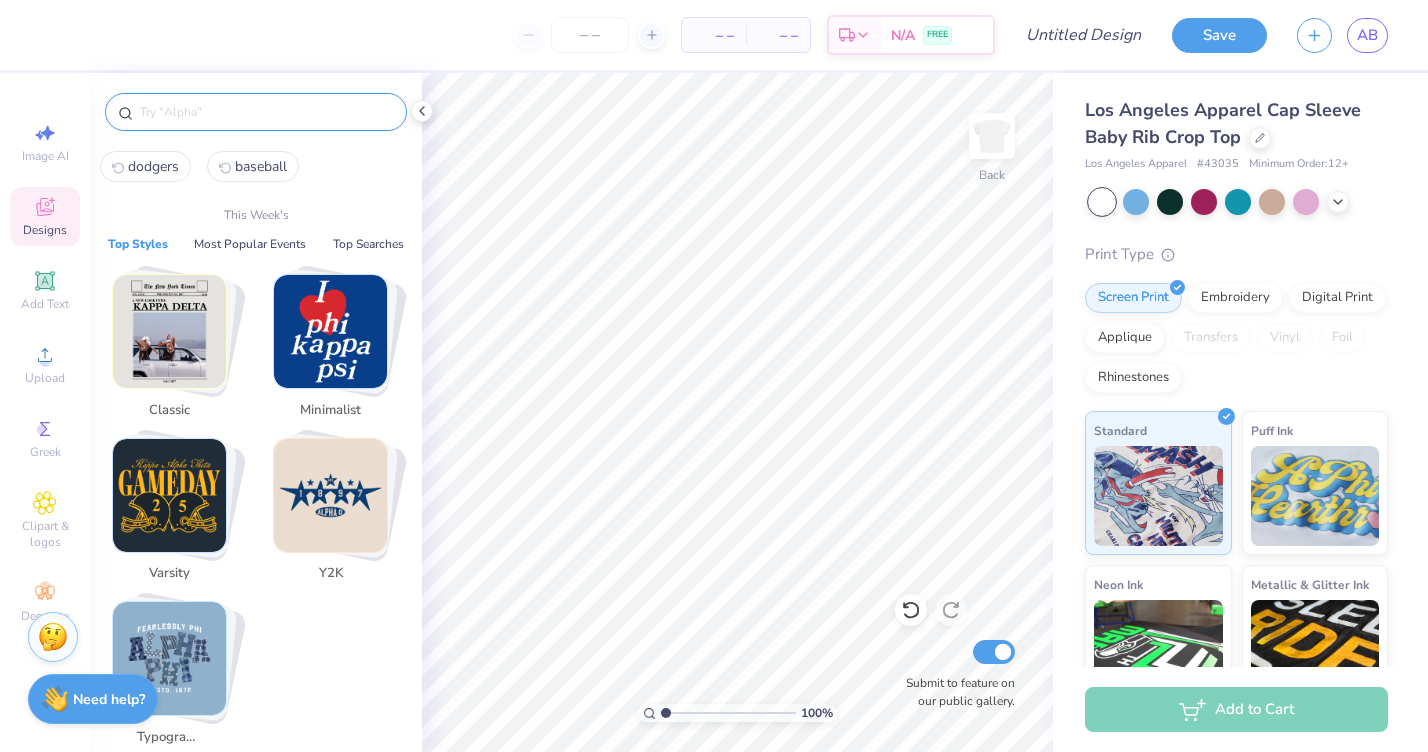 click 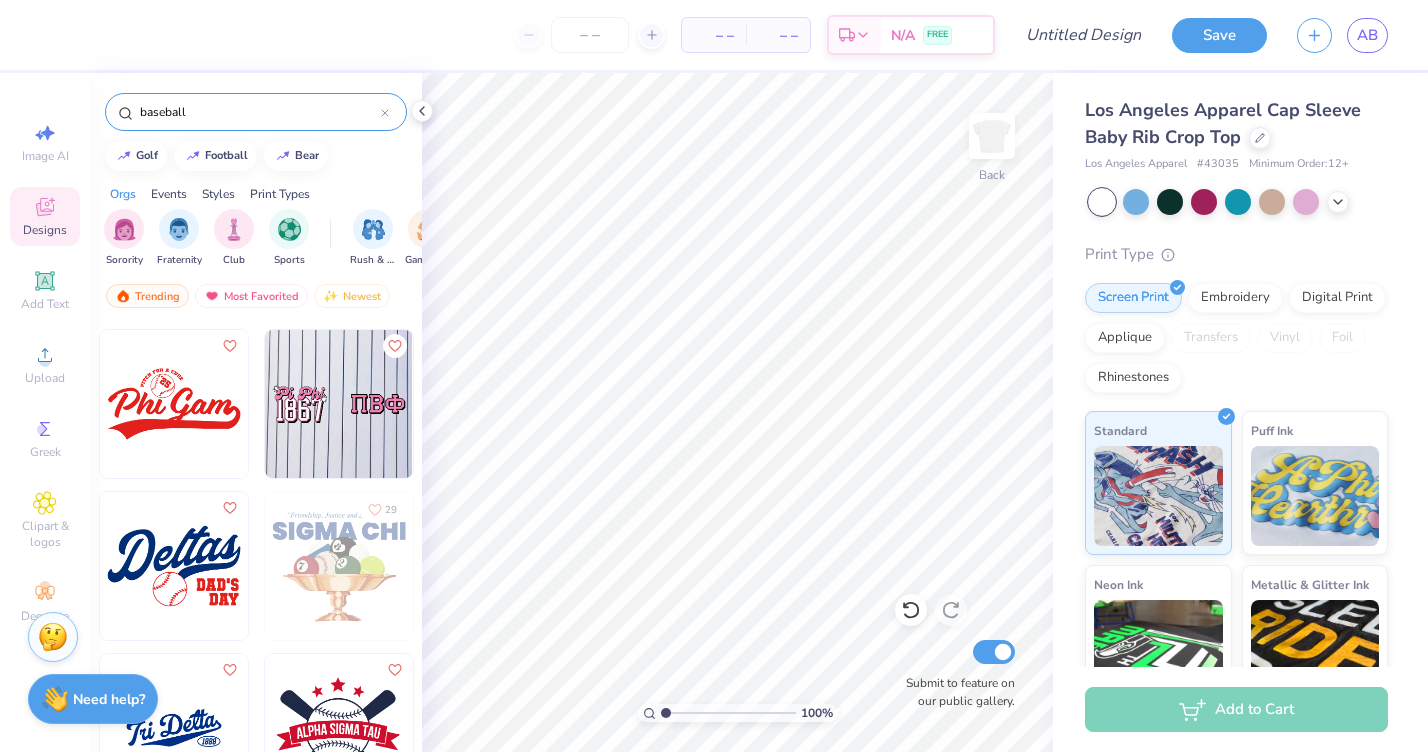 scroll, scrollTop: 168, scrollLeft: 0, axis: vertical 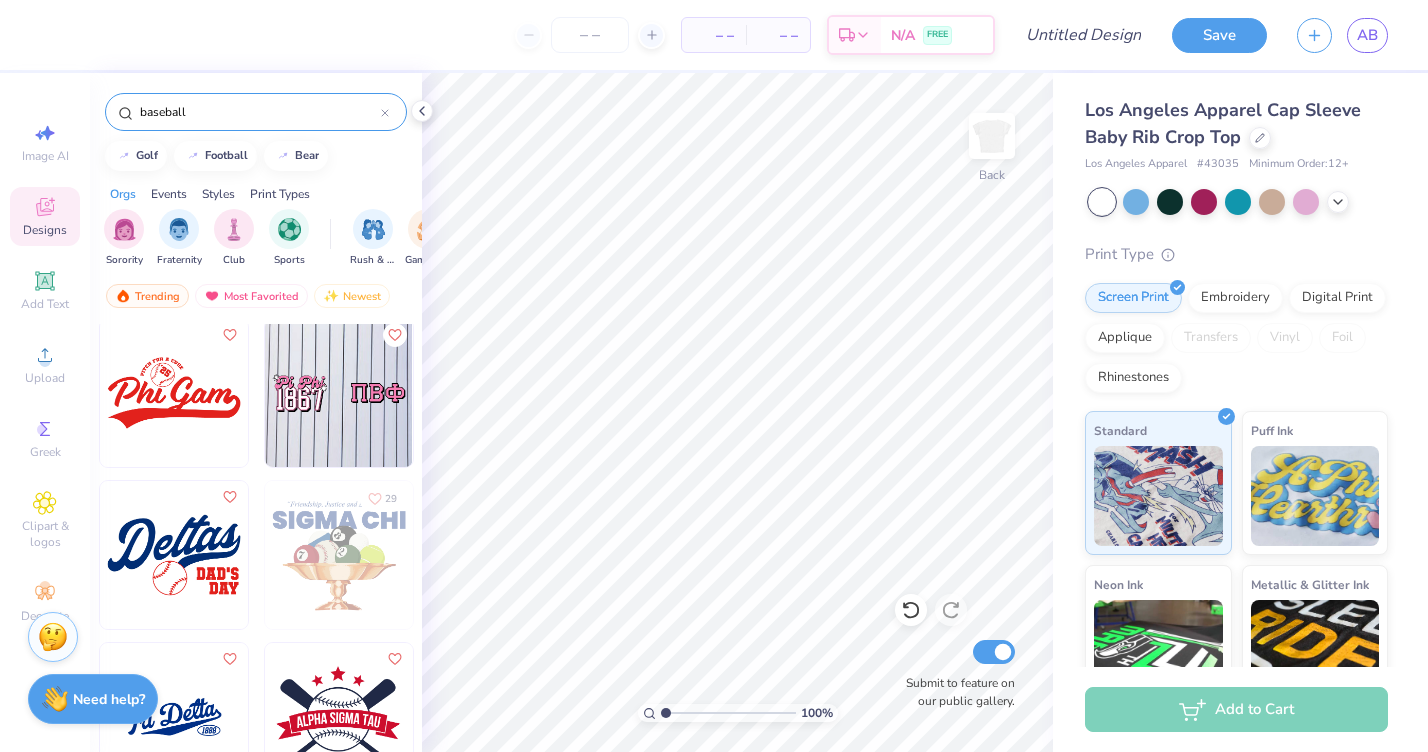 click at bounding box center (174, 717) 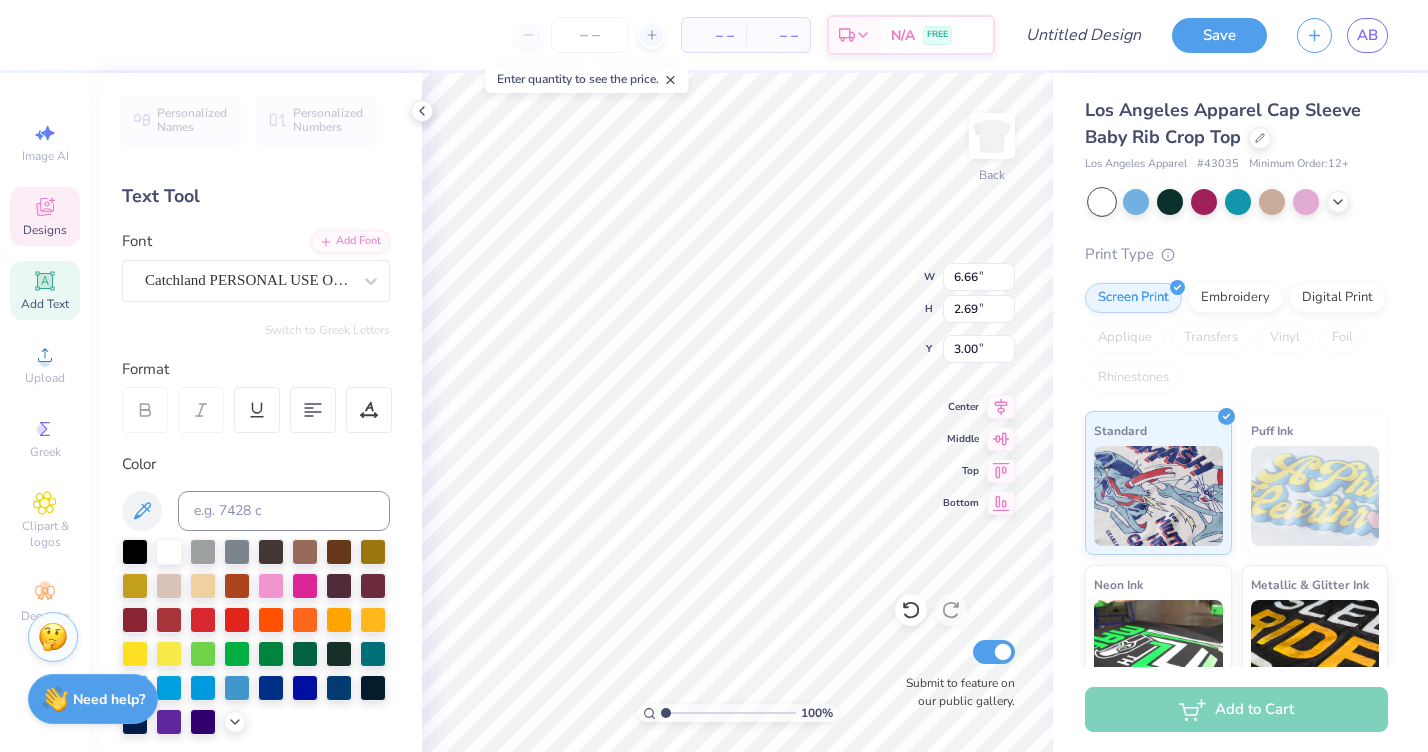 scroll, scrollTop: 1, scrollLeft: 2, axis: both 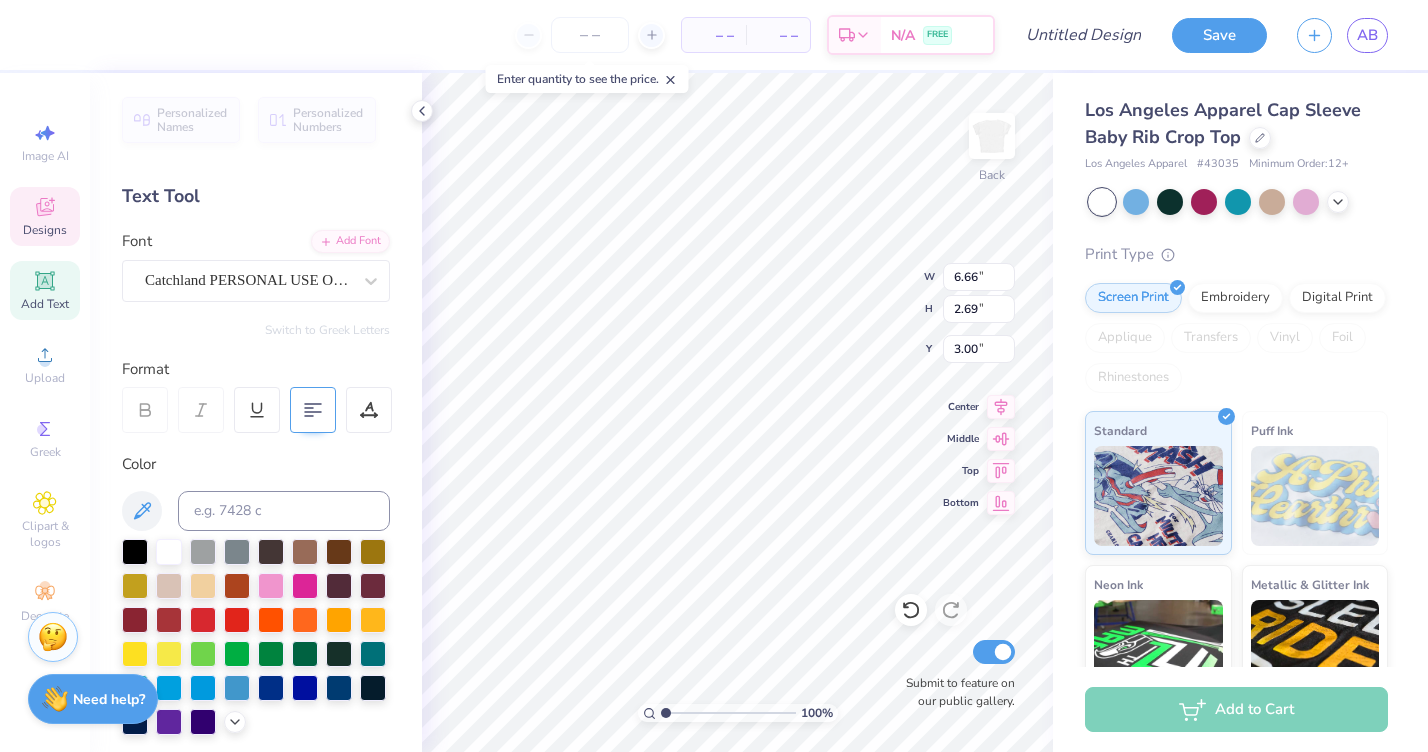 type on "Lambda Sigma
Gaama" 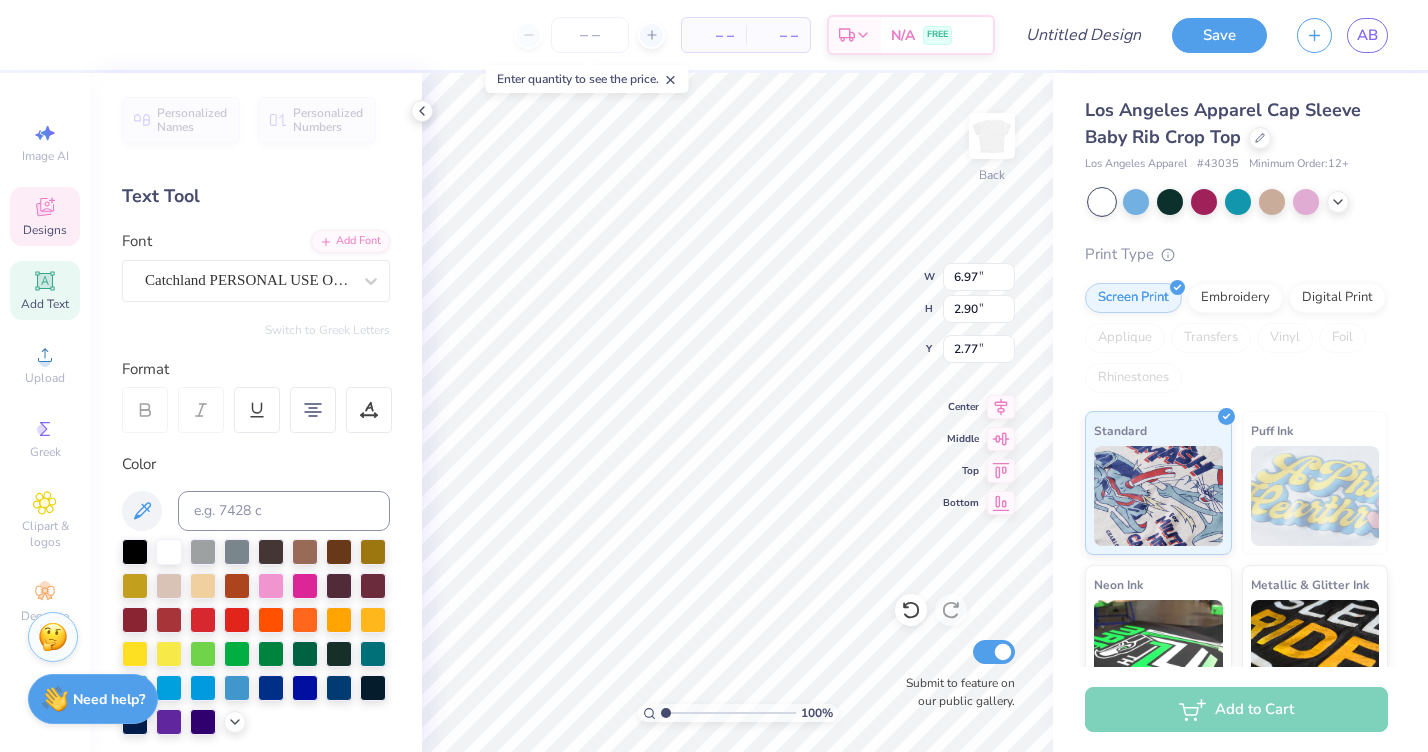 type on "2.24" 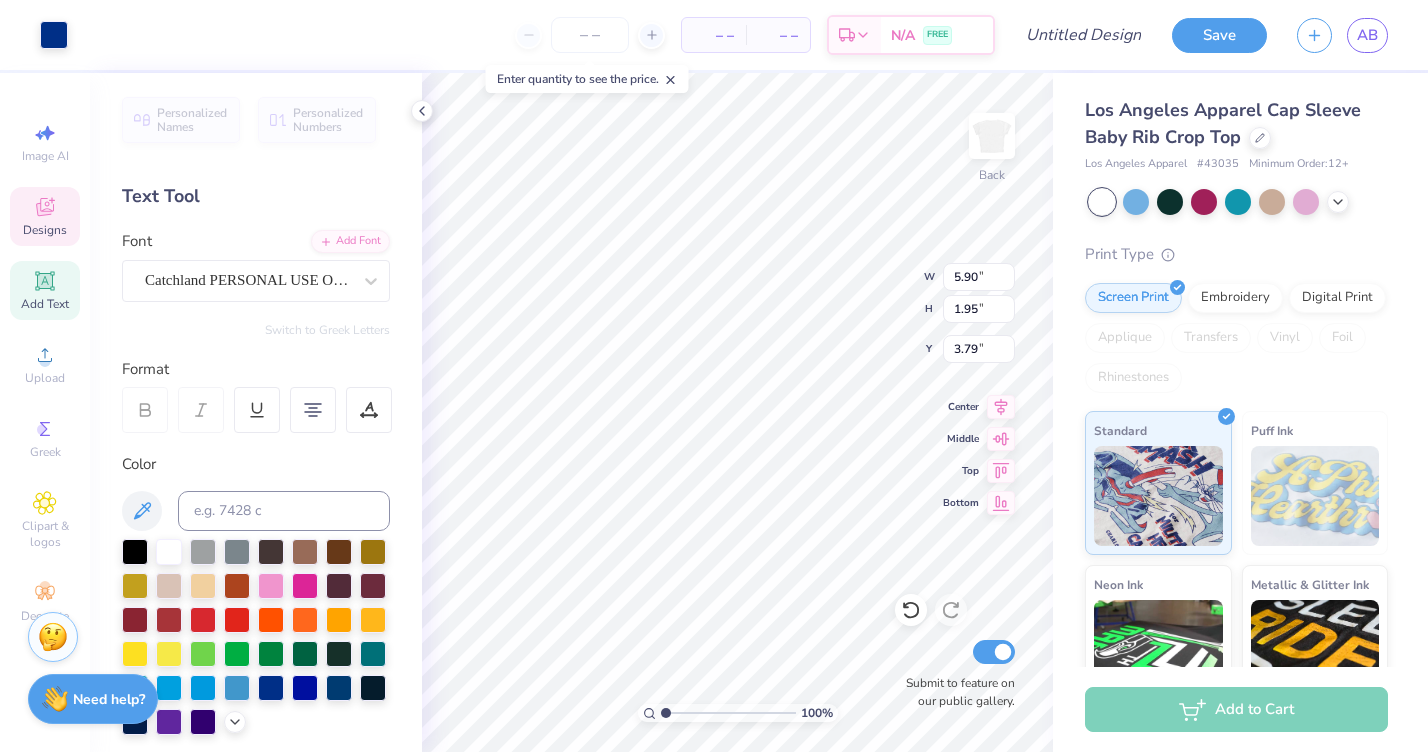 type on "3.65" 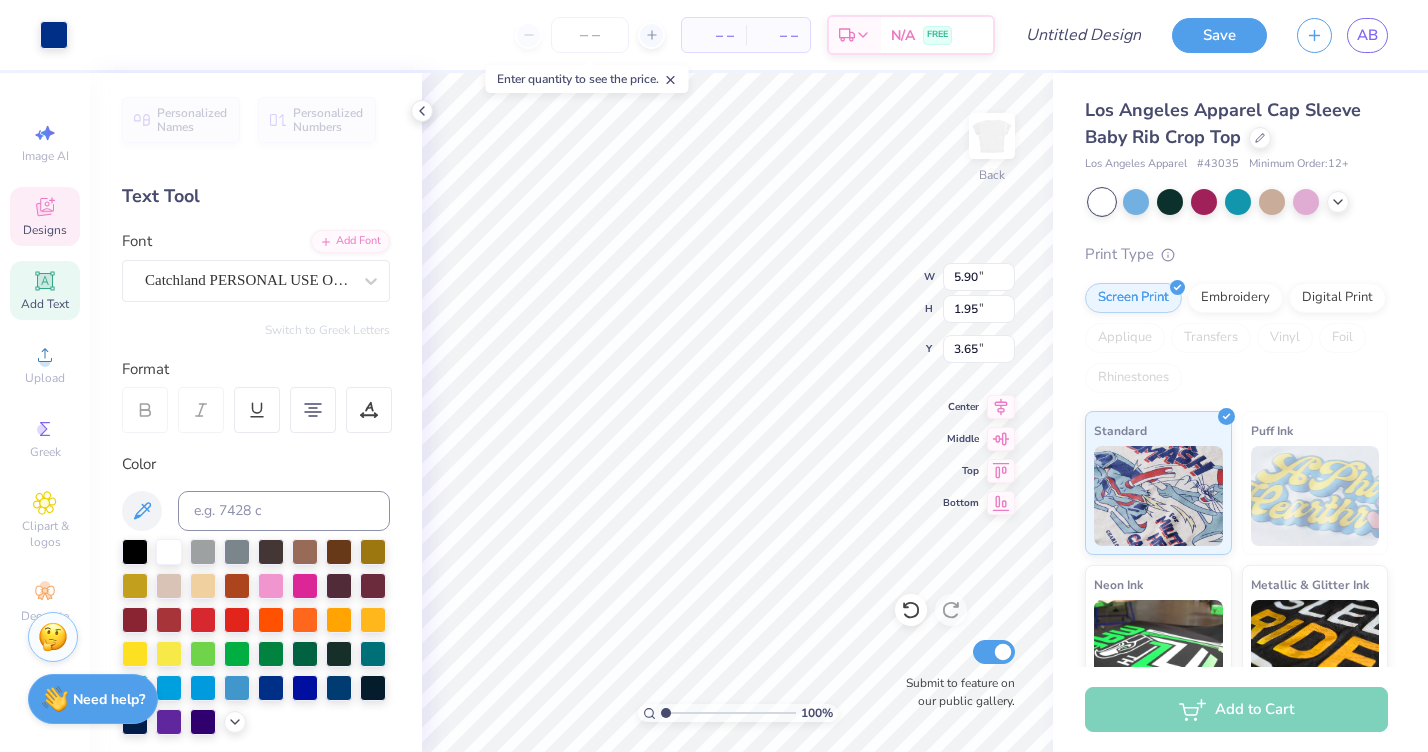 type on "6.89" 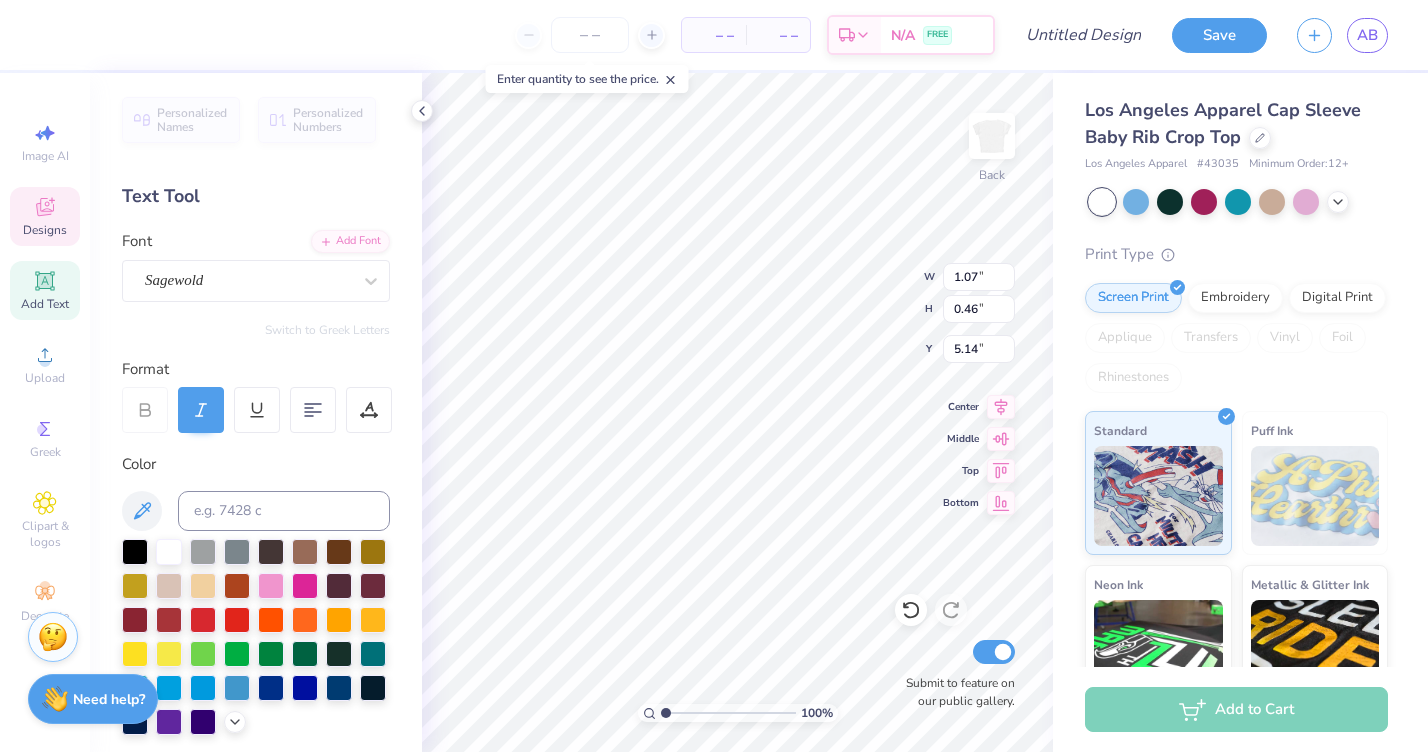 type on "1986" 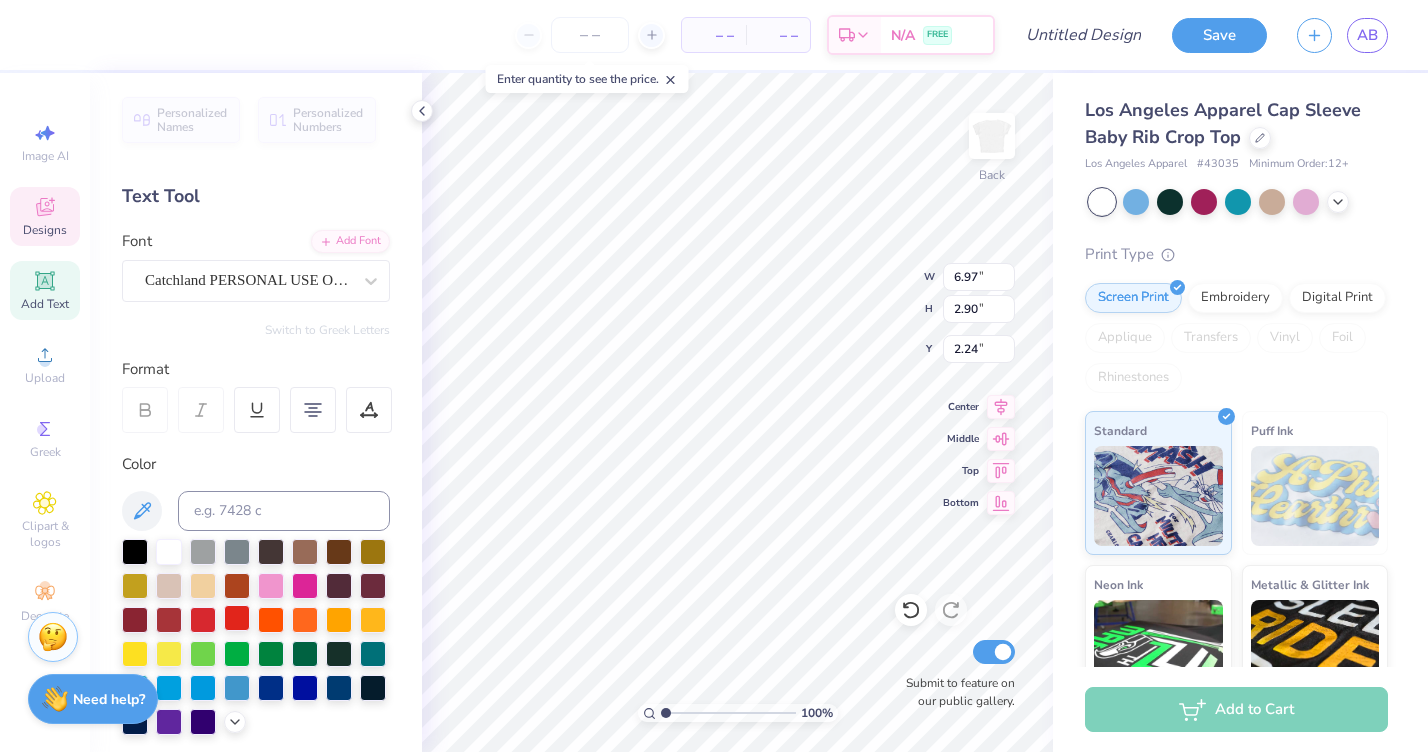 click at bounding box center [237, 618] 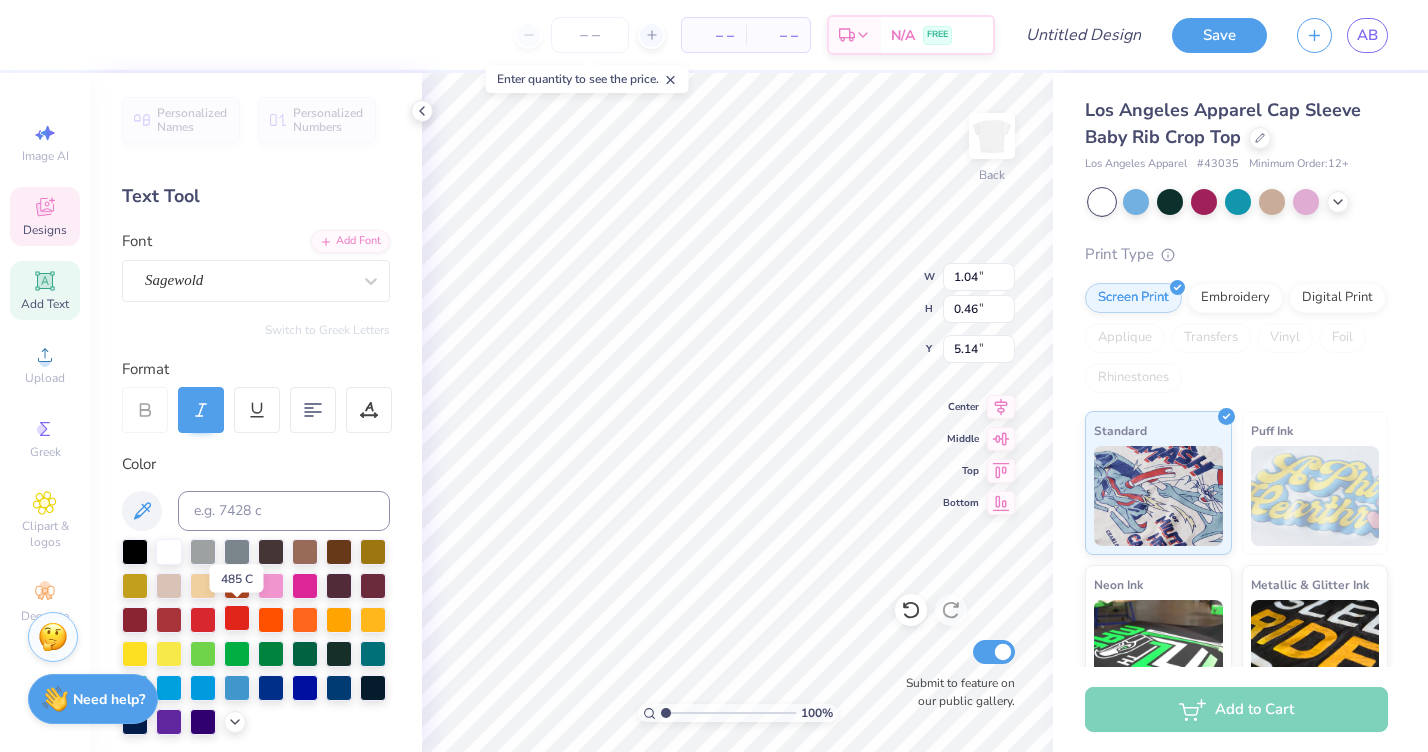 click at bounding box center (237, 618) 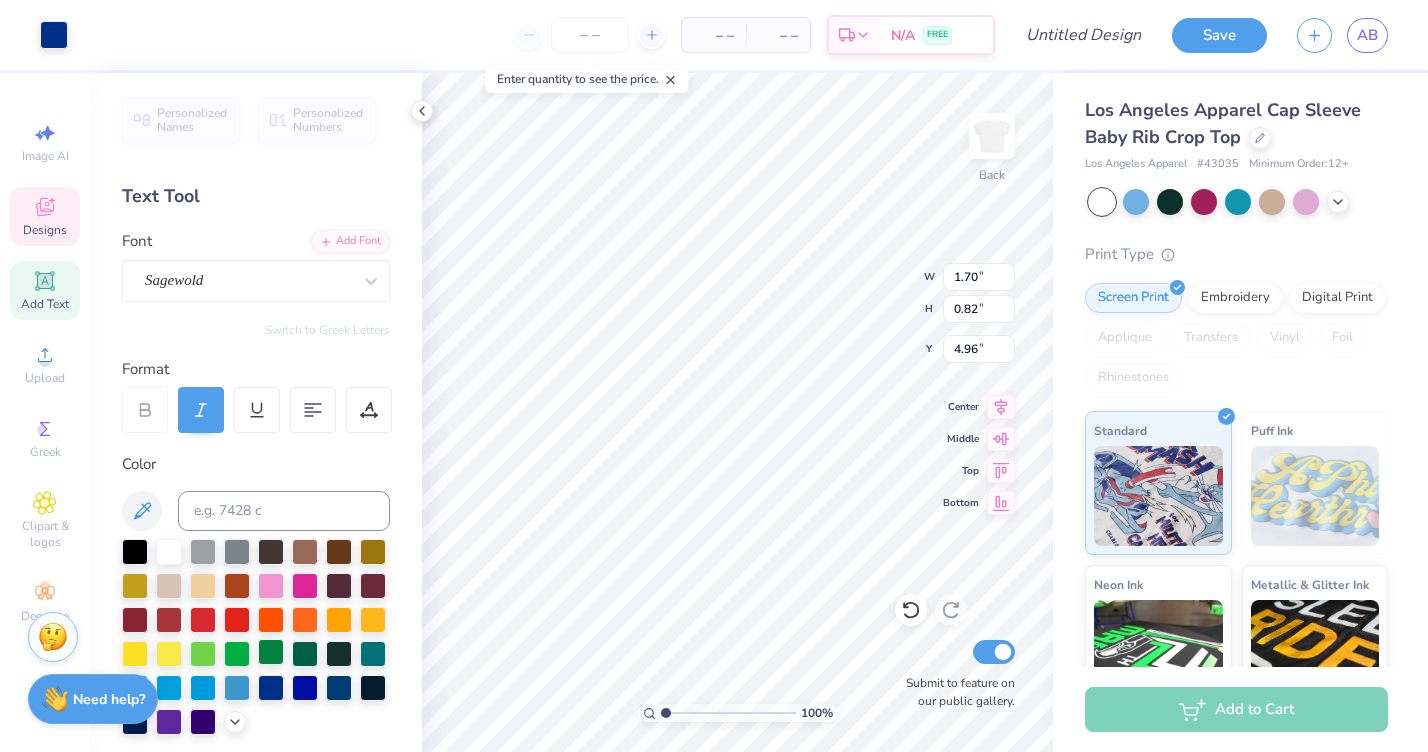 click at bounding box center [271, 652] 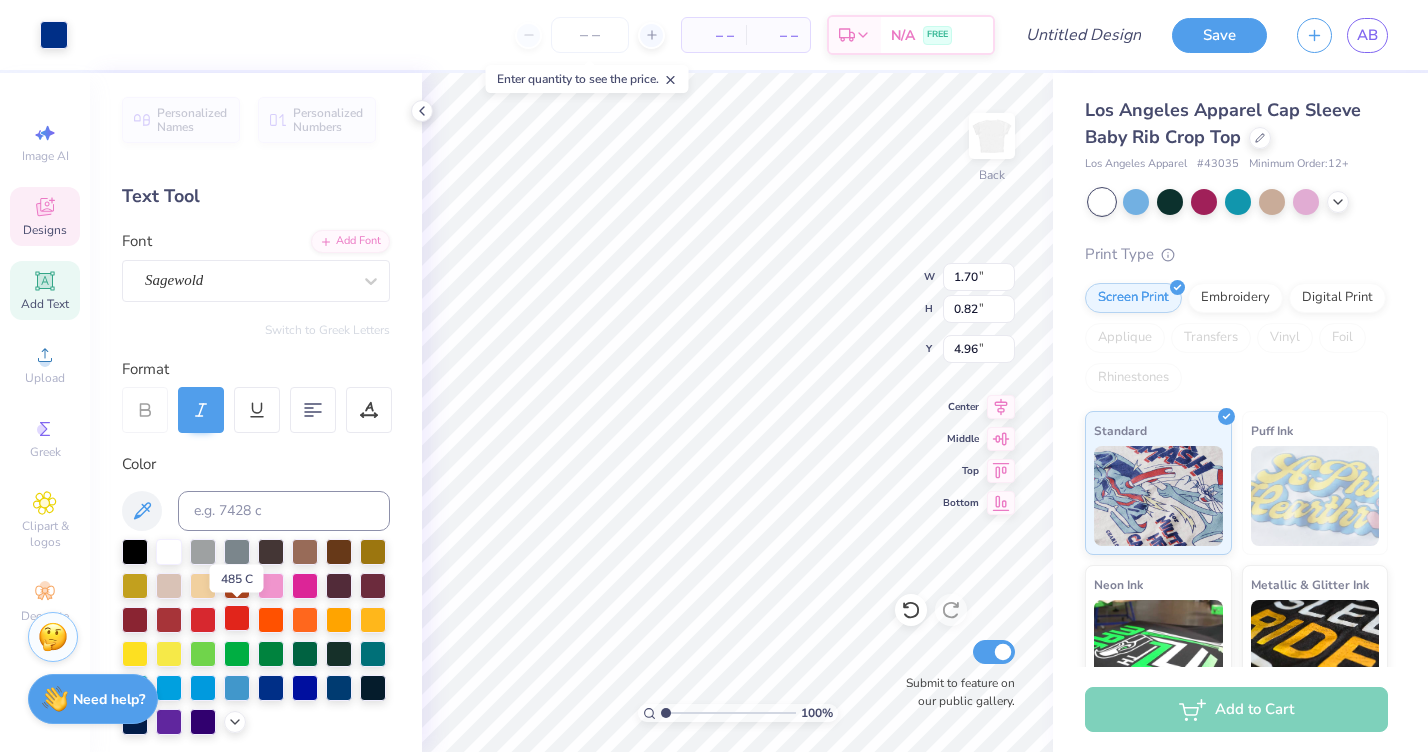 click at bounding box center [237, 618] 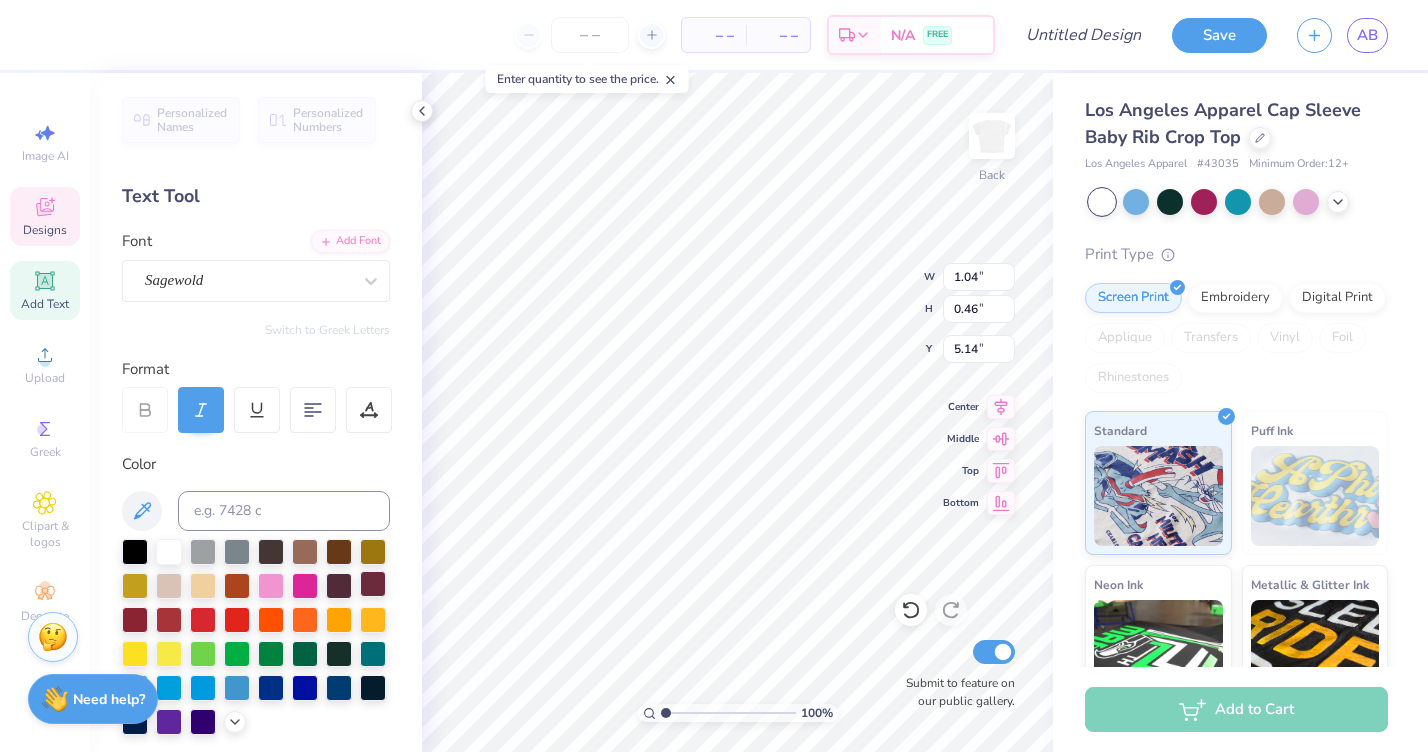 type on "7.95" 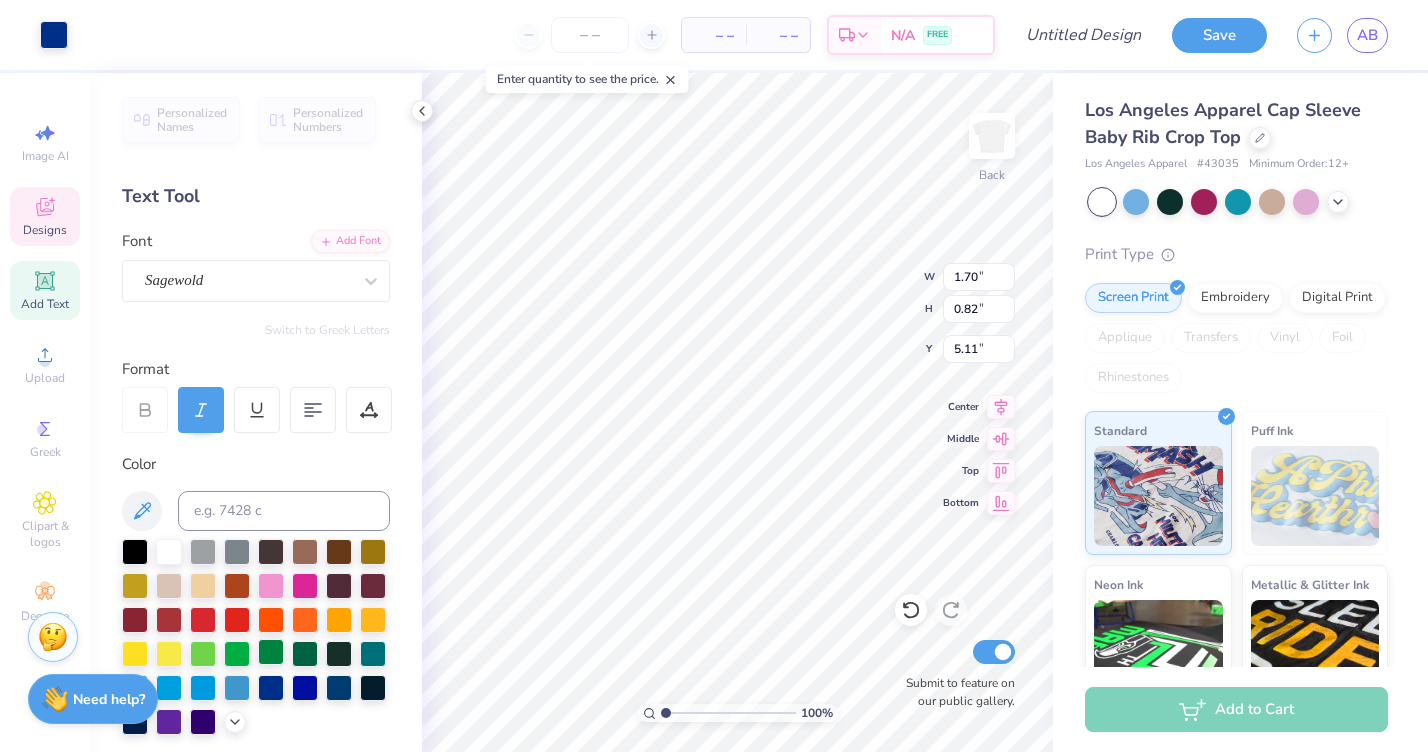 click at bounding box center (271, 652) 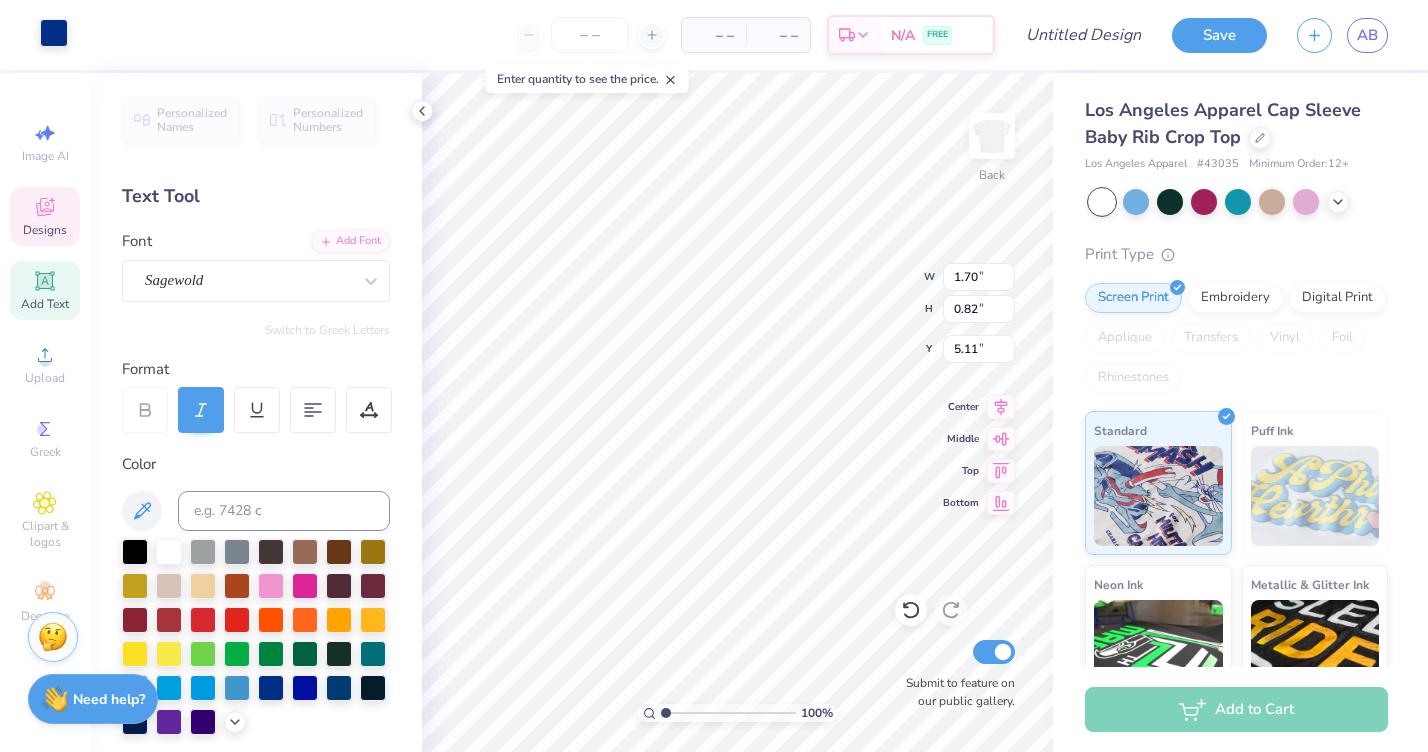 click at bounding box center (54, 33) 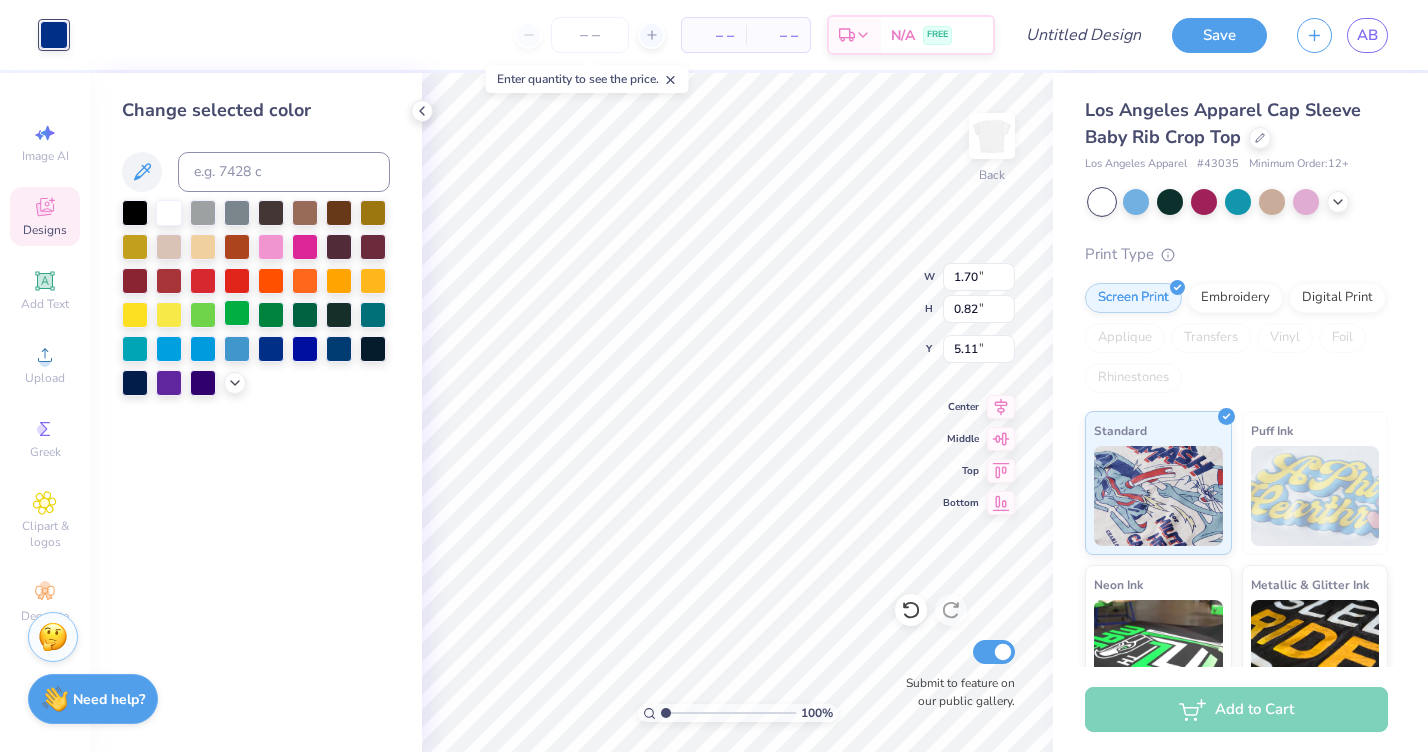 click at bounding box center (237, 313) 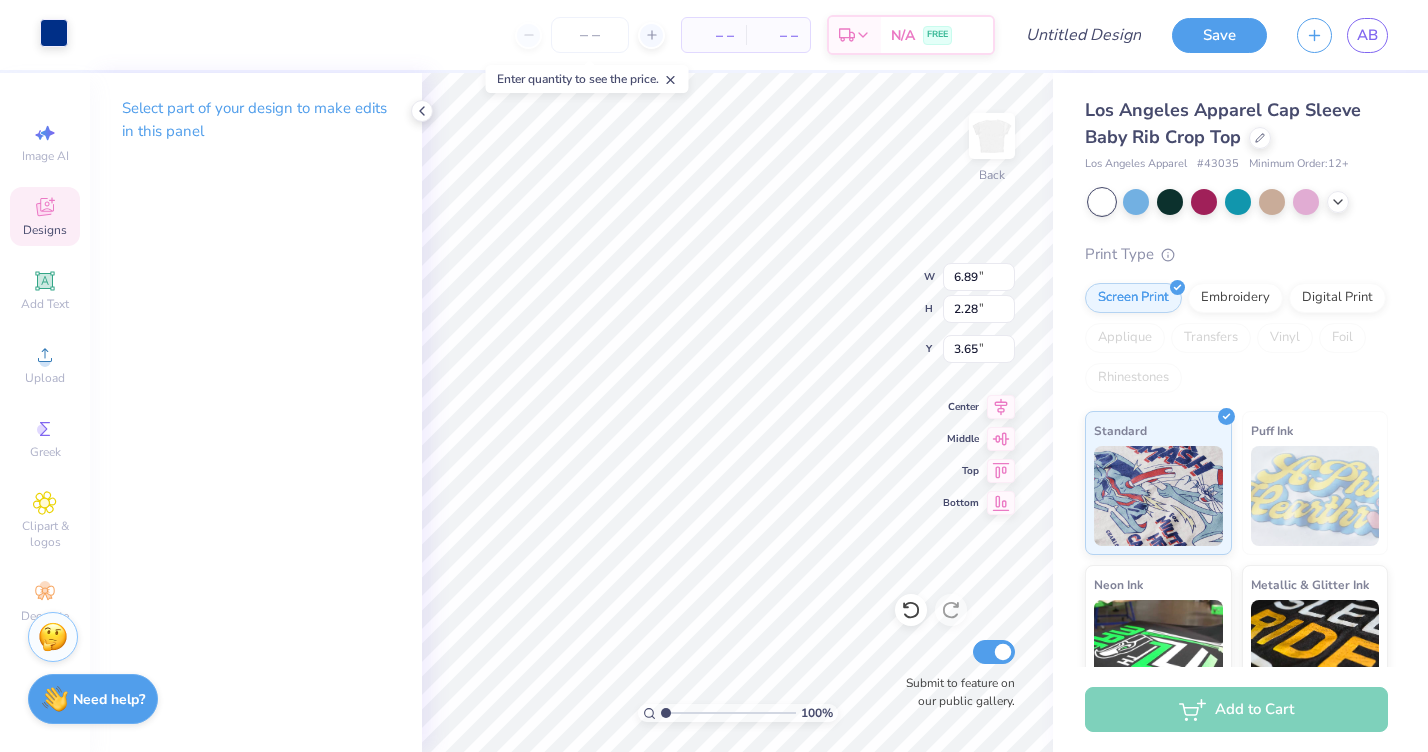click at bounding box center (54, 33) 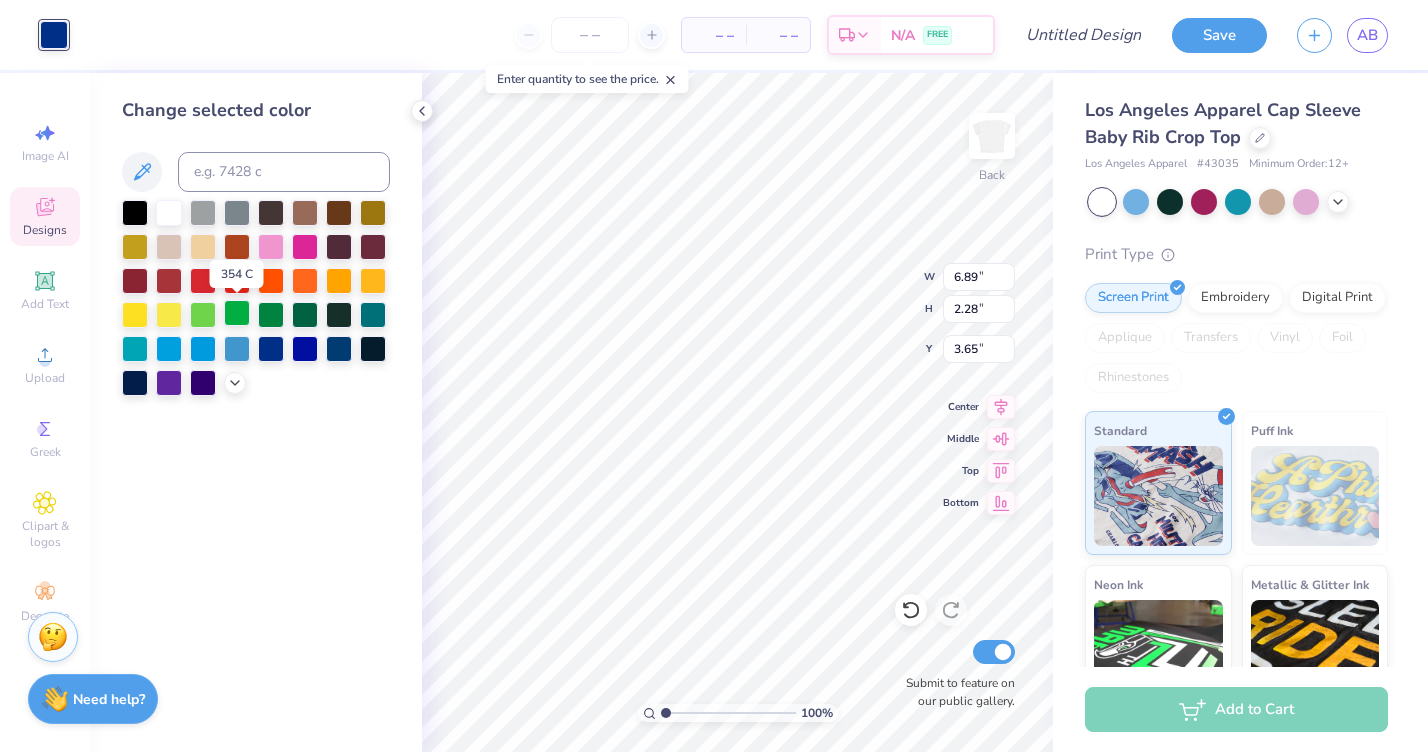 click at bounding box center (237, 313) 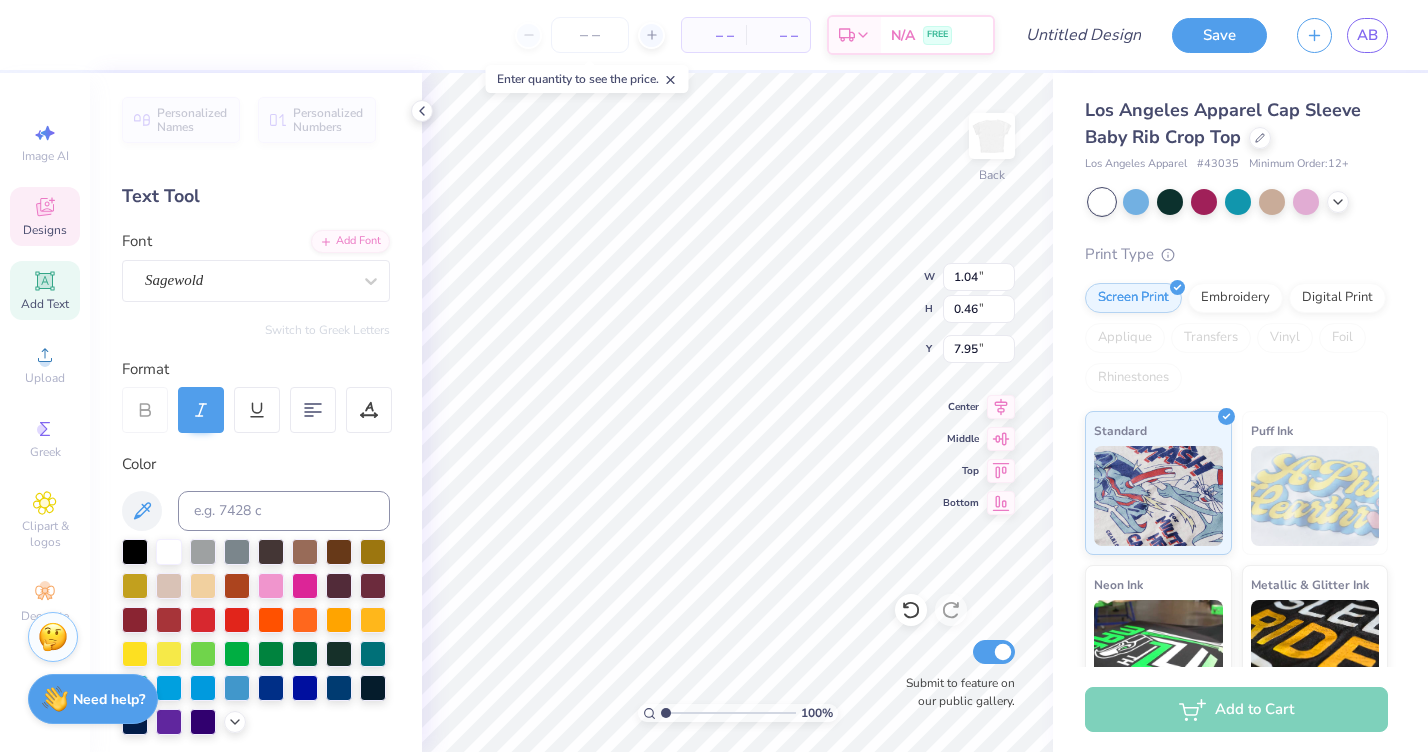 type on "5.14" 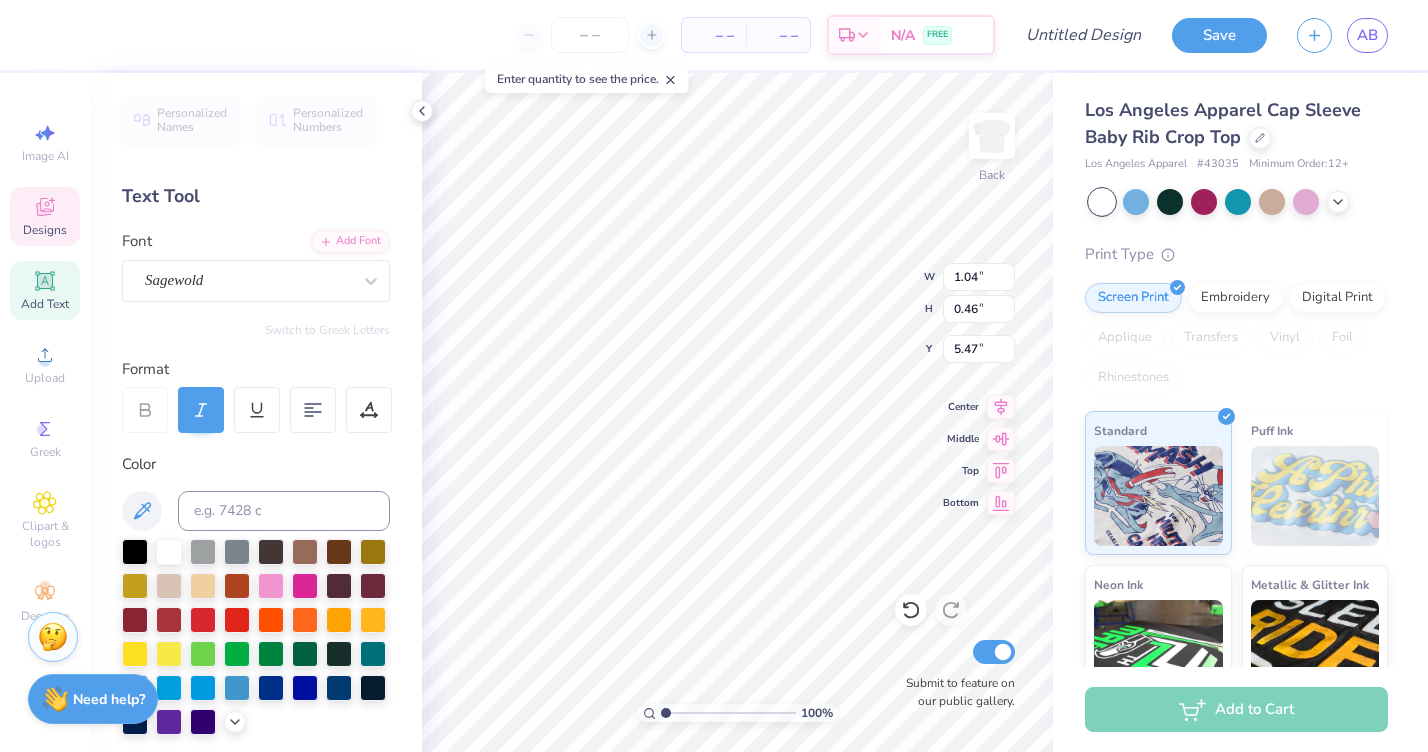 type on "5.47" 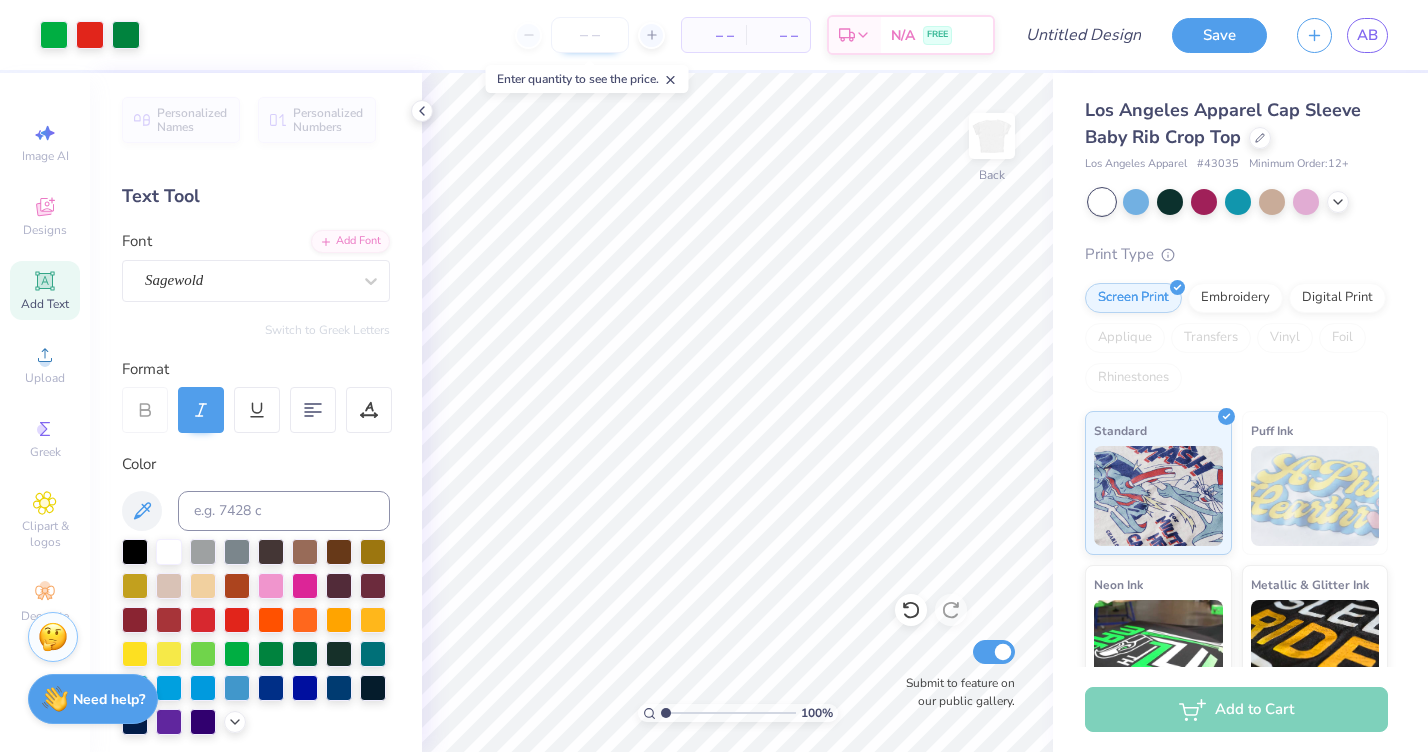 click at bounding box center (590, 35) 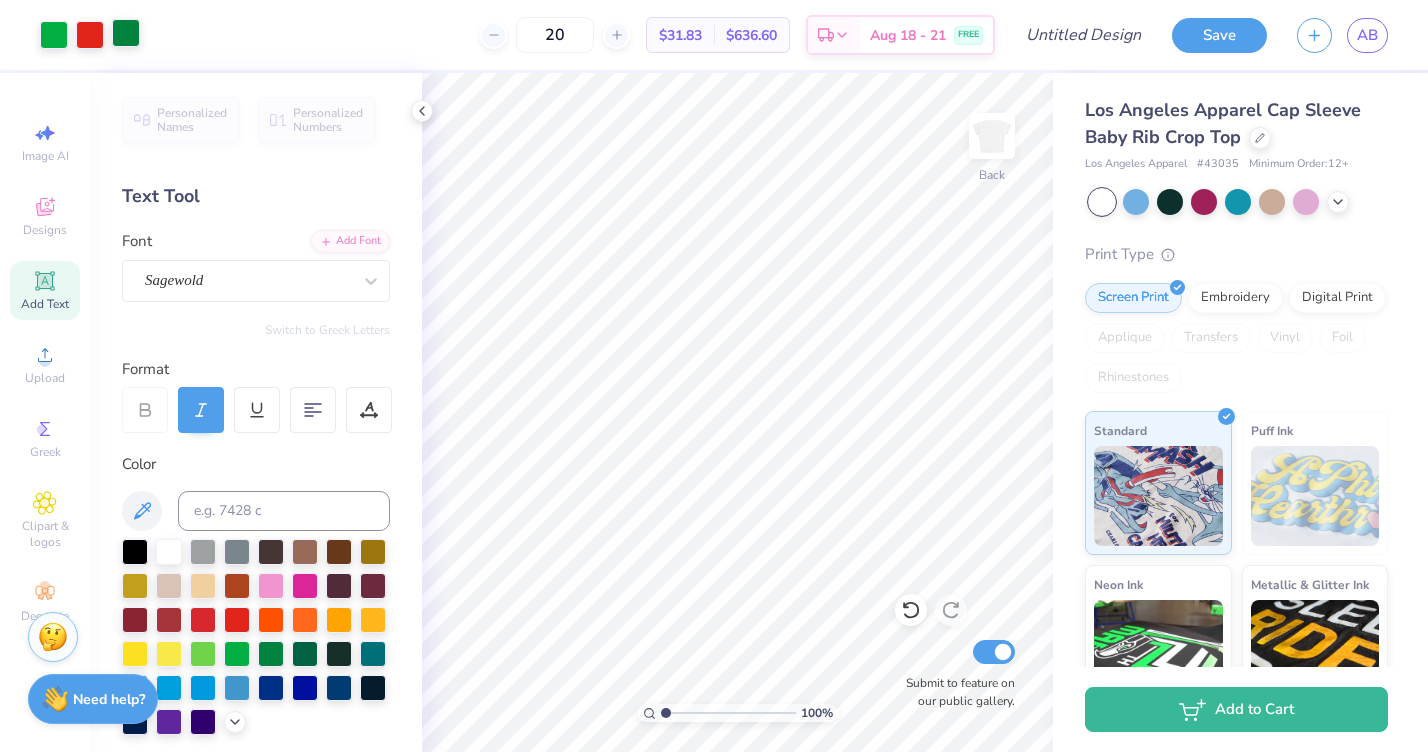 type on "20" 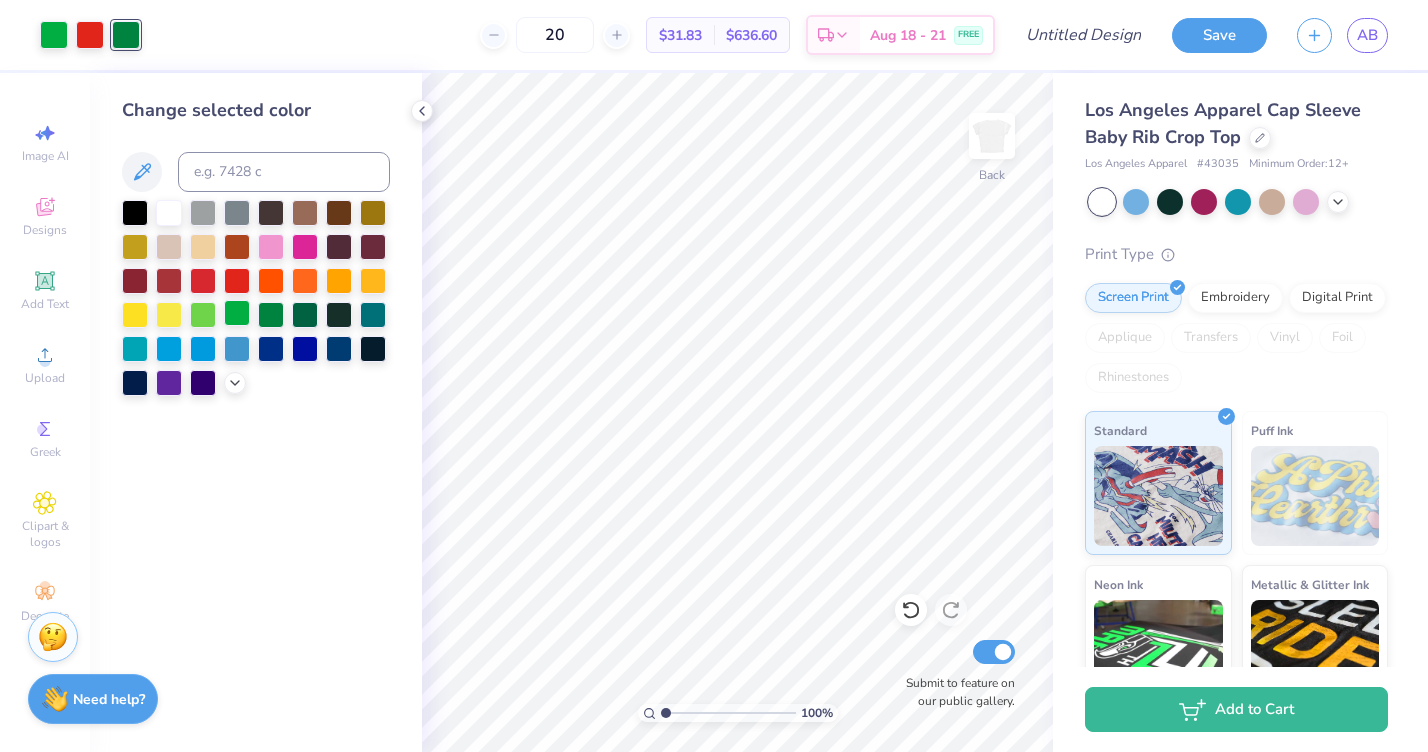 click at bounding box center [237, 313] 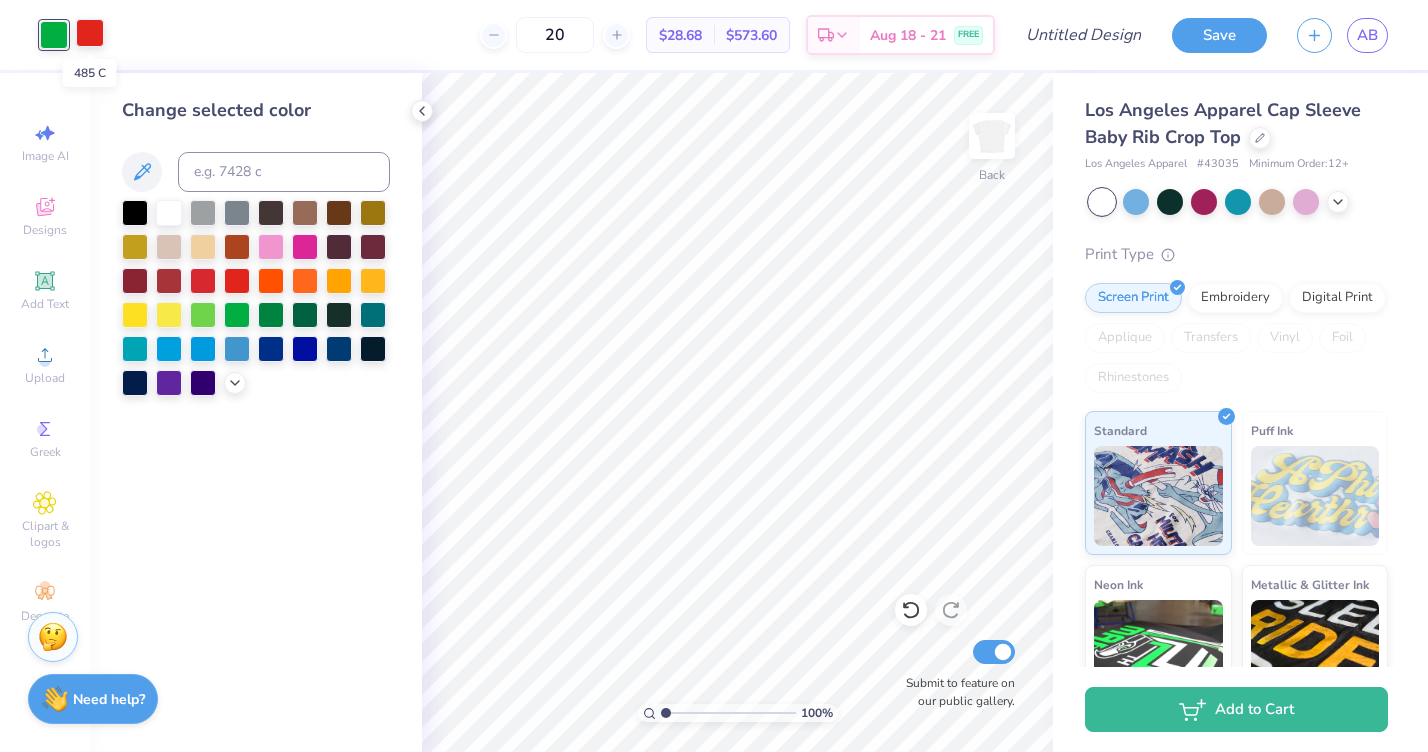 click at bounding box center [90, 33] 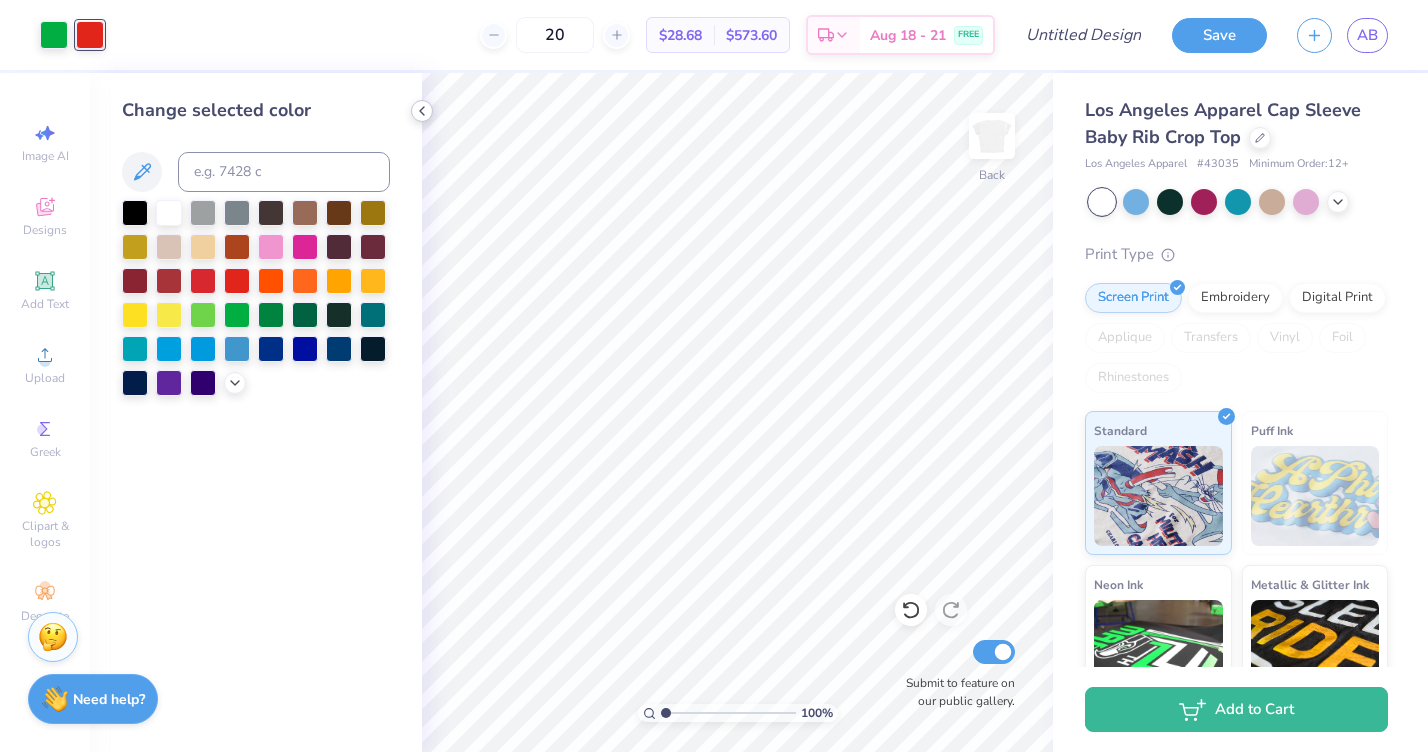 click 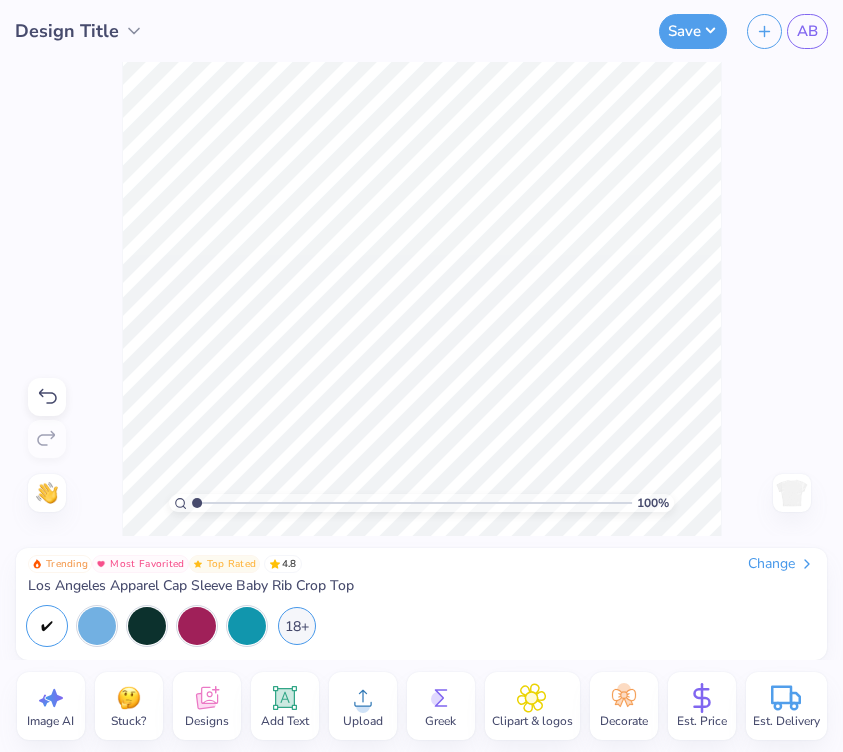 click 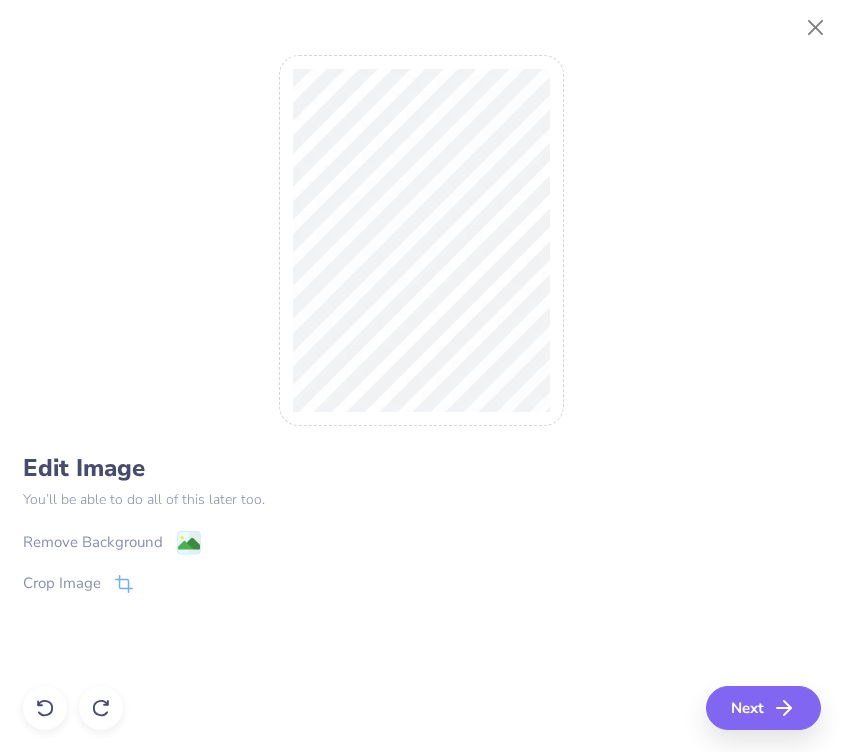 click 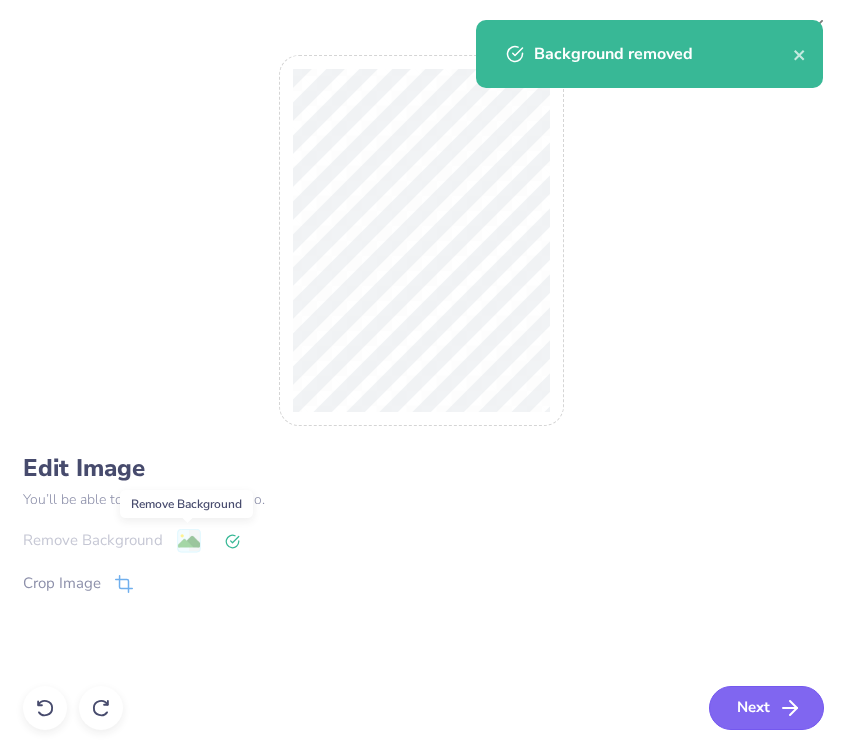 click on "Next" at bounding box center [766, 708] 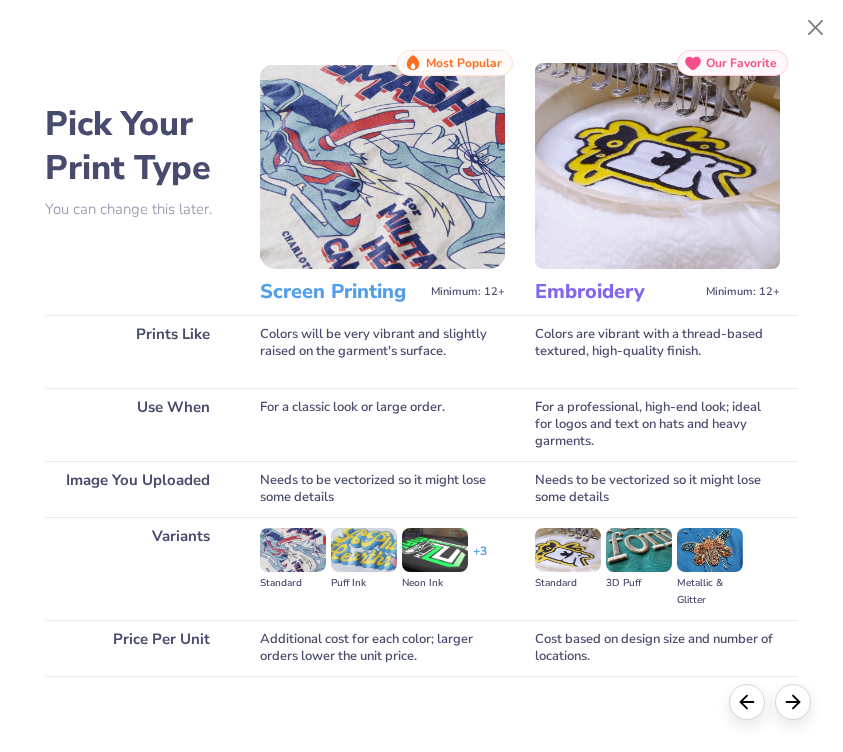 scroll, scrollTop: 91, scrollLeft: 0, axis: vertical 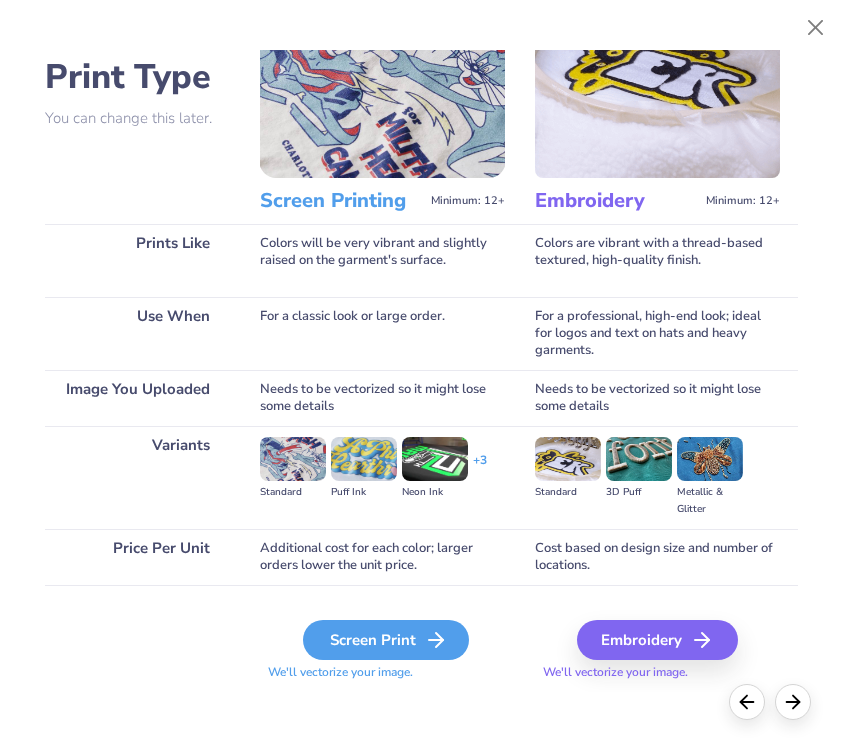 click on "Screen Print" at bounding box center (386, 640) 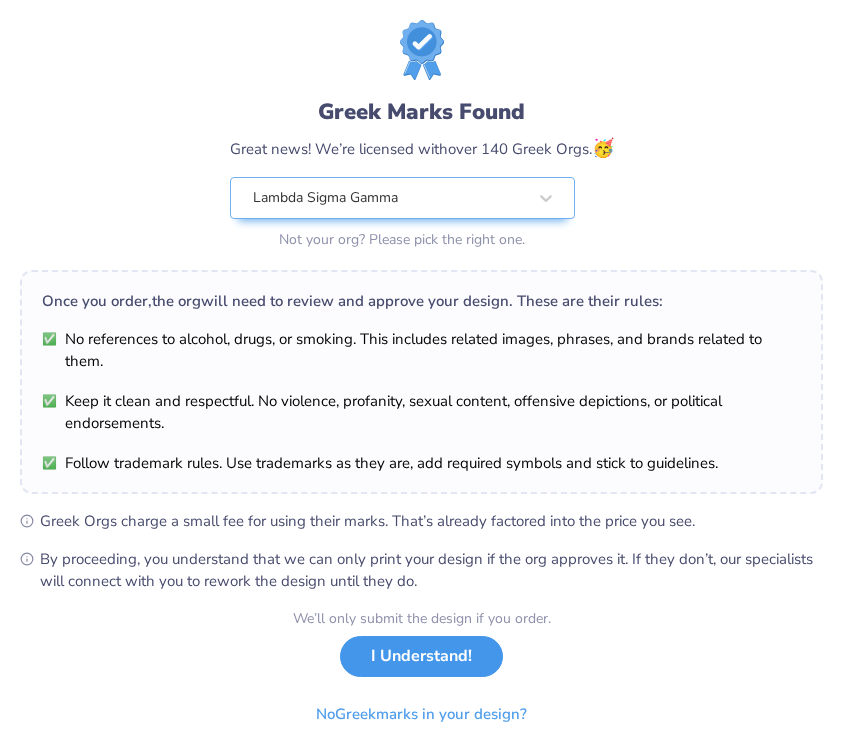 click on "I Understand!" at bounding box center [421, 656] 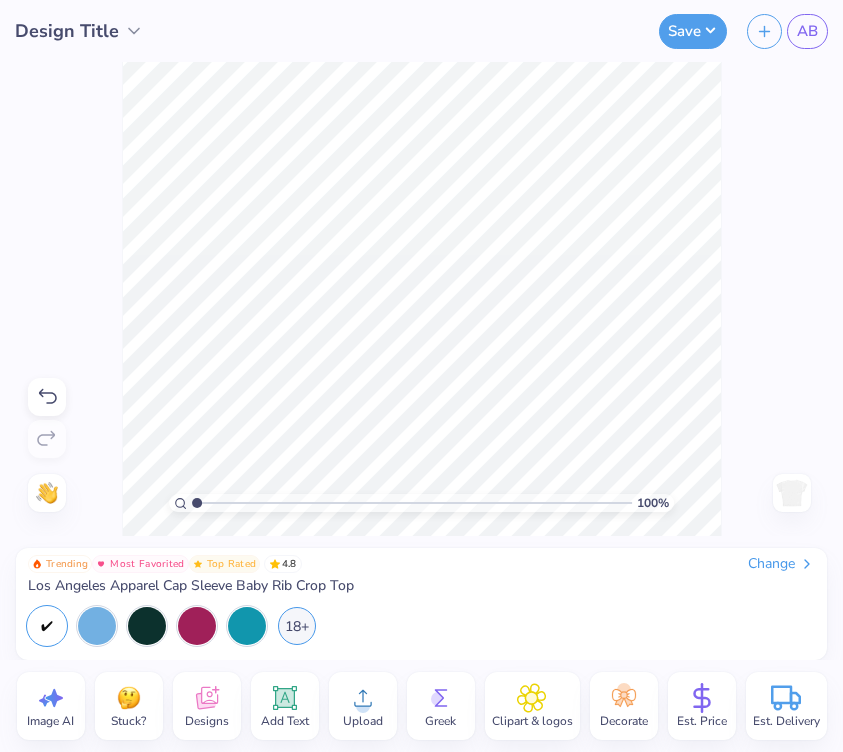 click 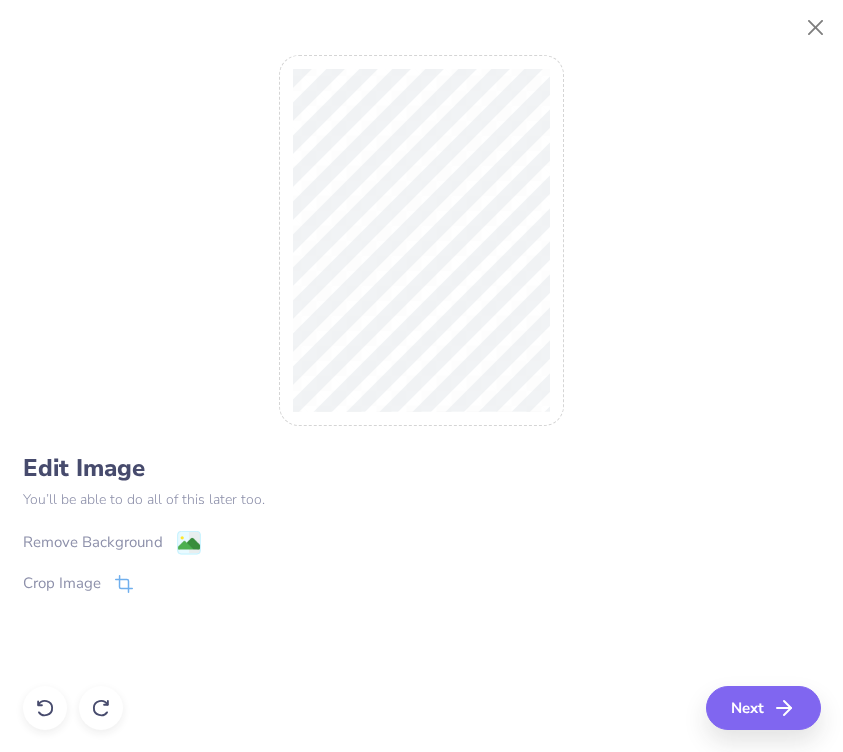 click on "Remove Background" at bounding box center (93, 542) 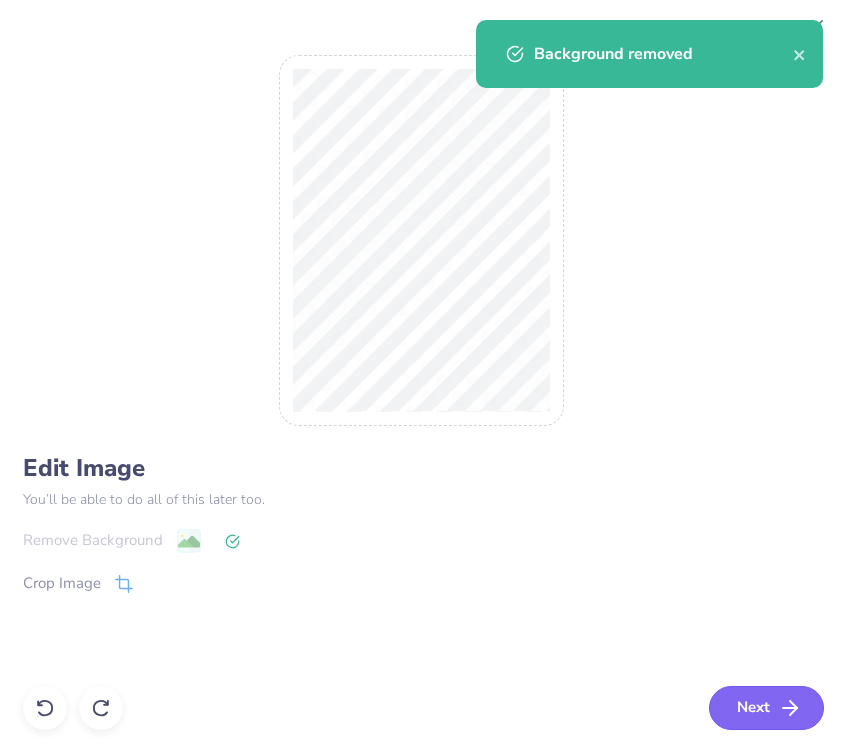click on "Next" at bounding box center (766, 708) 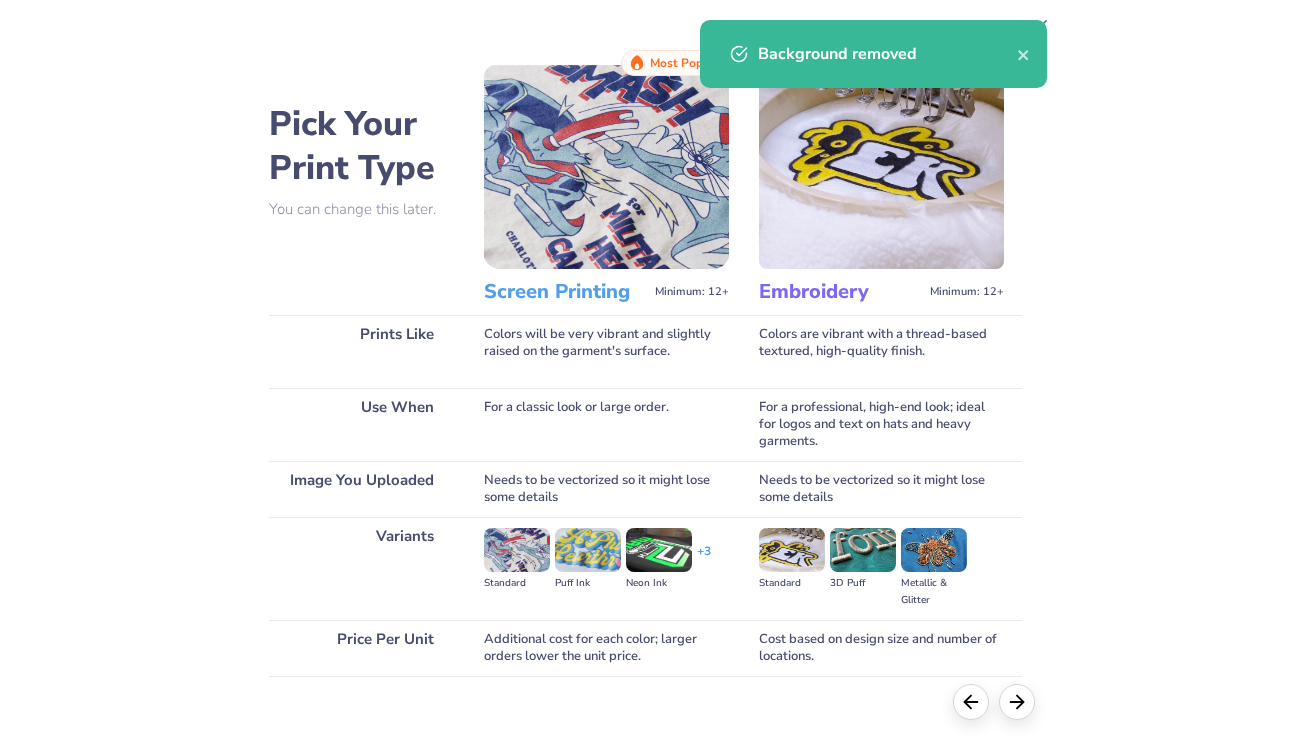 scroll, scrollTop: 91, scrollLeft: 0, axis: vertical 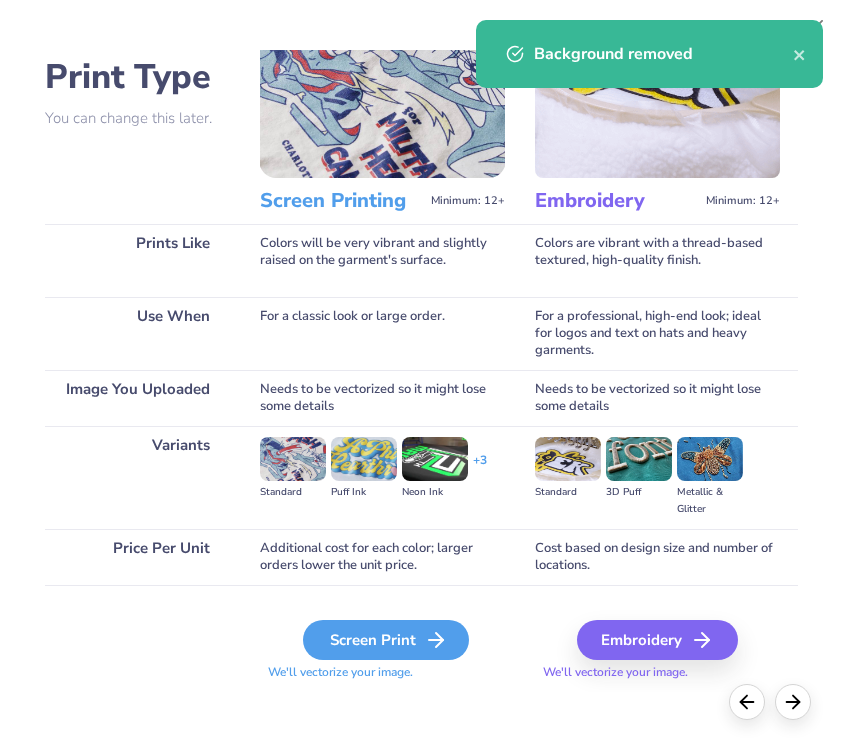 click on "Screen Print" at bounding box center (386, 640) 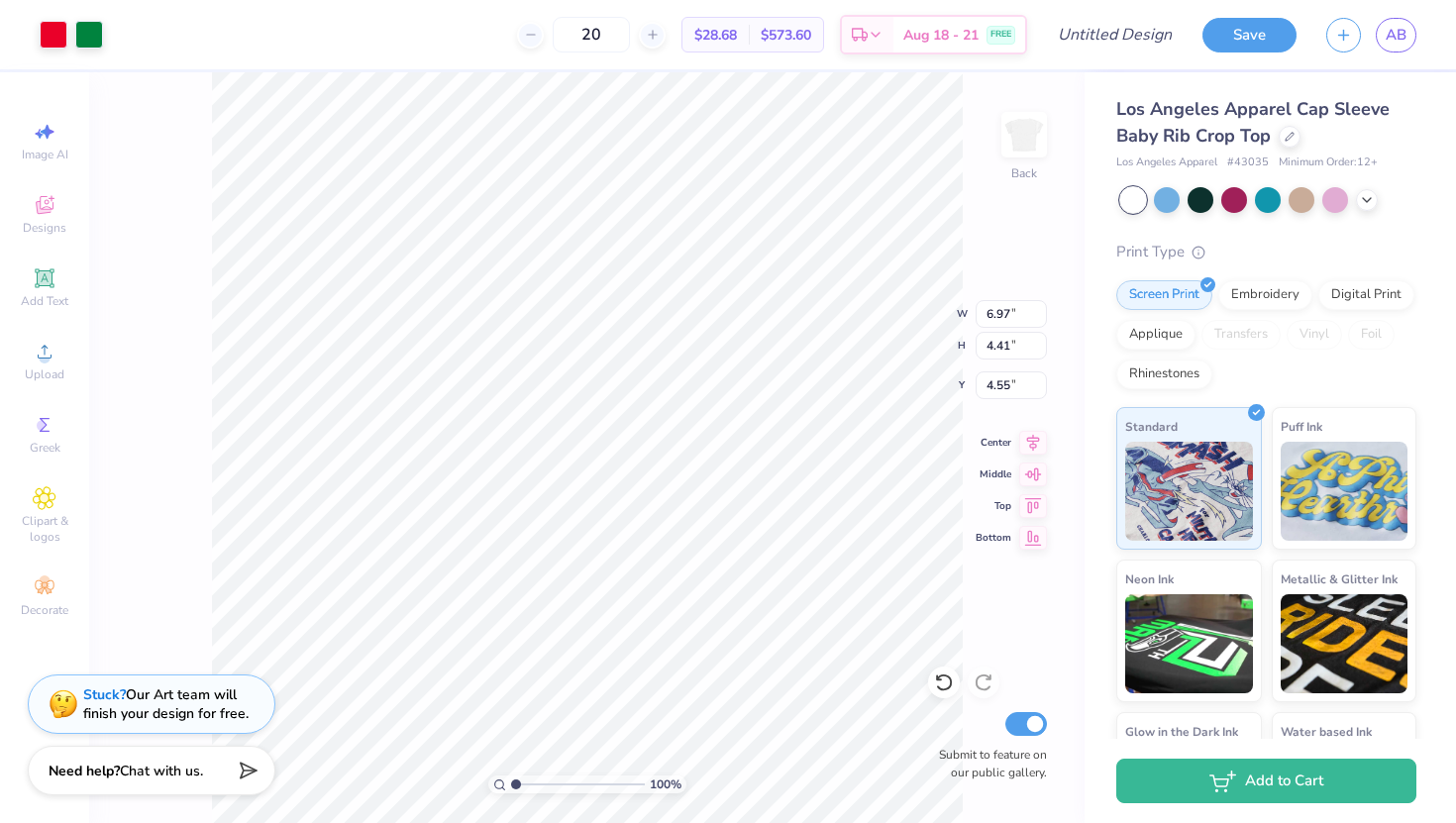 type on "3.28" 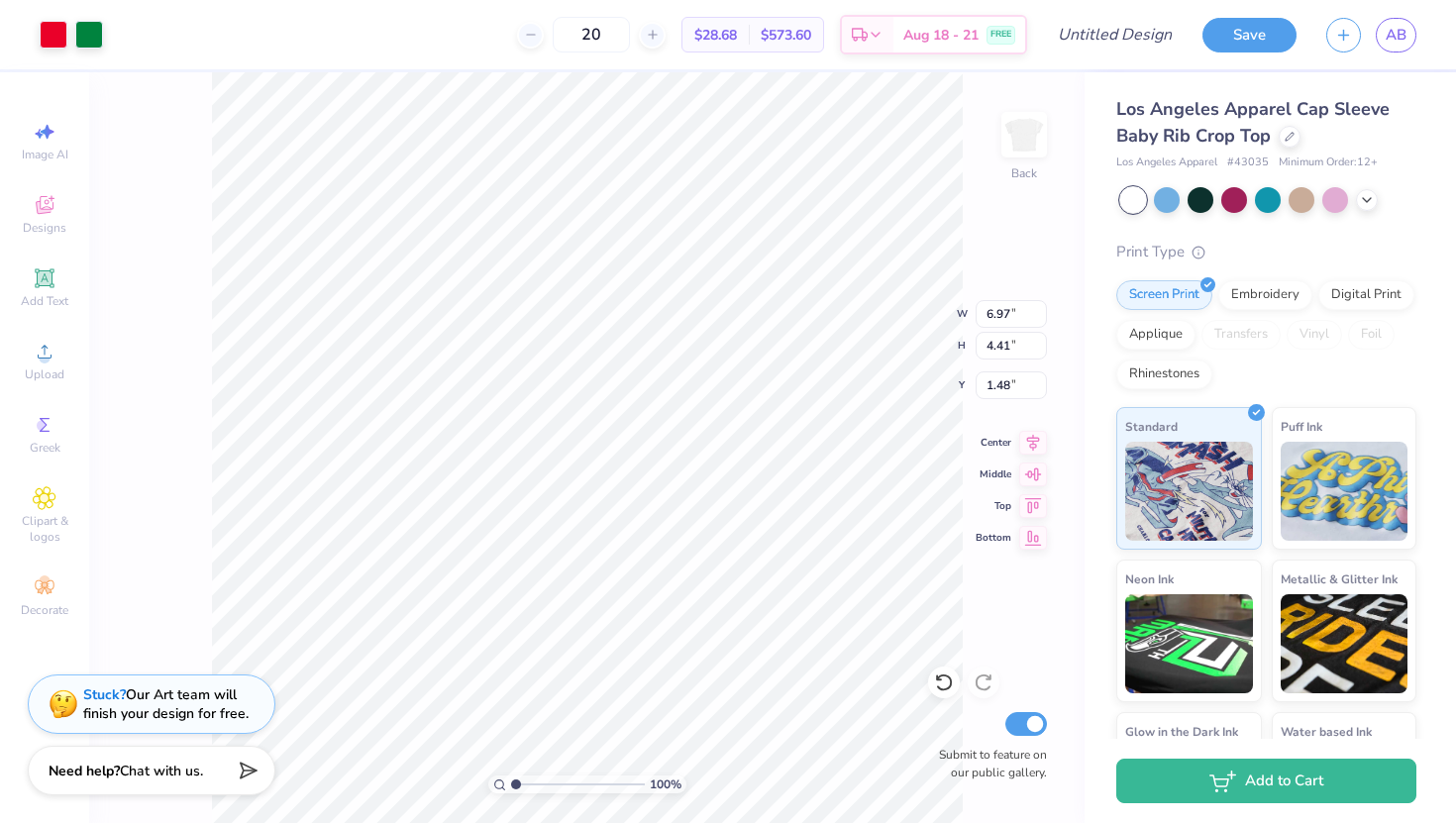 type on "2.80" 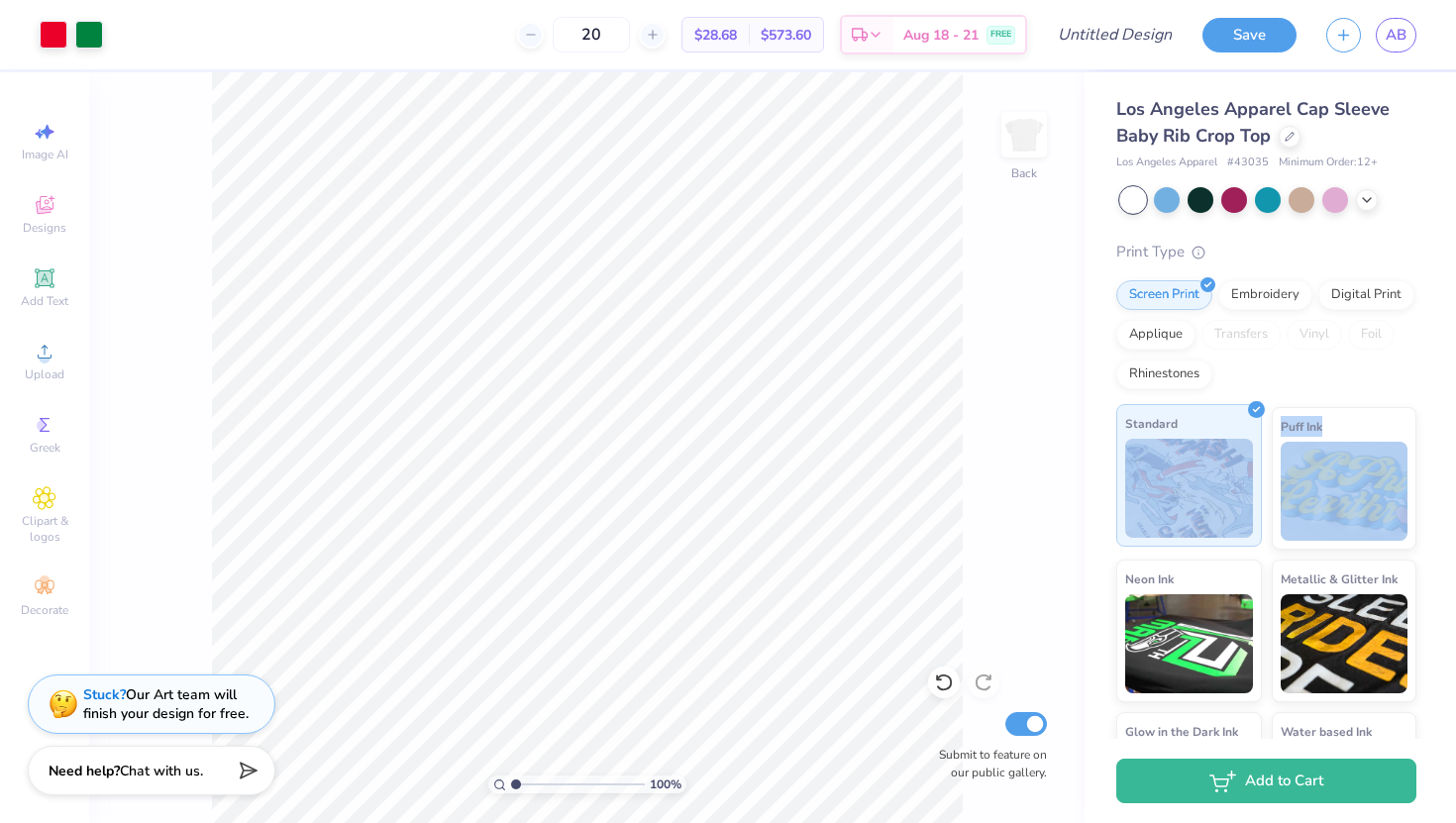 drag, startPoint x: 1453, startPoint y: 427, endPoint x: 1172, endPoint y: 432, distance: 281.044 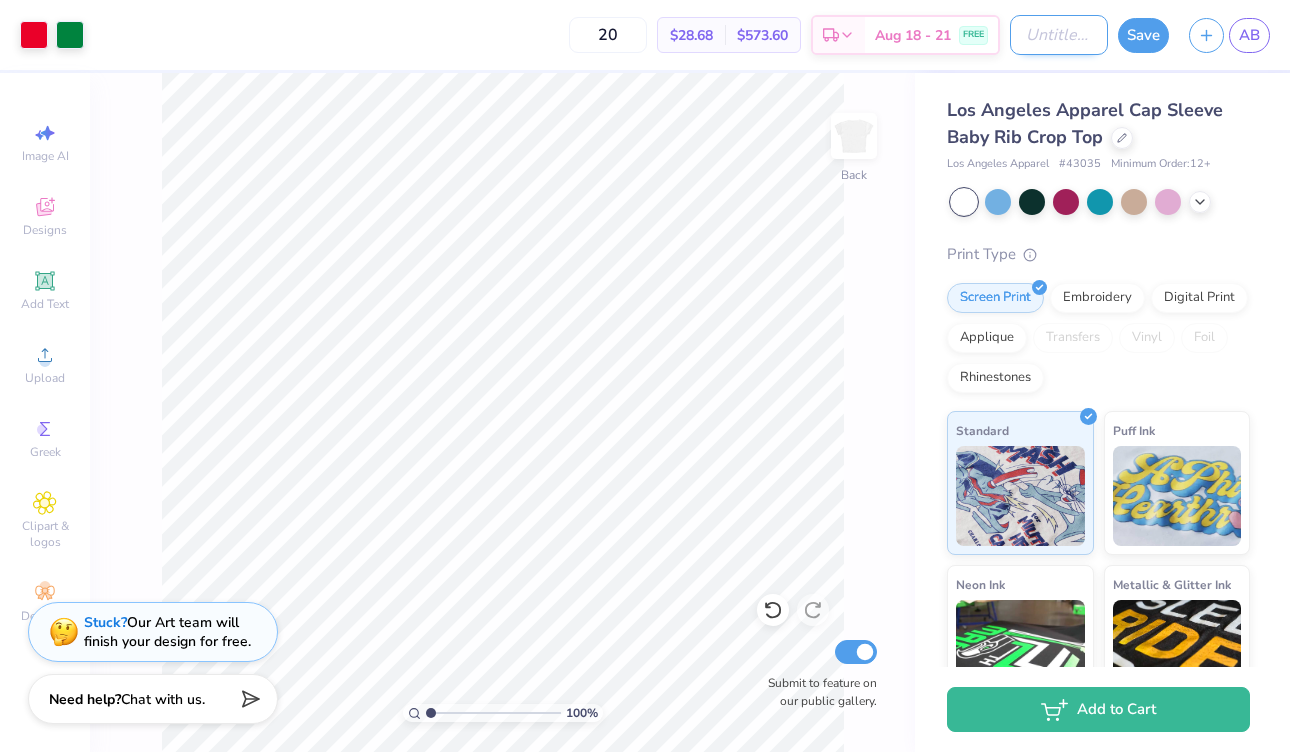 click on "Design Title" at bounding box center (1059, 35) 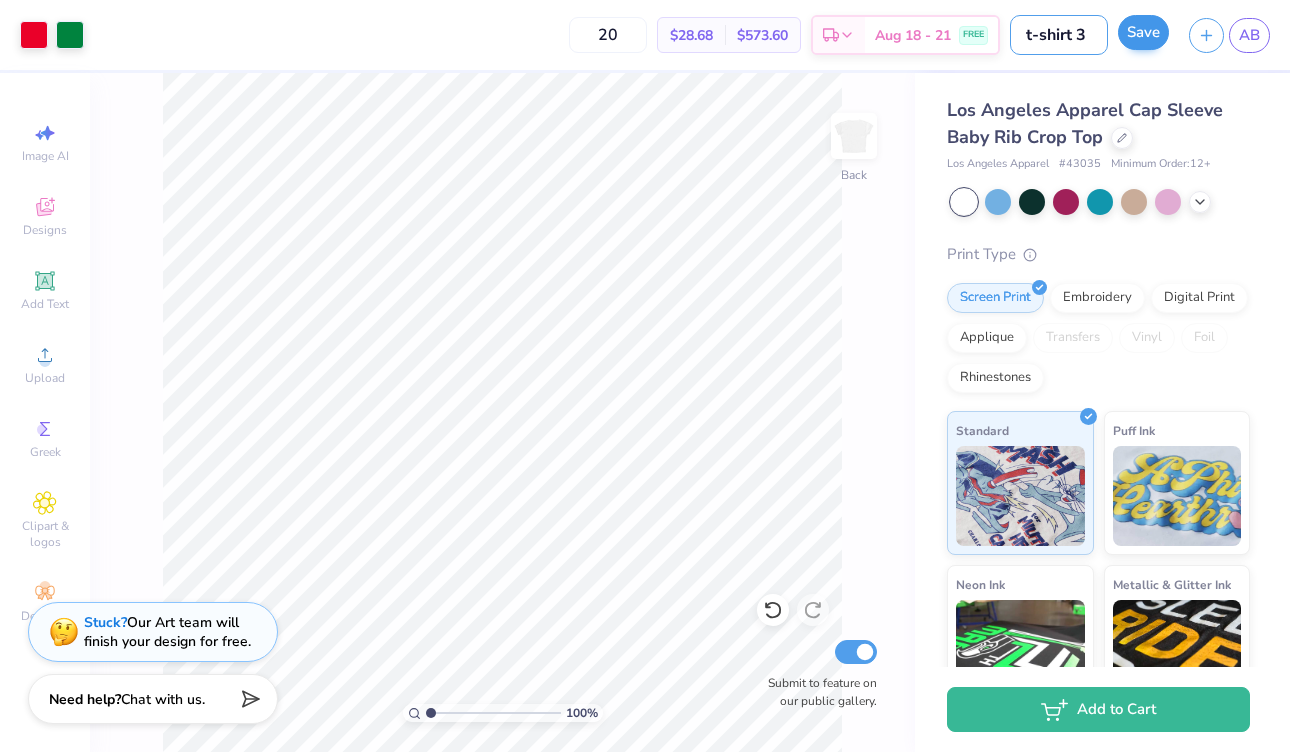 type on "t-shirt 3" 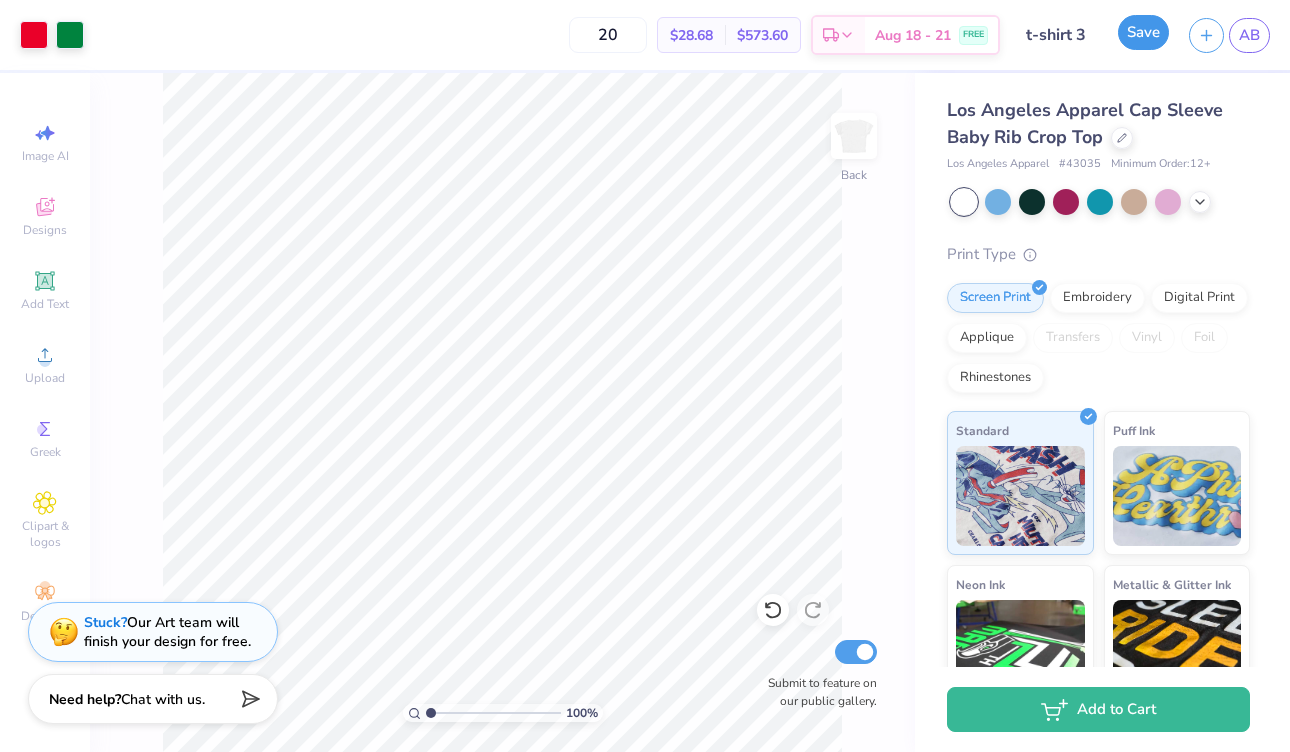 click on "Save" at bounding box center [1143, 32] 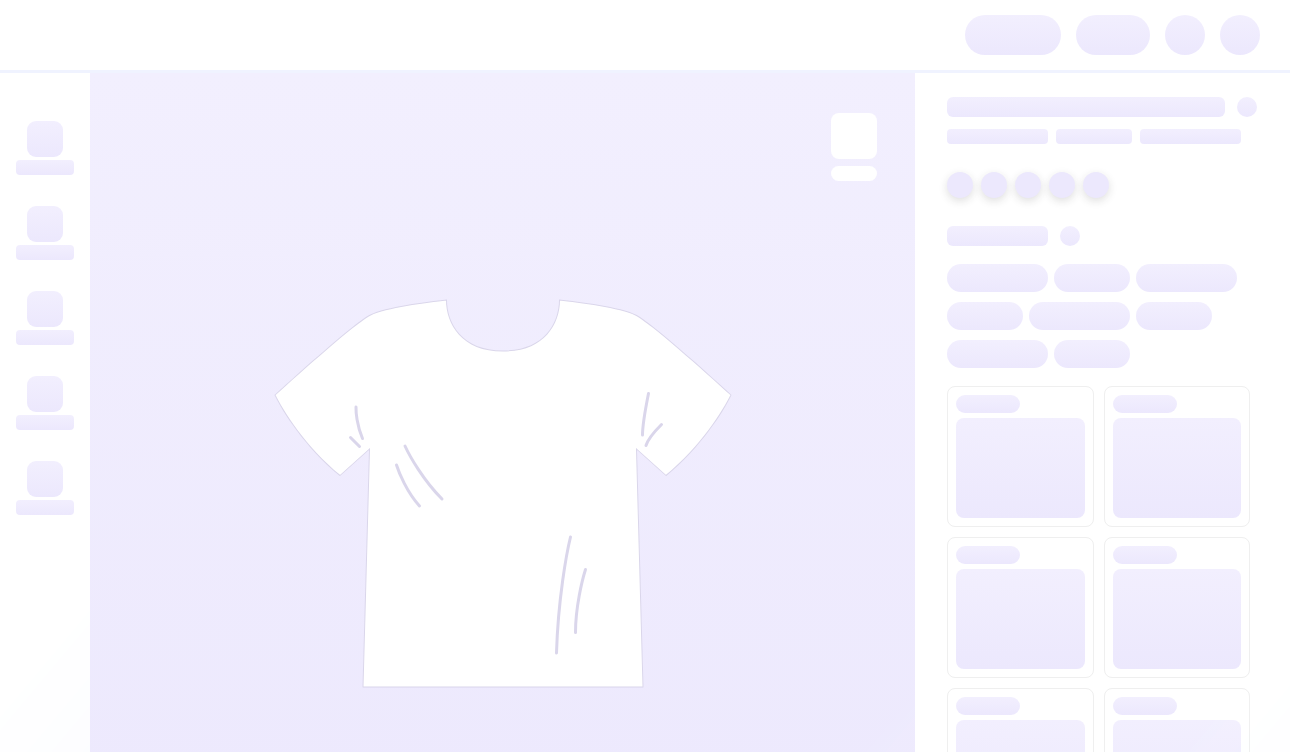 scroll, scrollTop: 0, scrollLeft: 0, axis: both 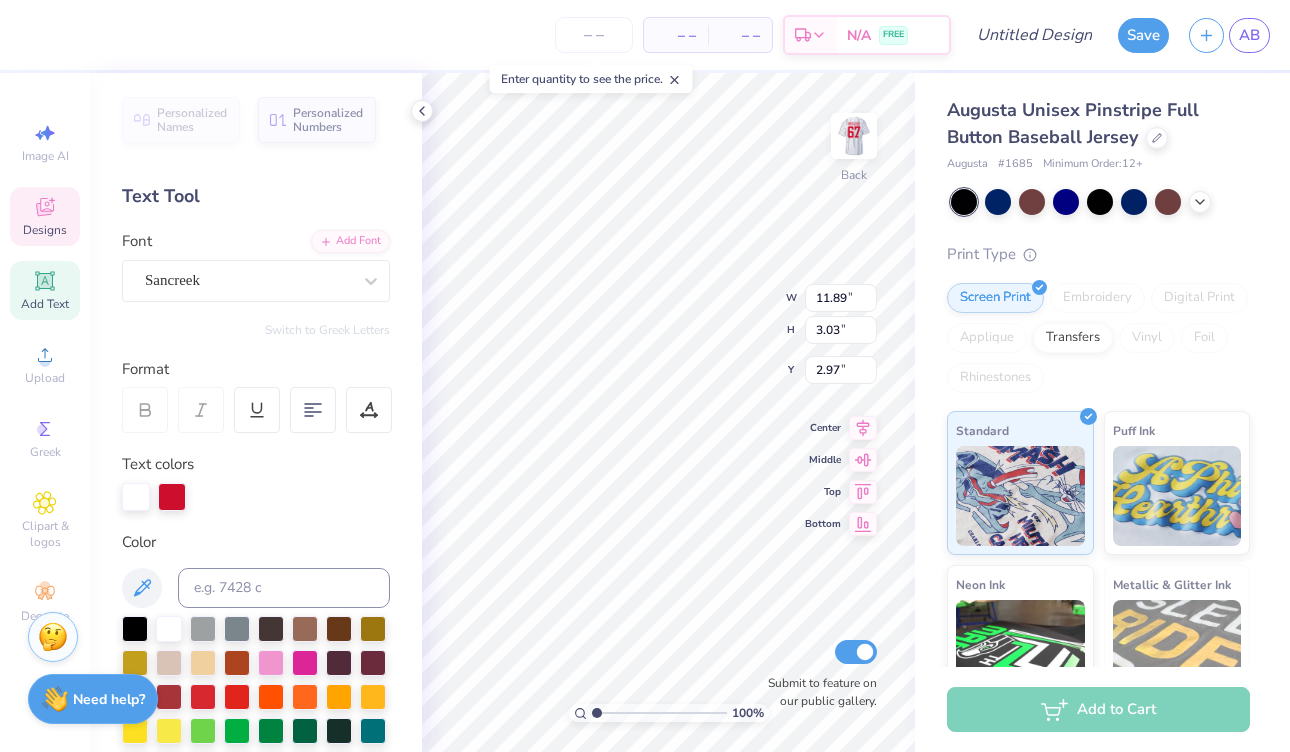 type on "LAM  BDA" 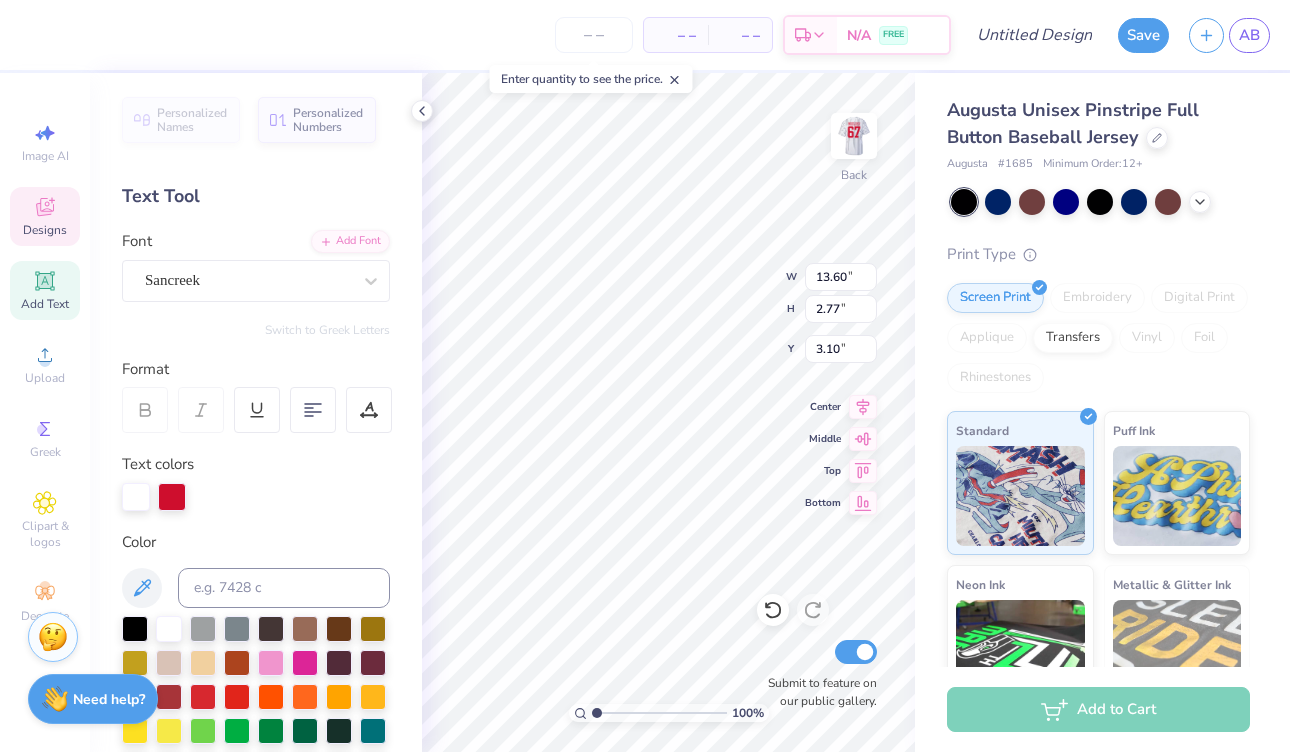 type on "6.98" 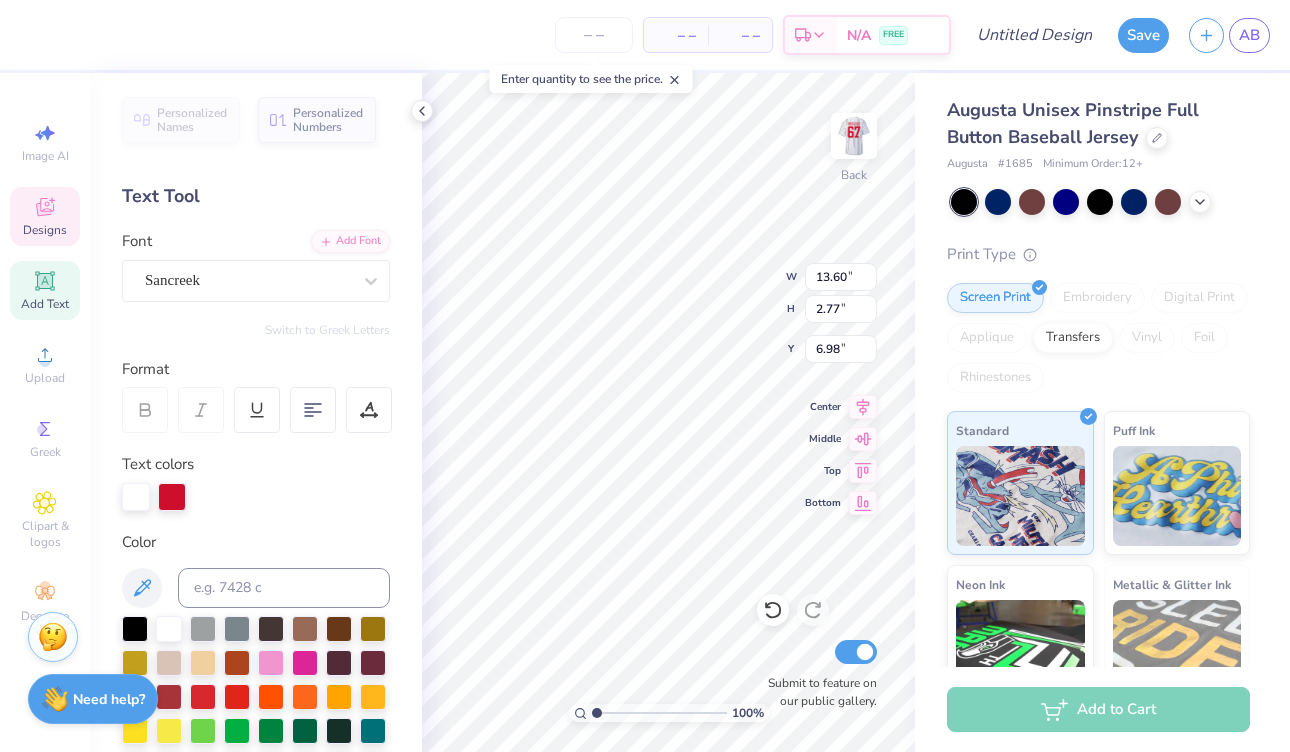 scroll, scrollTop: 0, scrollLeft: 1, axis: horizontal 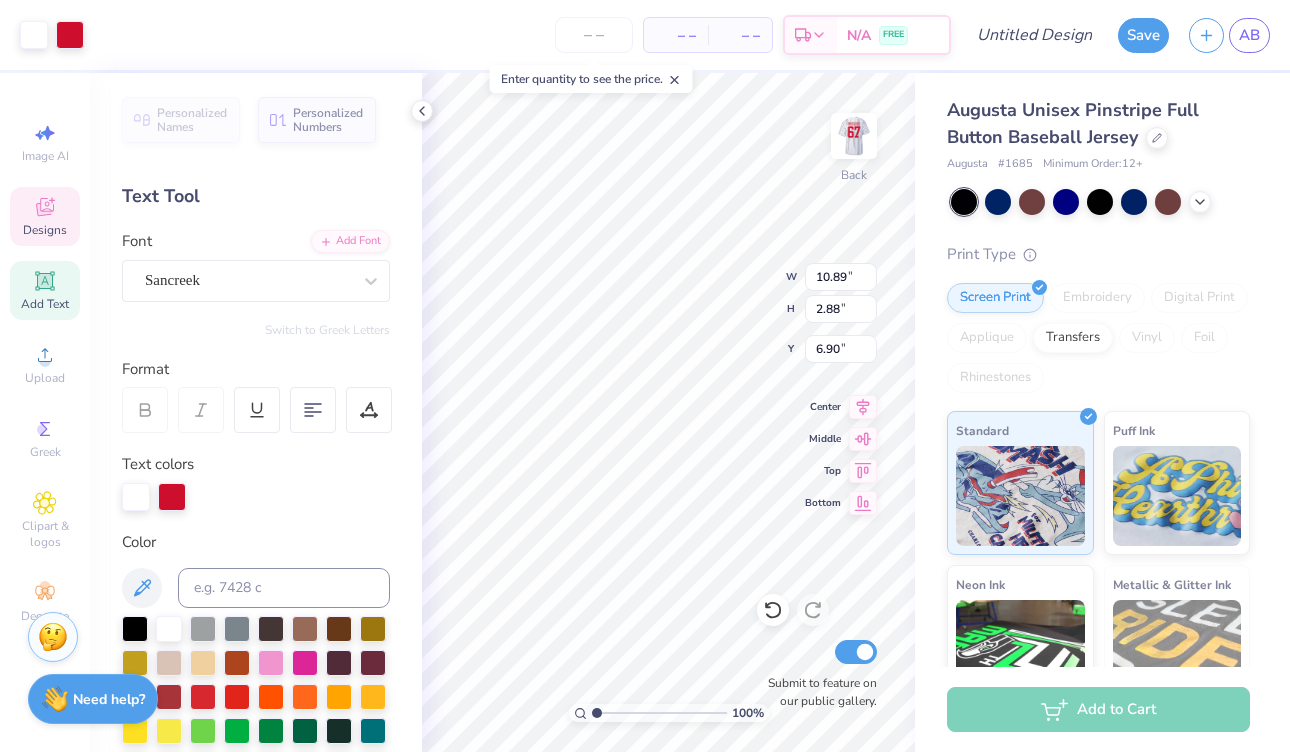 type on "6.91" 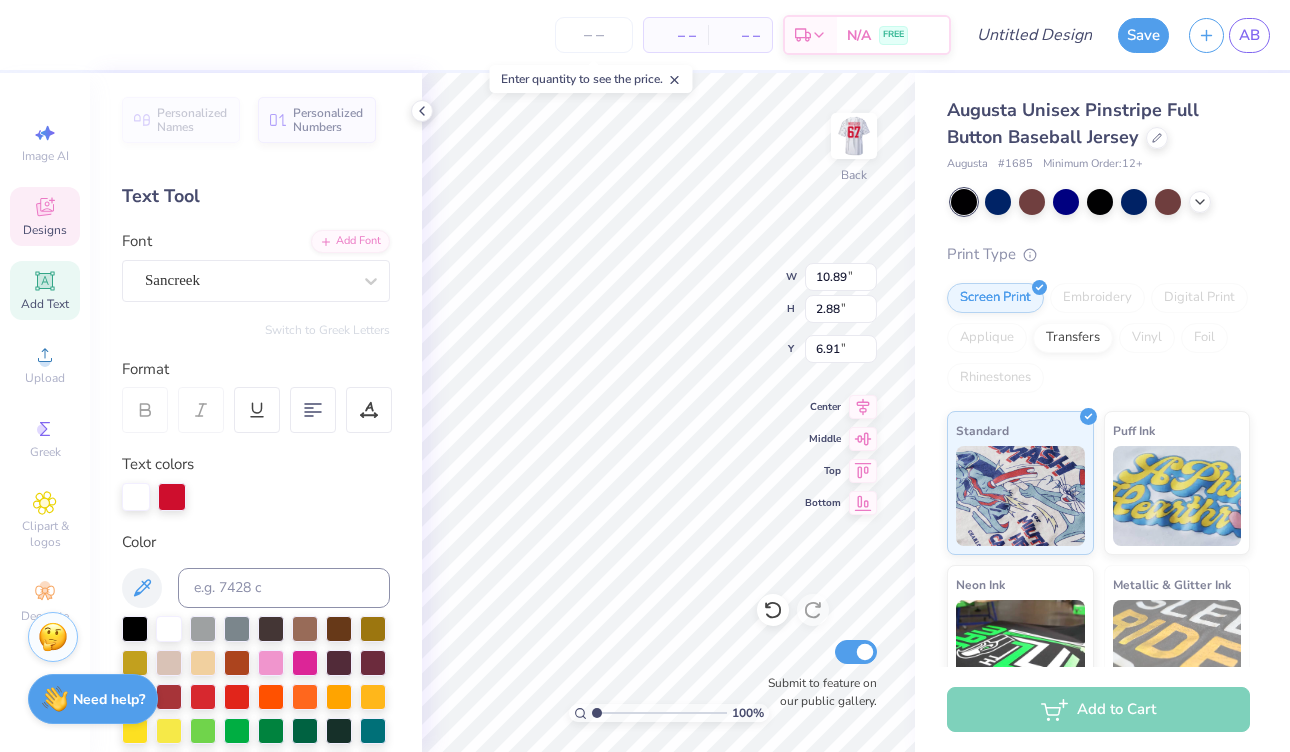 type on "SI   GMA" 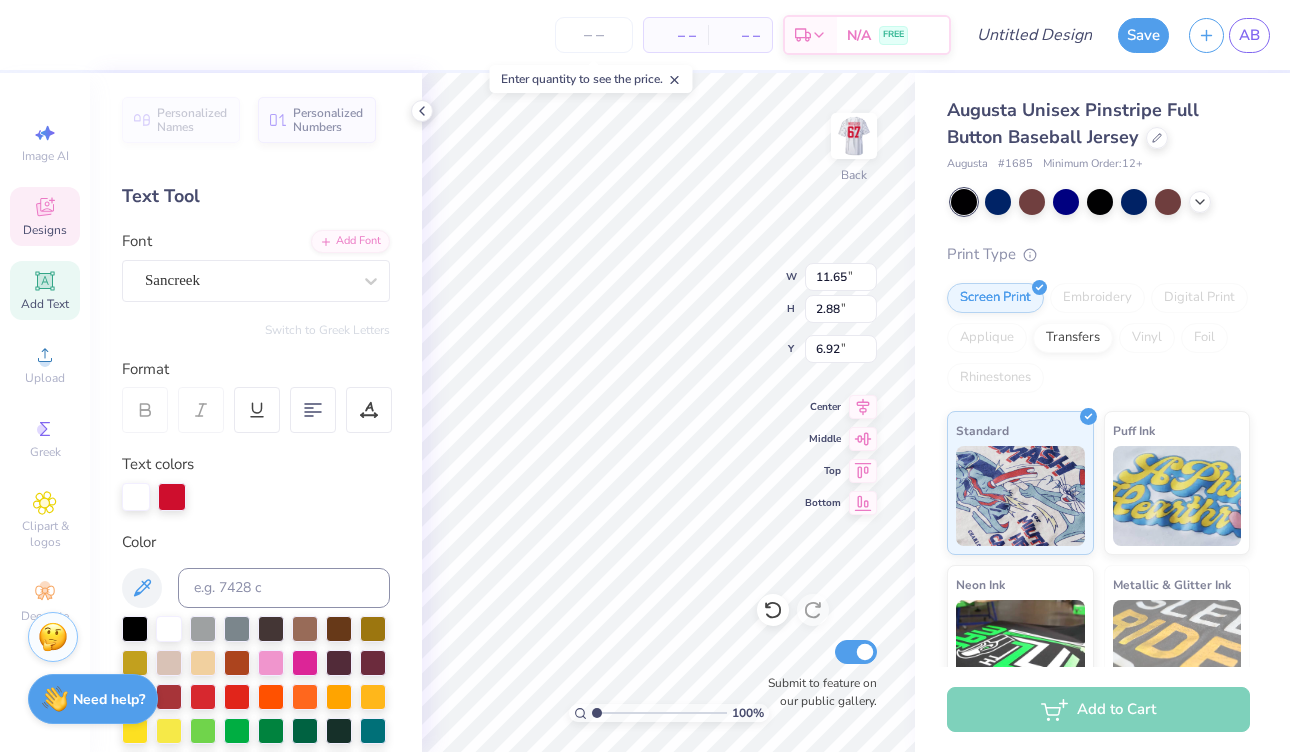 type on "10.07" 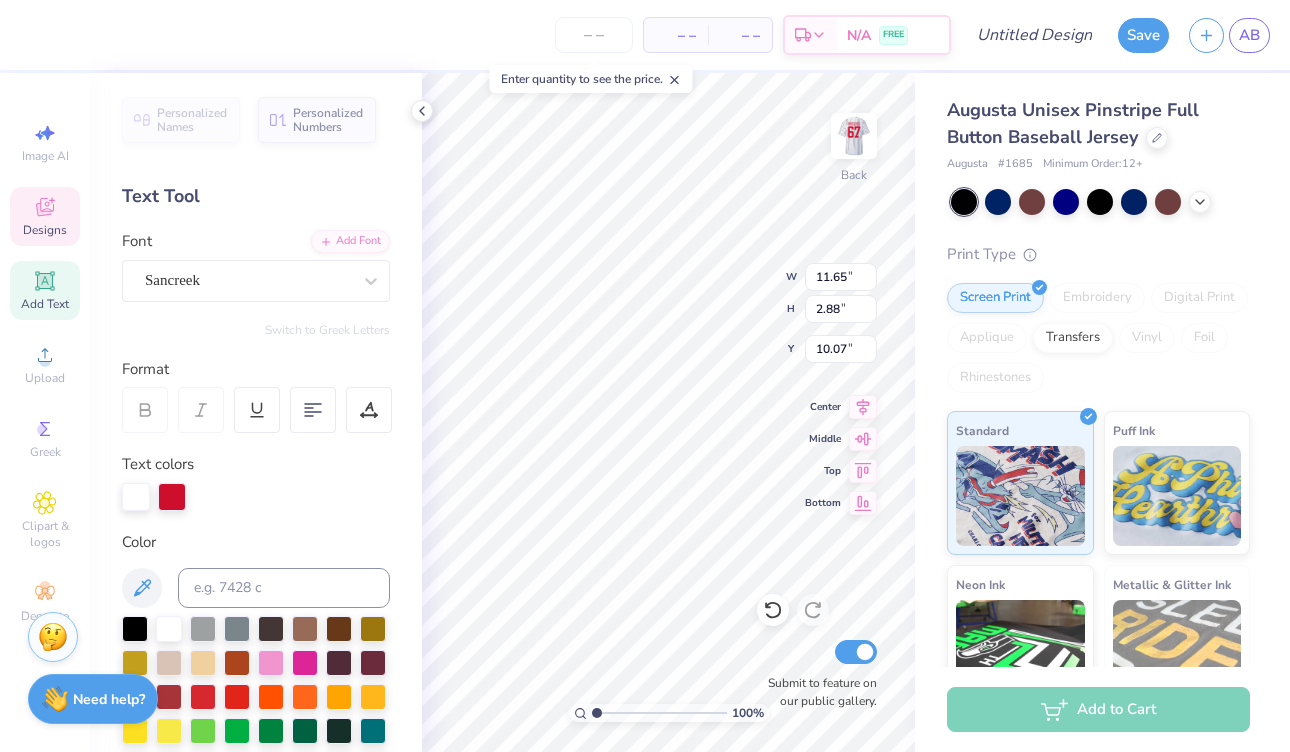 scroll, scrollTop: 0, scrollLeft: 1, axis: horizontal 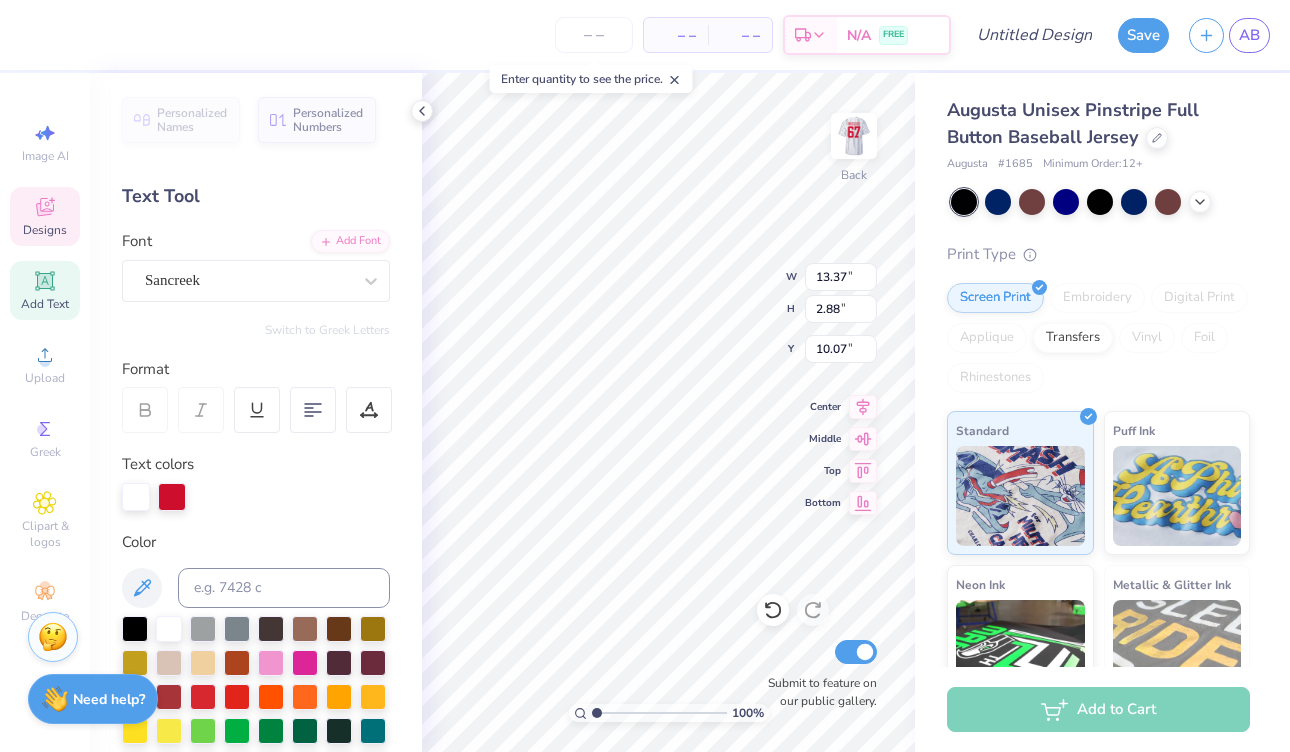 type on "GA   MMA" 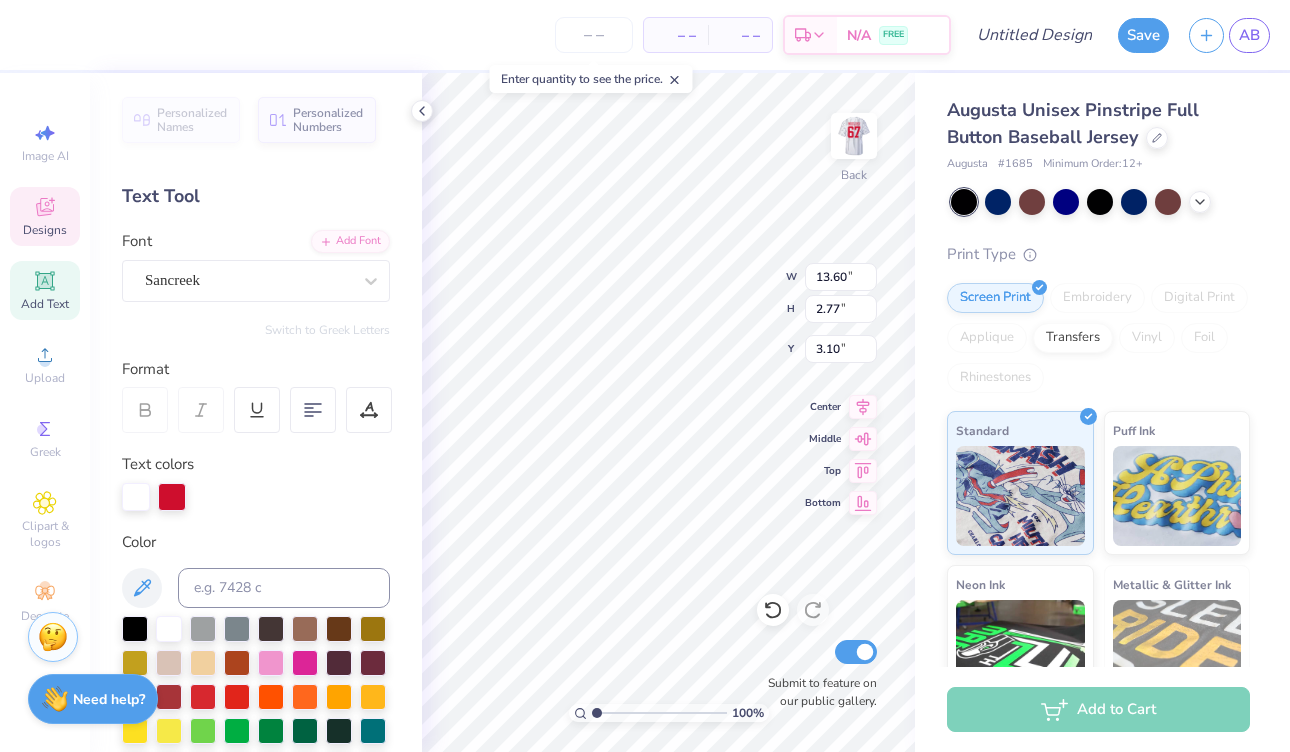 scroll, scrollTop: 0, scrollLeft: 3, axis: horizontal 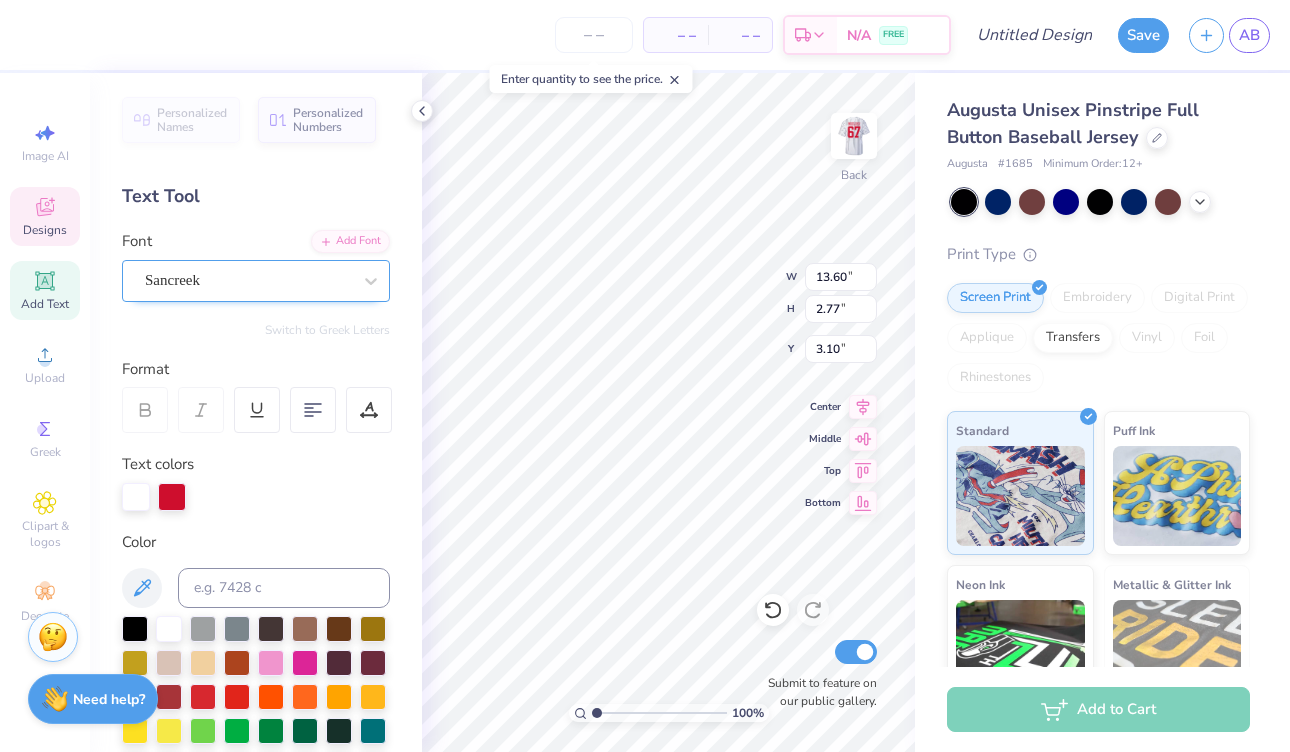 click on "Sancreek" at bounding box center (248, 280) 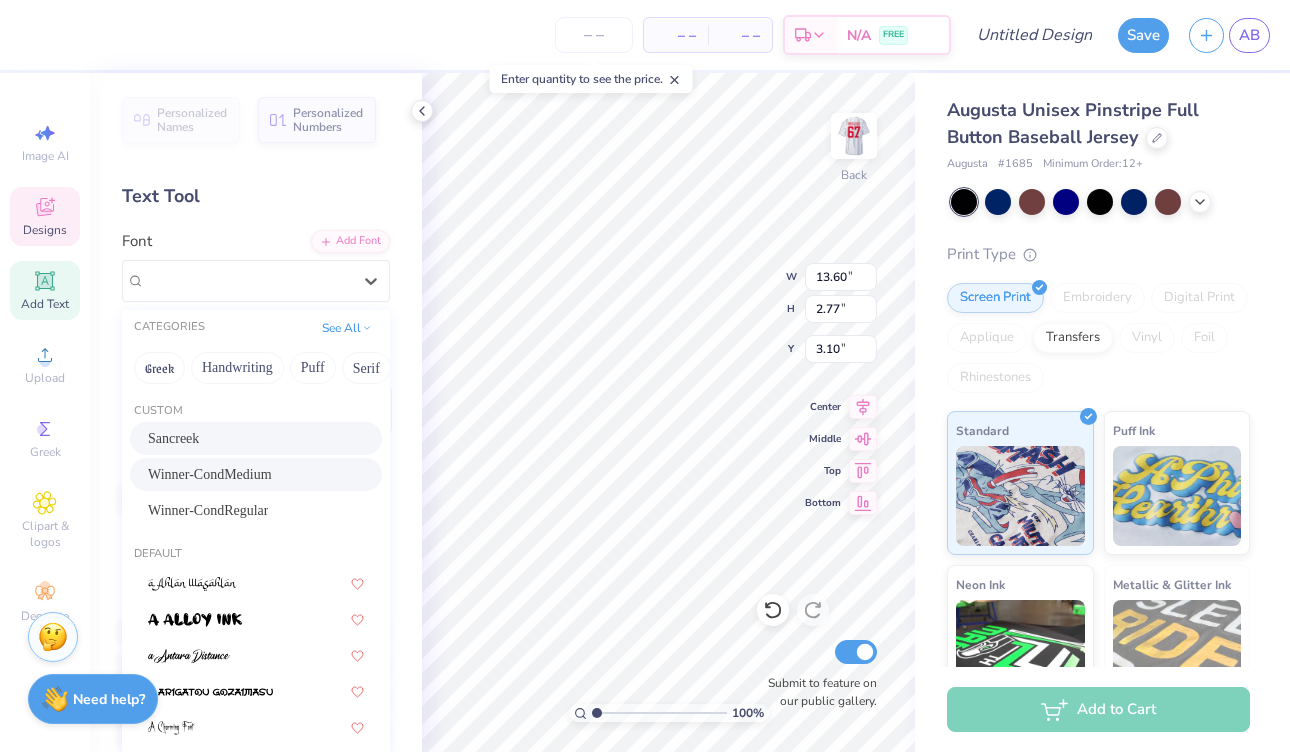 click on "Winner-CondMedium" at bounding box center (210, 474) 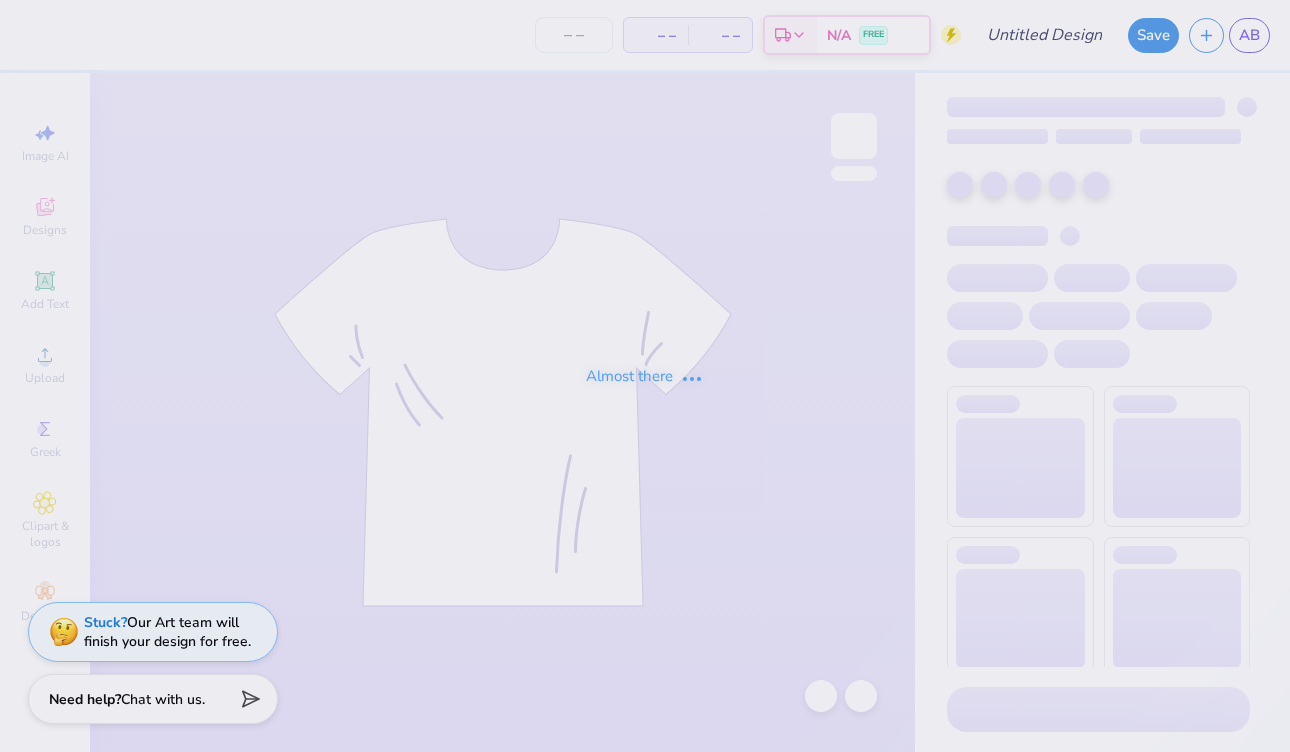 scroll, scrollTop: 0, scrollLeft: 0, axis: both 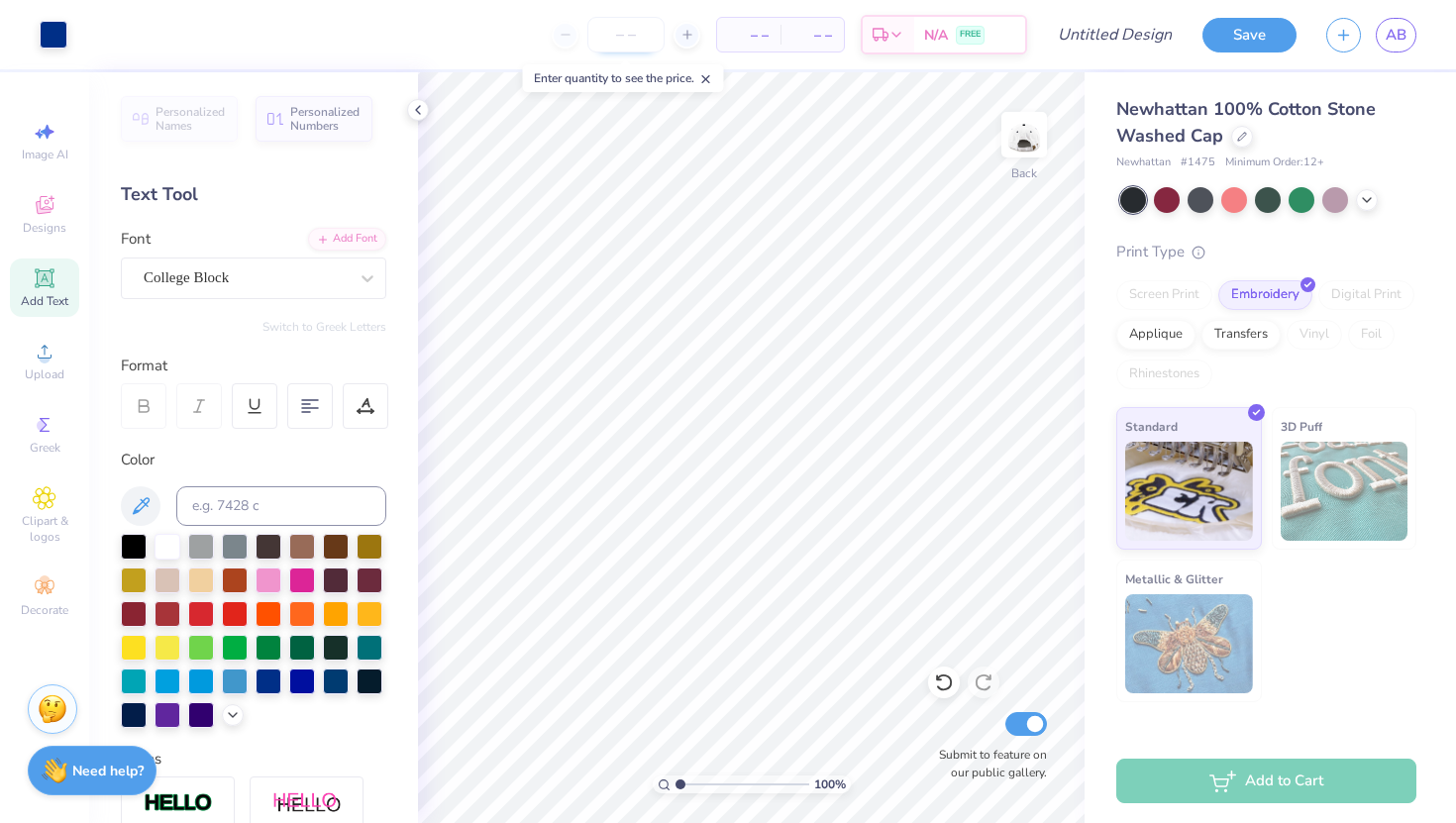 click at bounding box center [626, 35] 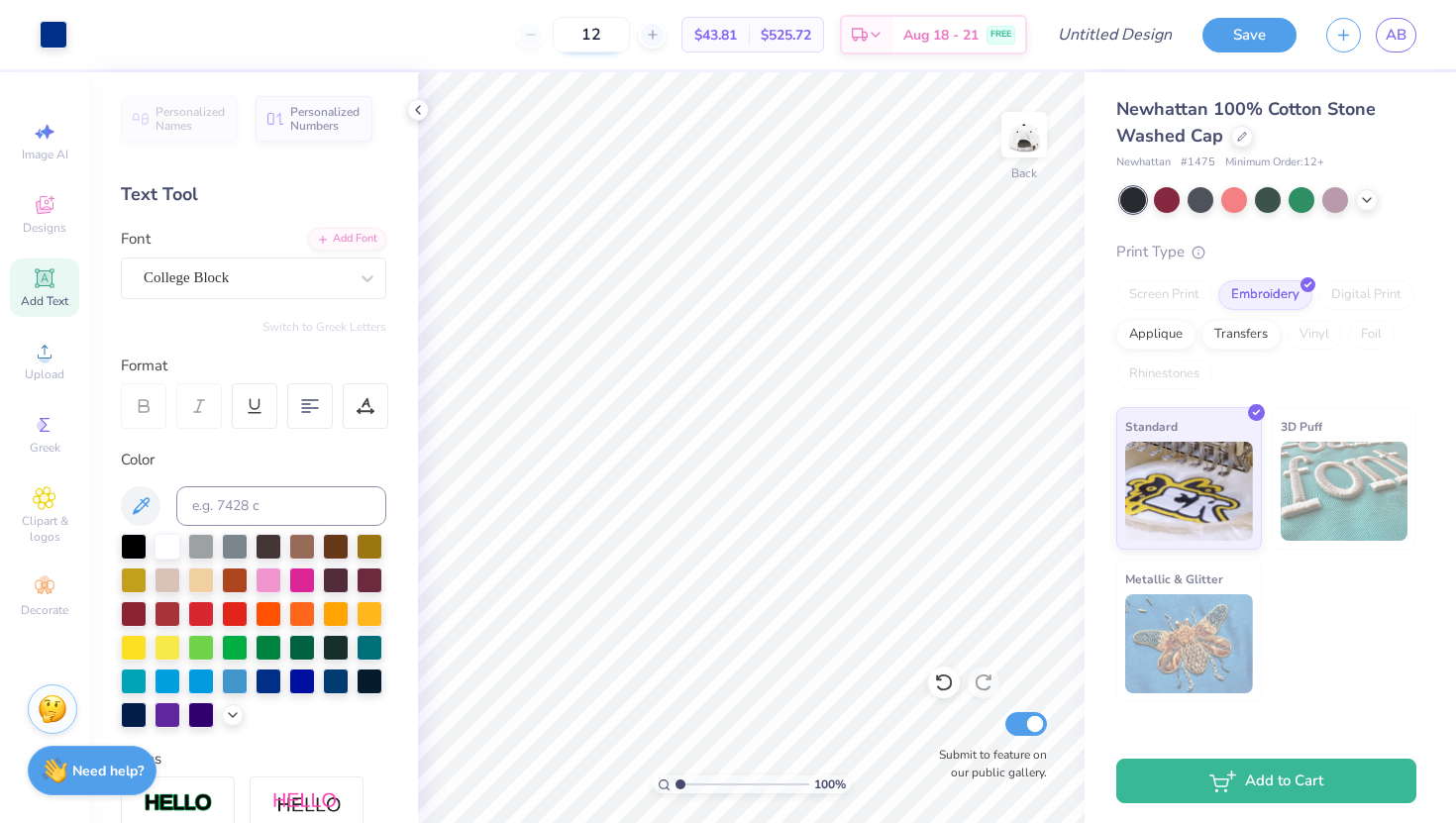 type on "1" 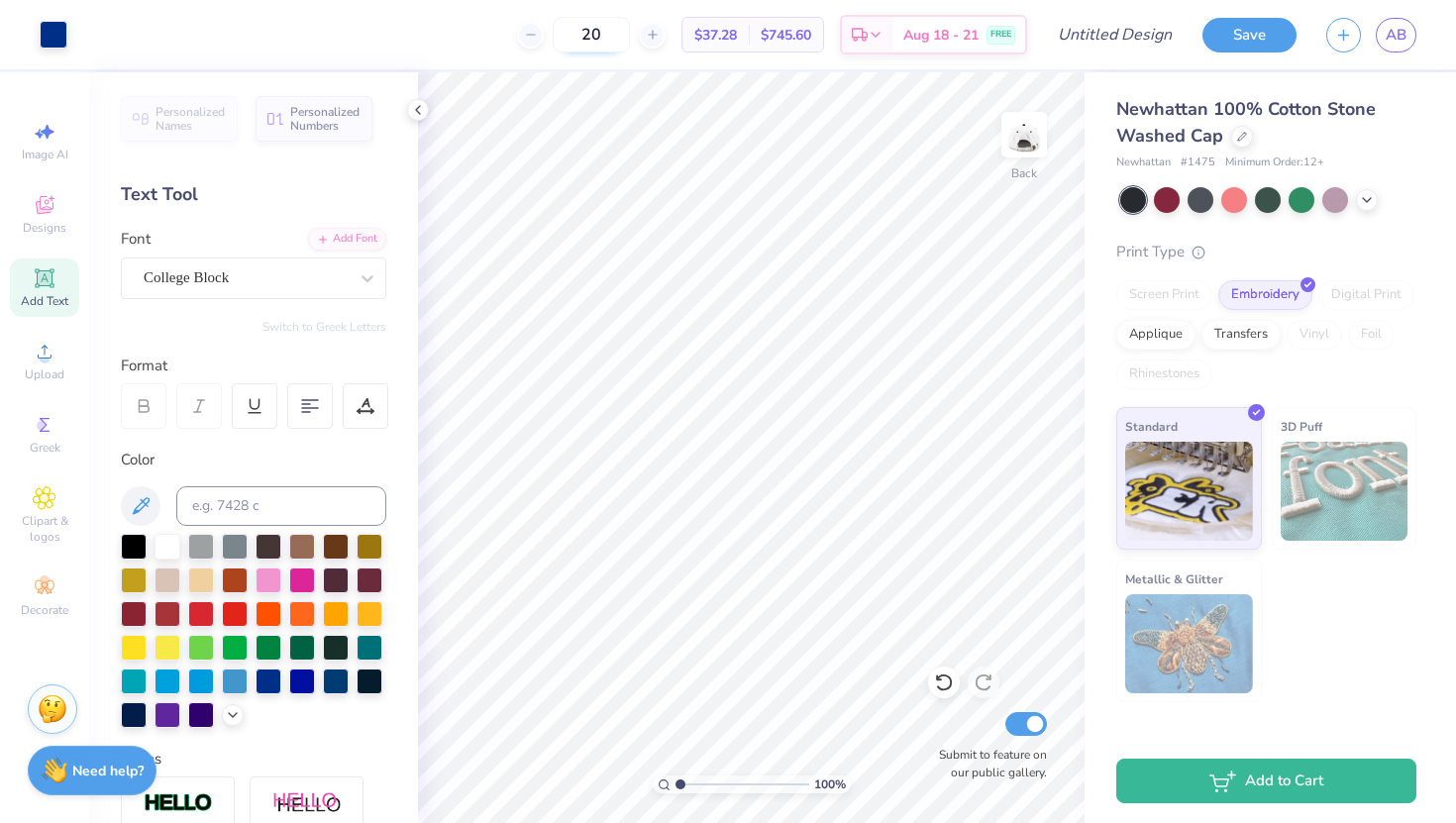 type on "2" 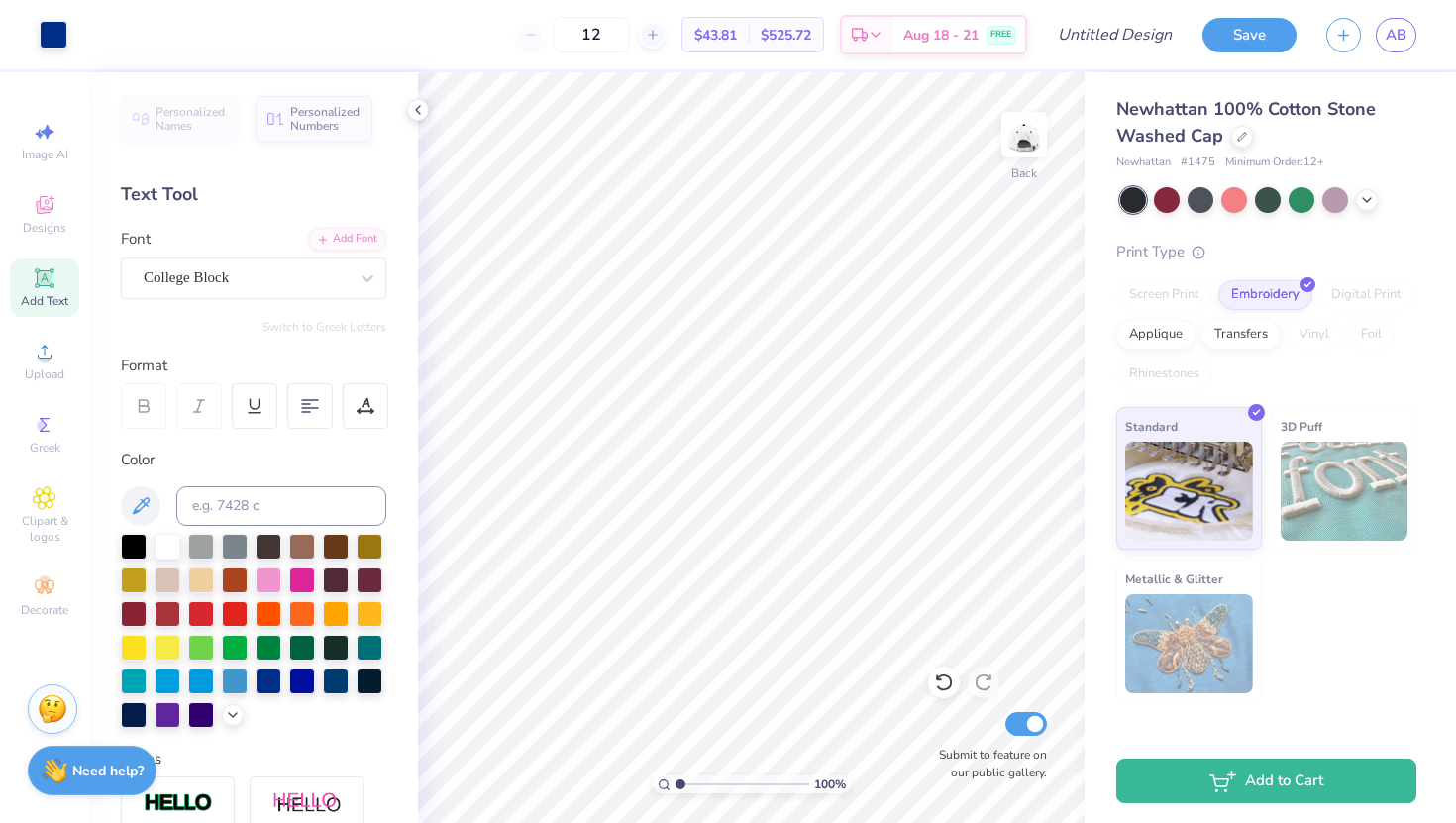 type on "12" 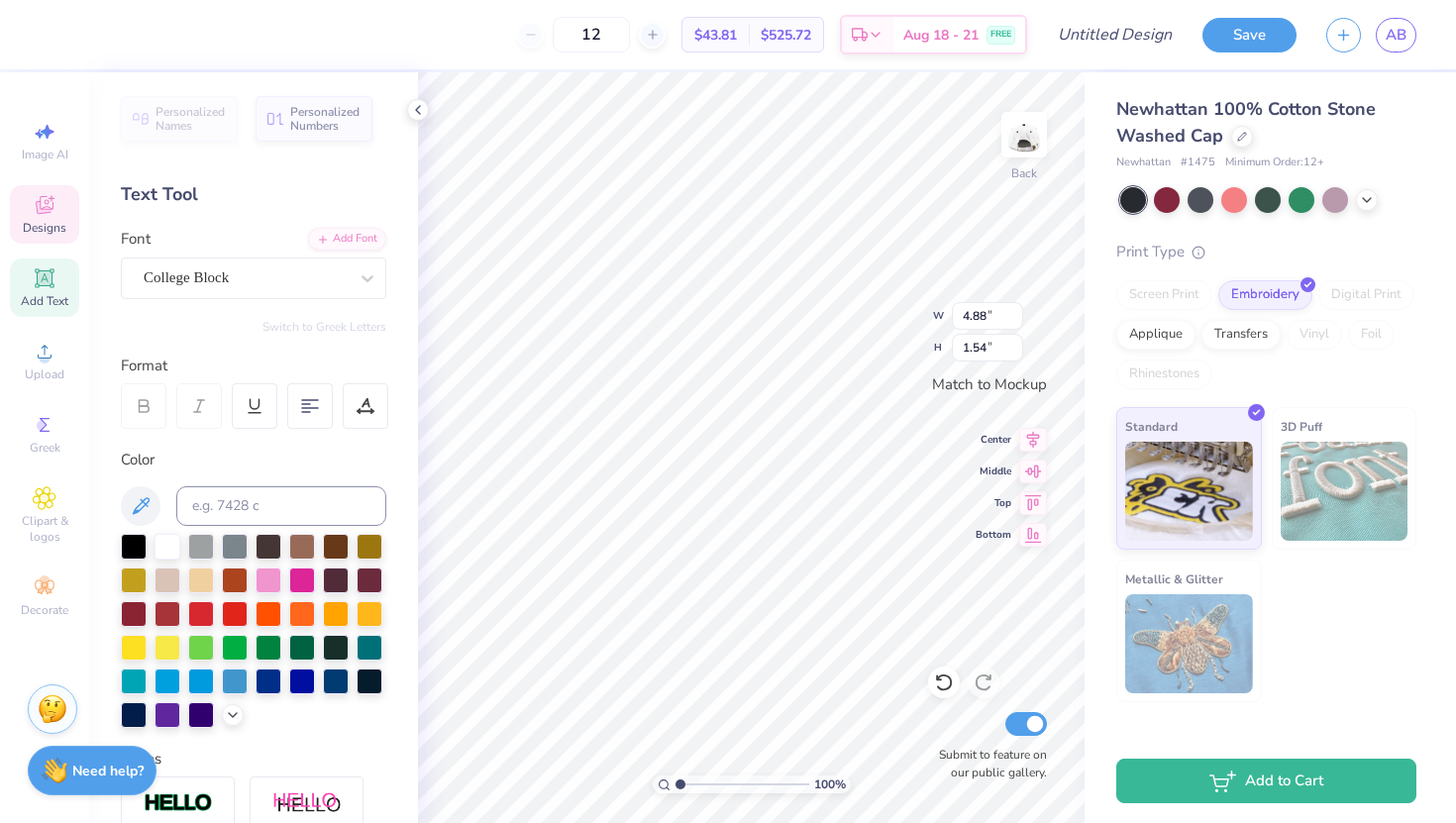scroll, scrollTop: 0, scrollLeft: 2, axis: horizontal 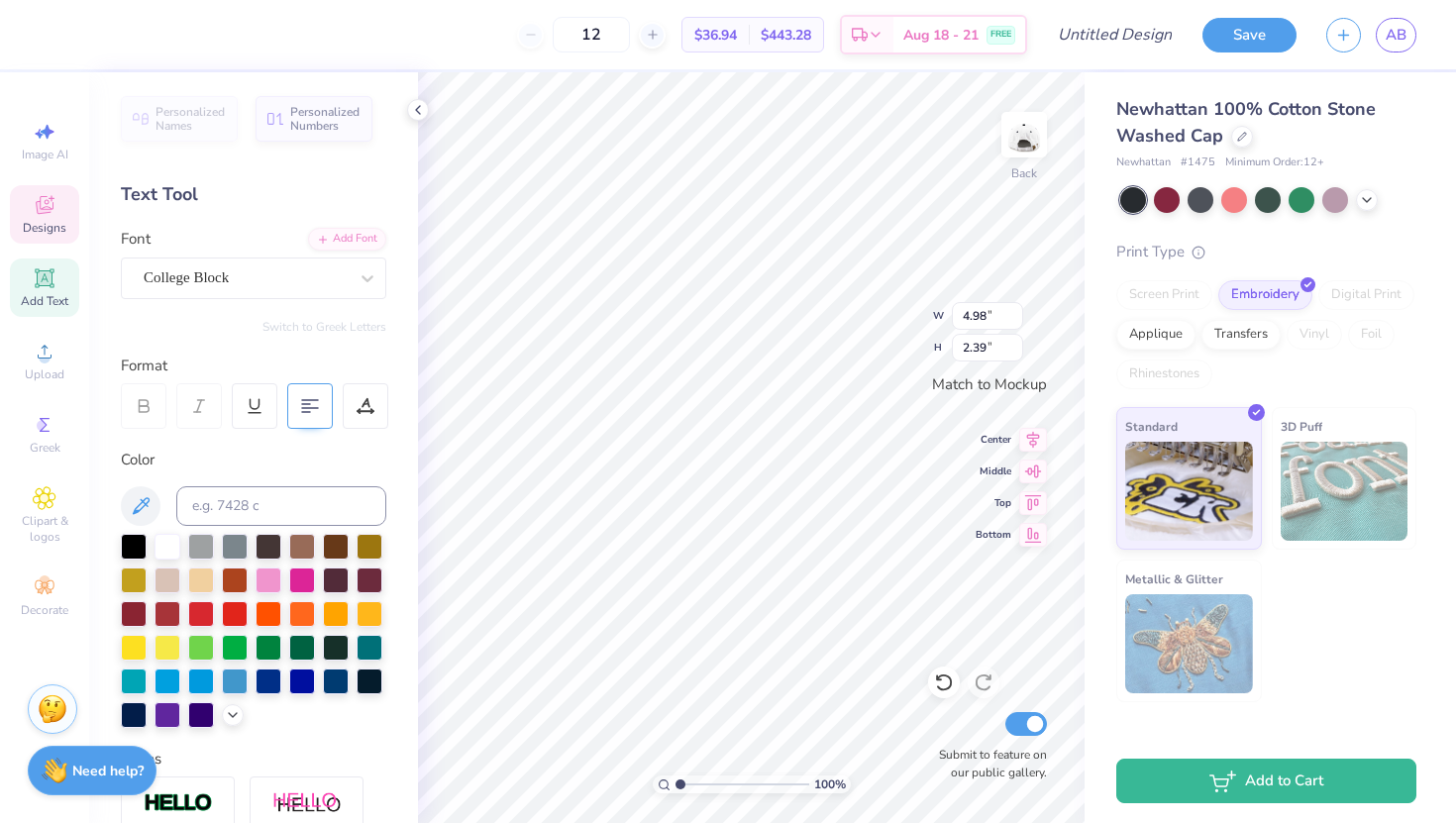 click at bounding box center (310, 406) 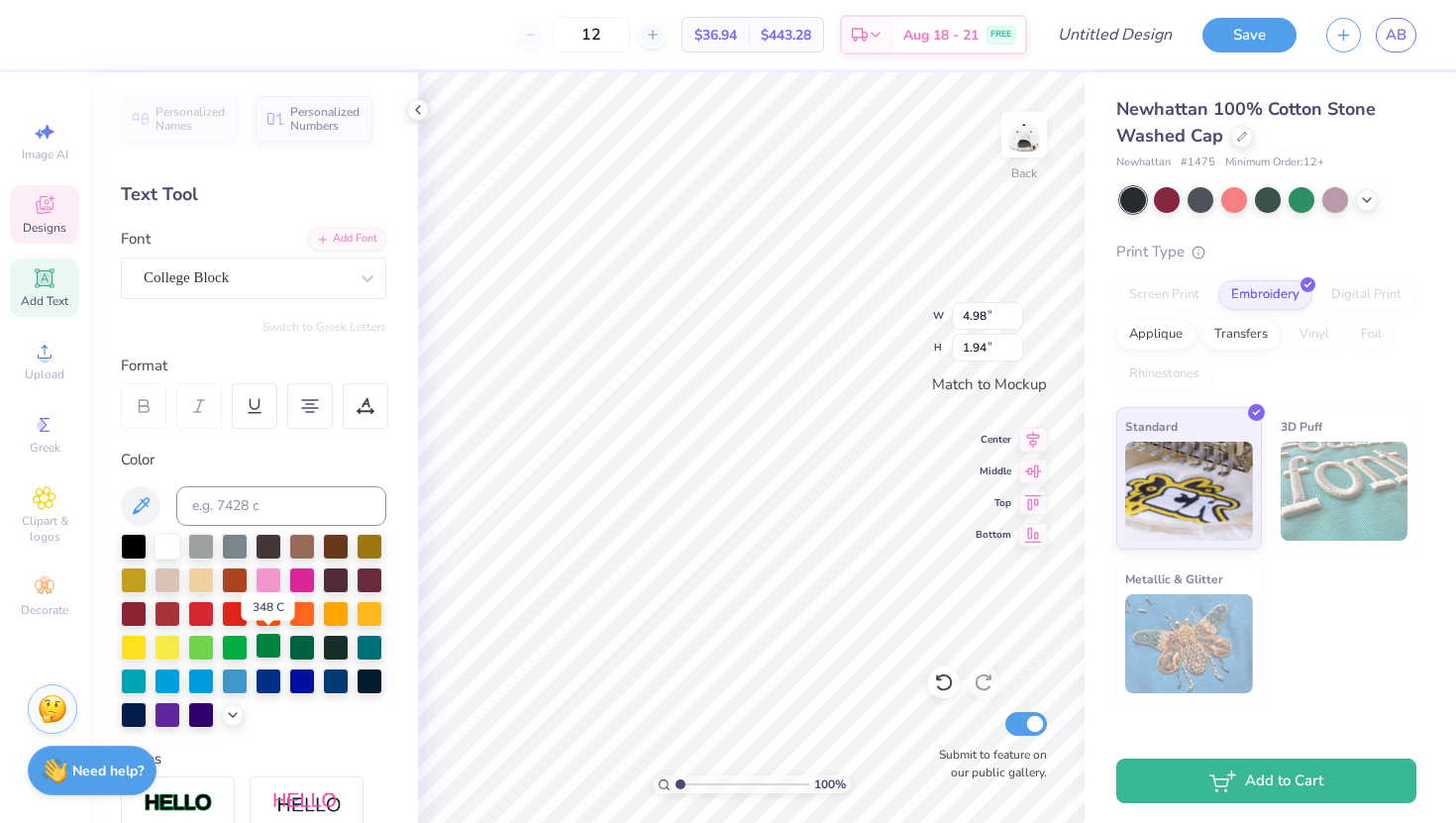 click at bounding box center (268, 646) 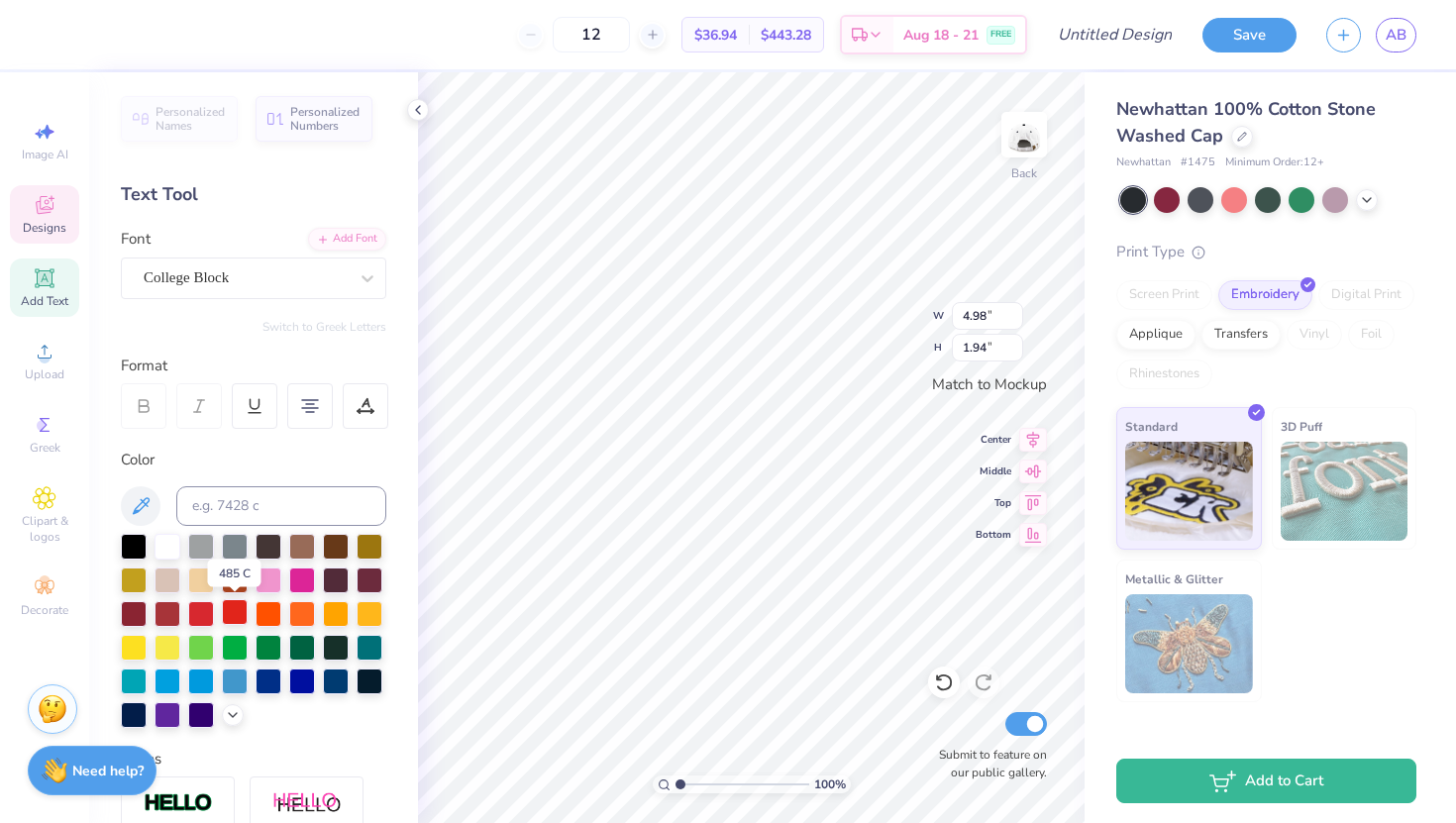 click at bounding box center (235, 612) 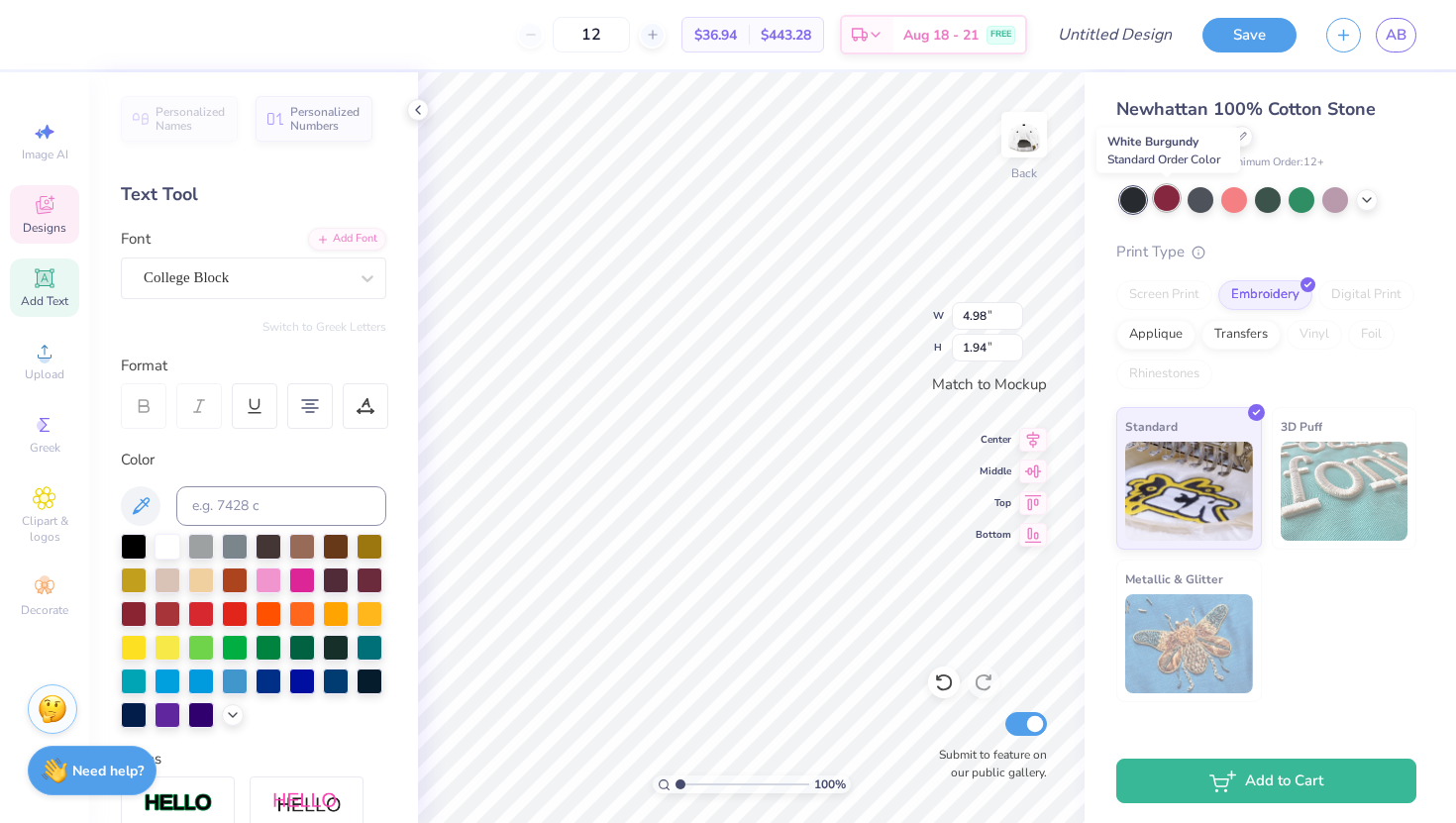 click at bounding box center [1167, 198] 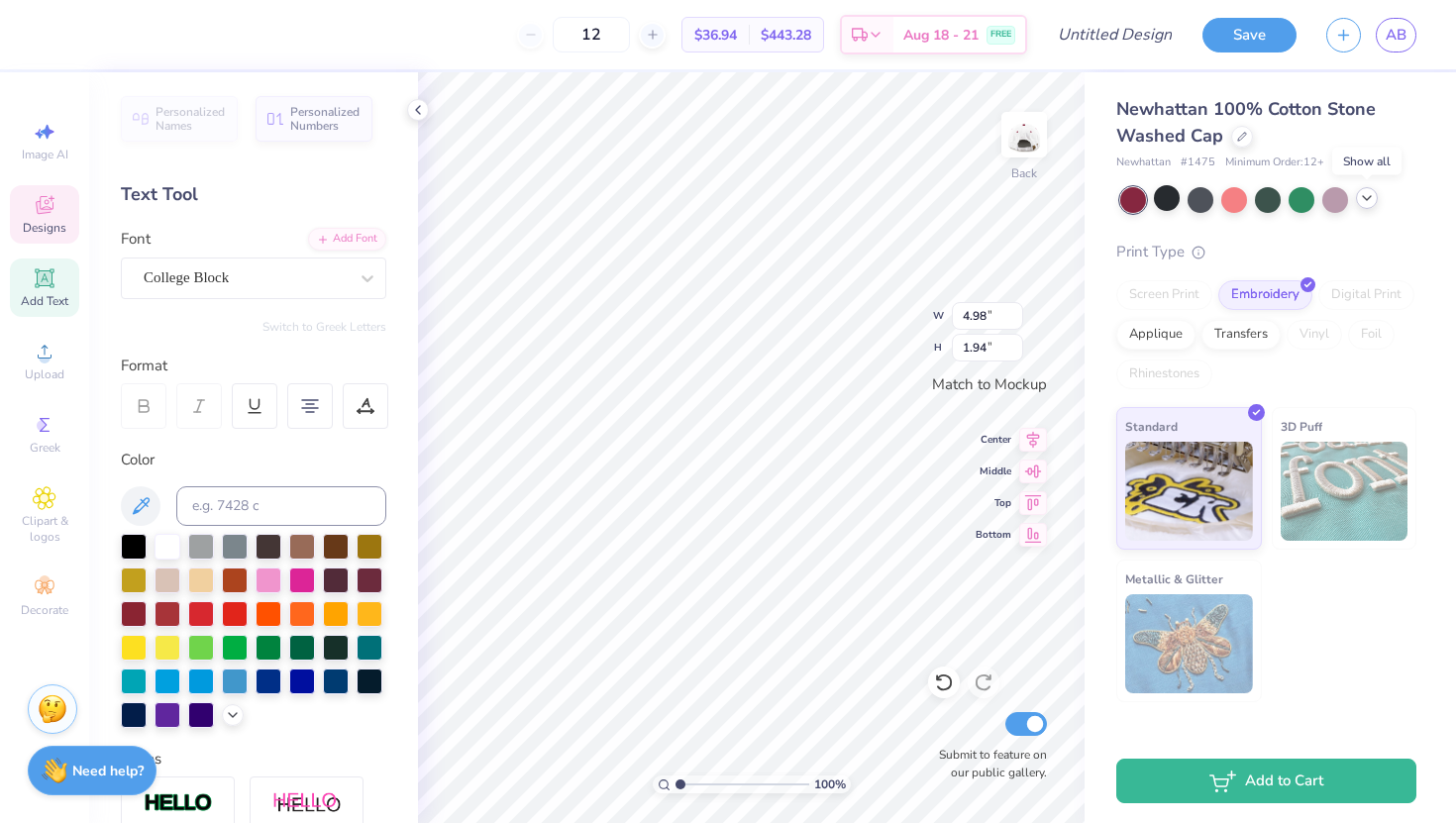 click 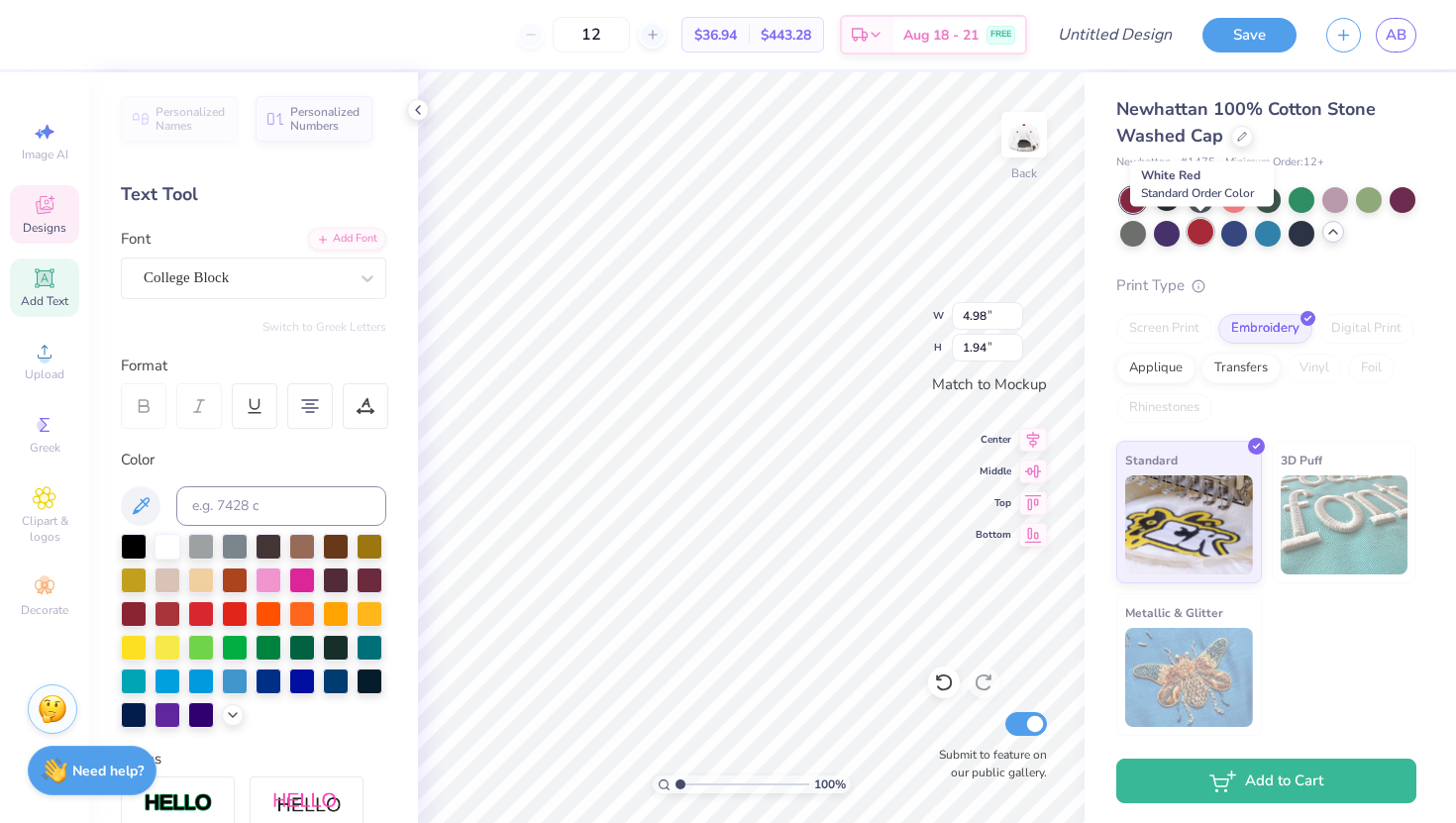 click at bounding box center [1200, 232] 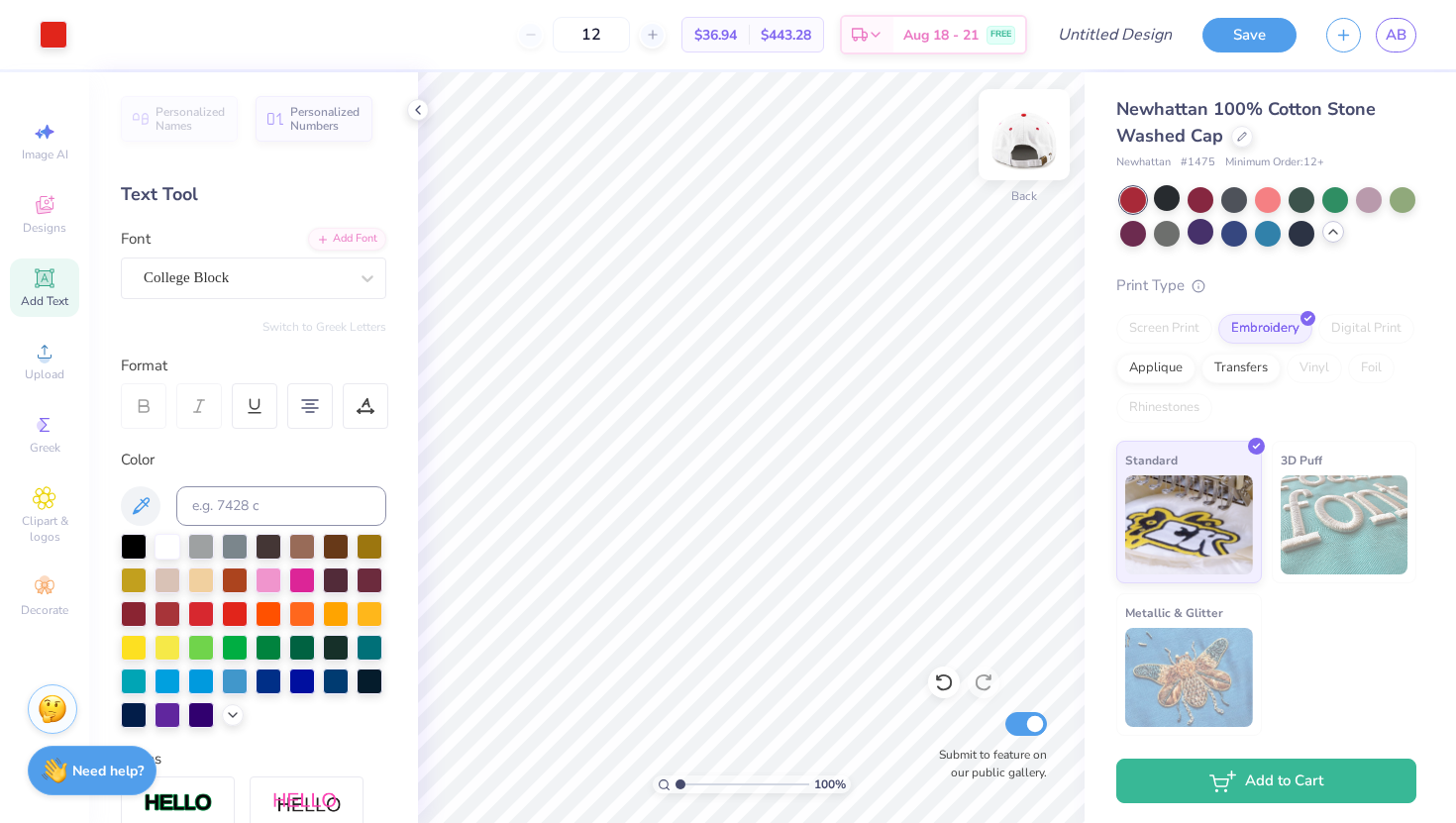 click at bounding box center [1024, 135] 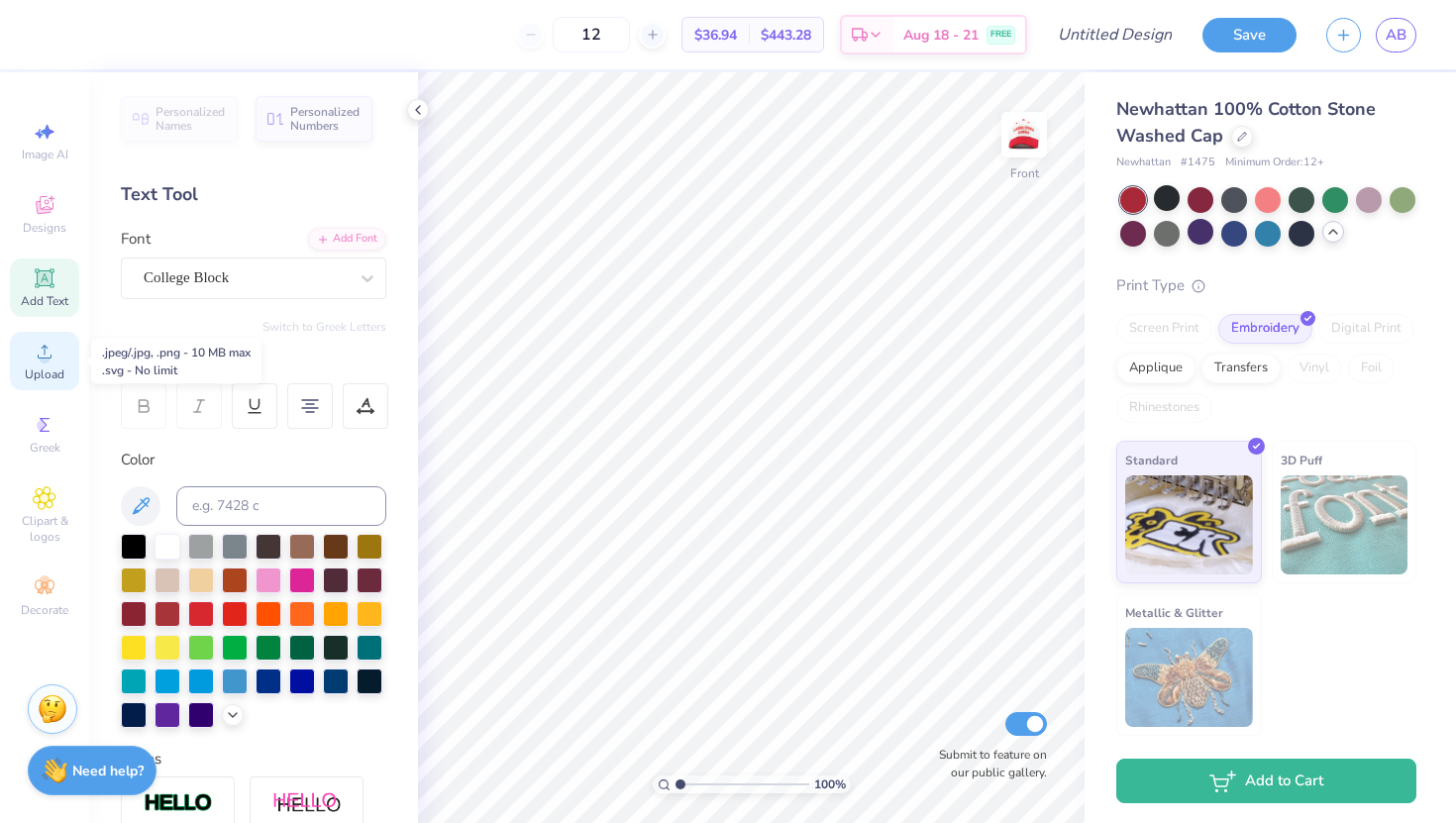 click 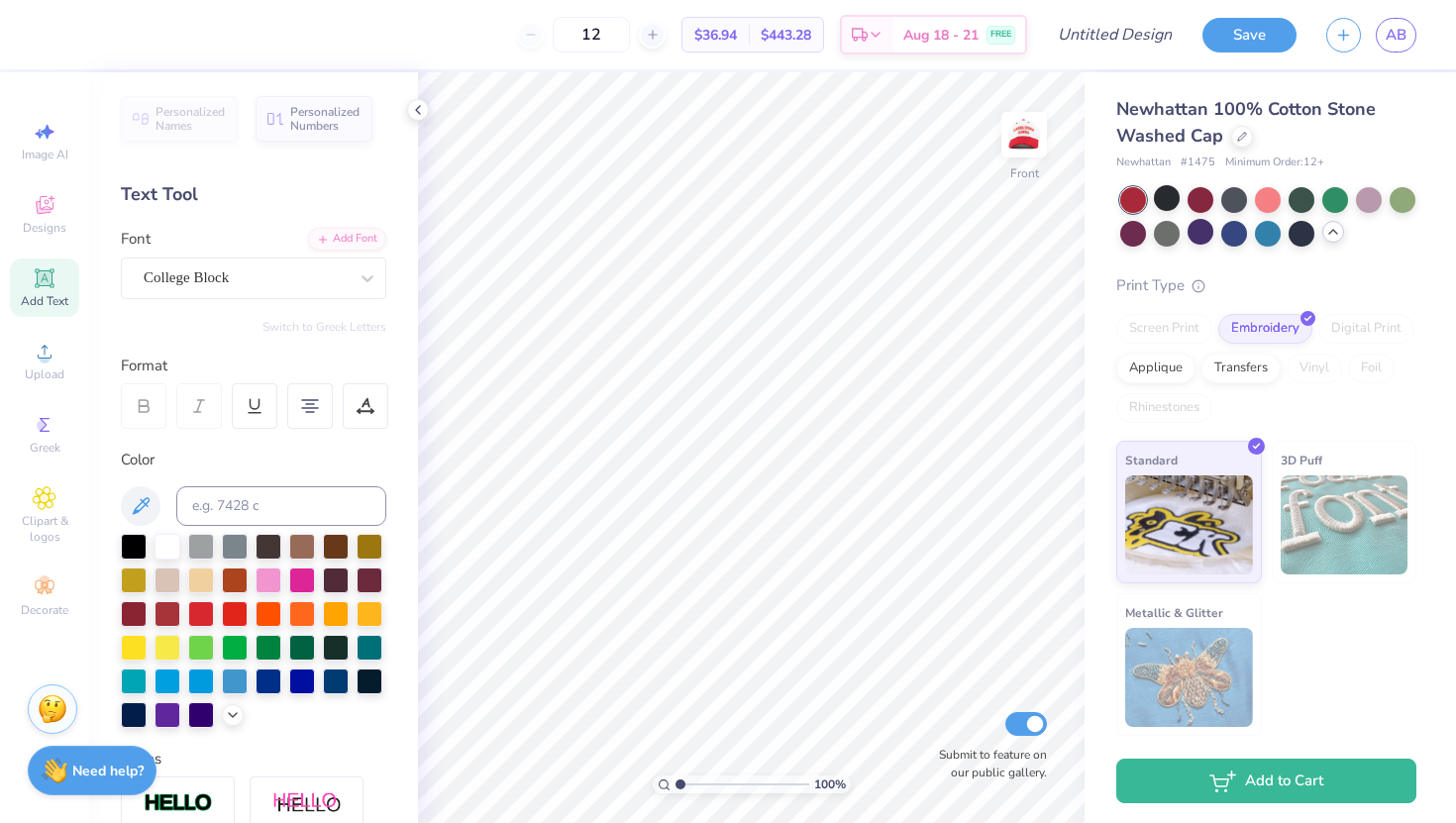 click on "Add Text" at bounding box center [45, 287] 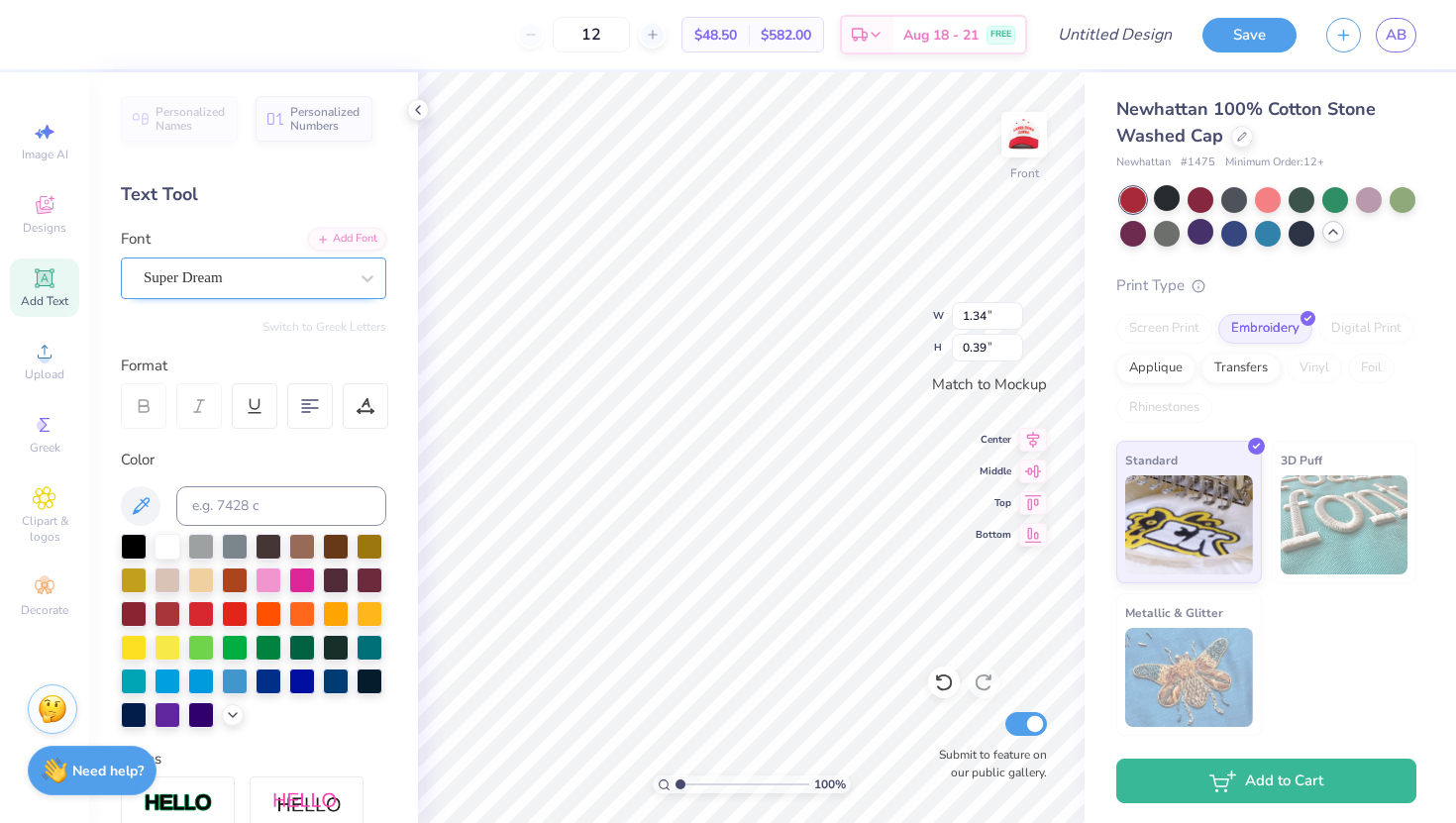 click on "Super Dream" at bounding box center (246, 277) 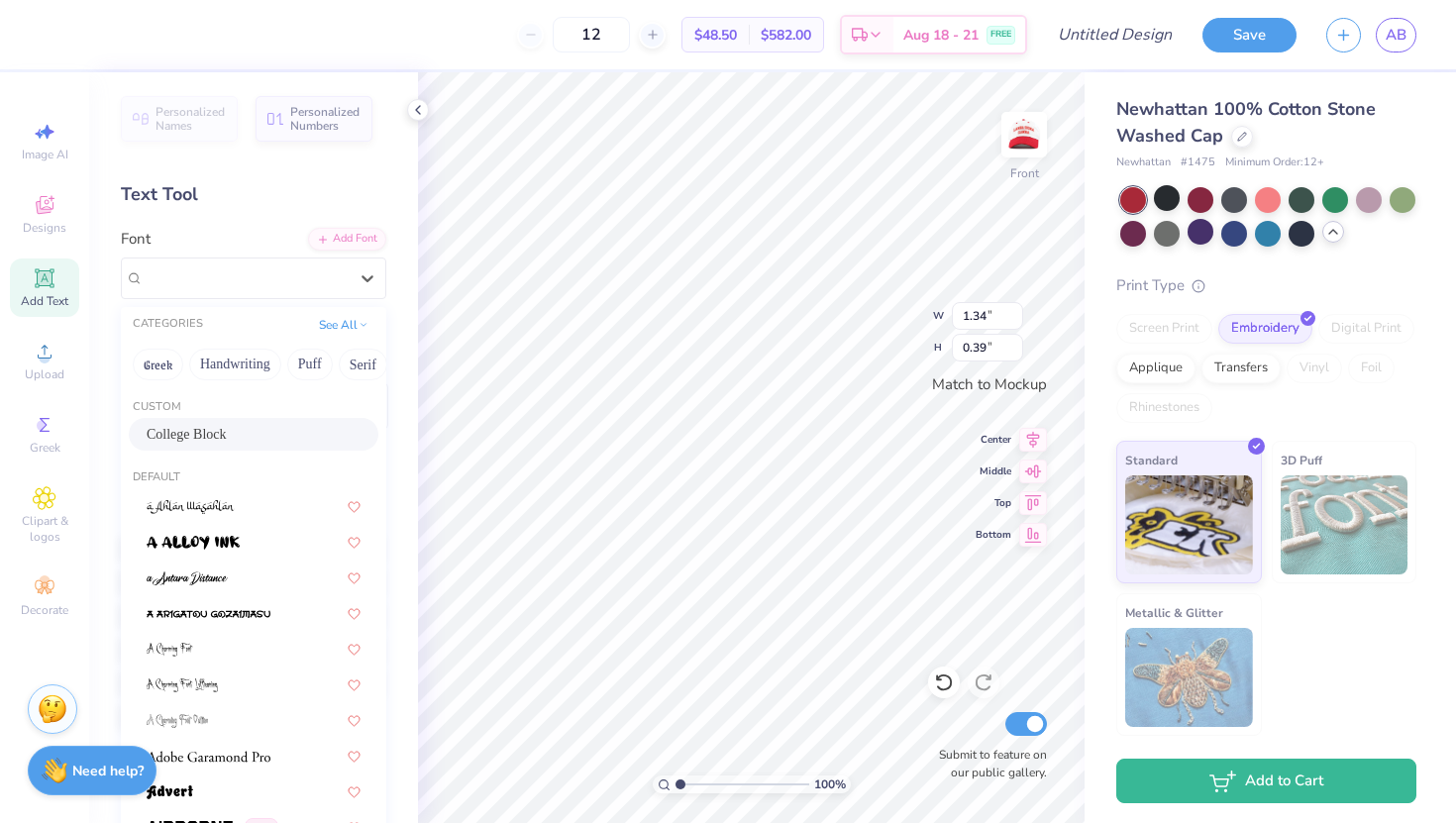 click on "College Block" at bounding box center (186, 434) 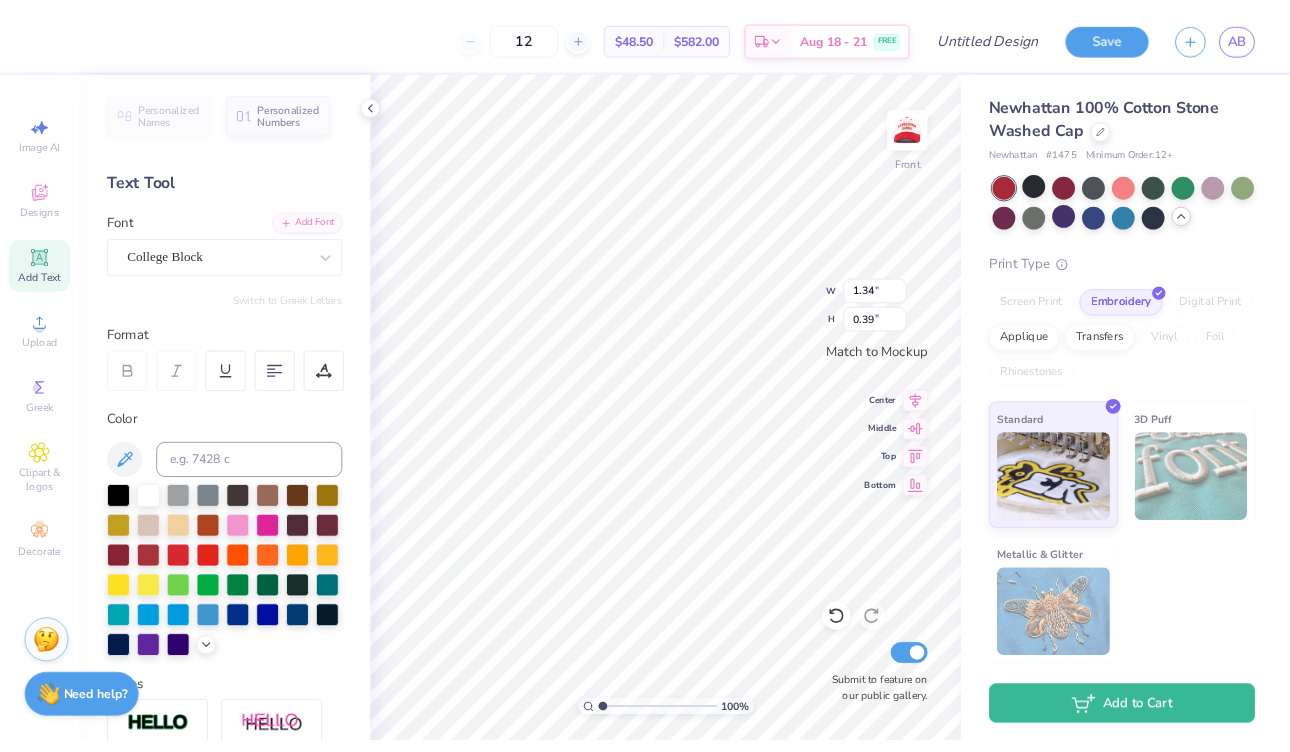 scroll, scrollTop: 0, scrollLeft: 2, axis: horizontal 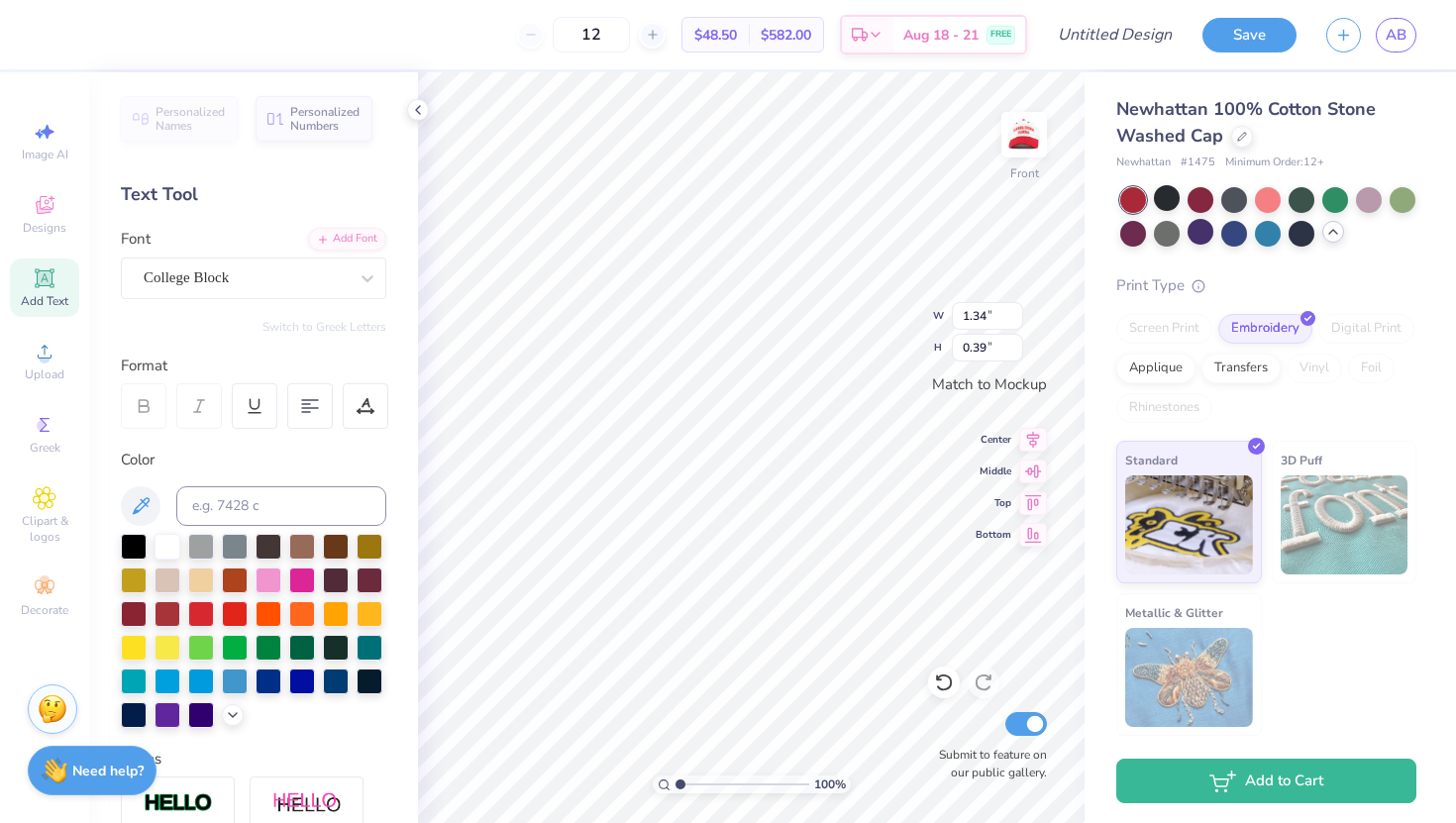 type on "IPSE '86" 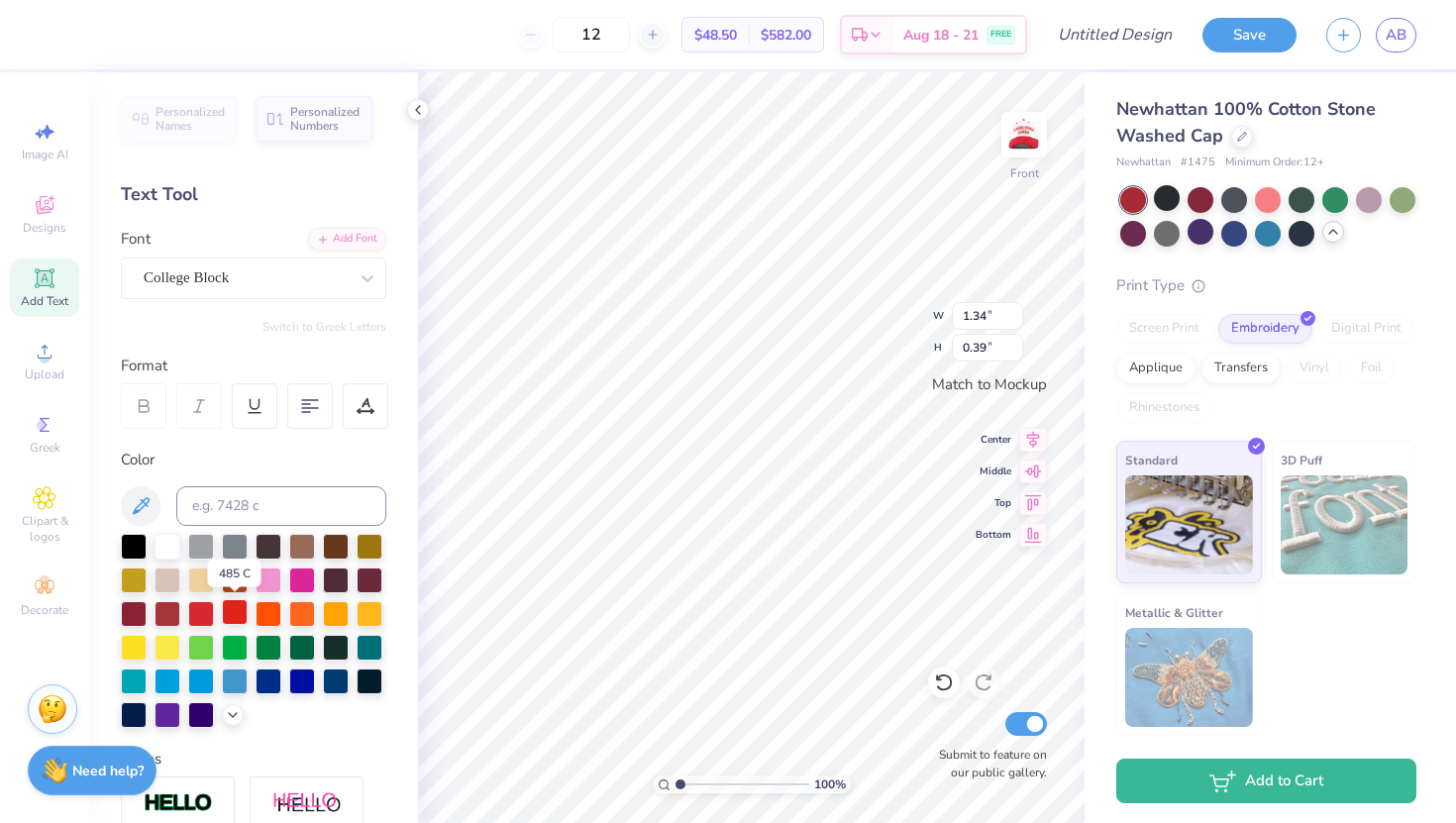 click at bounding box center (235, 612) 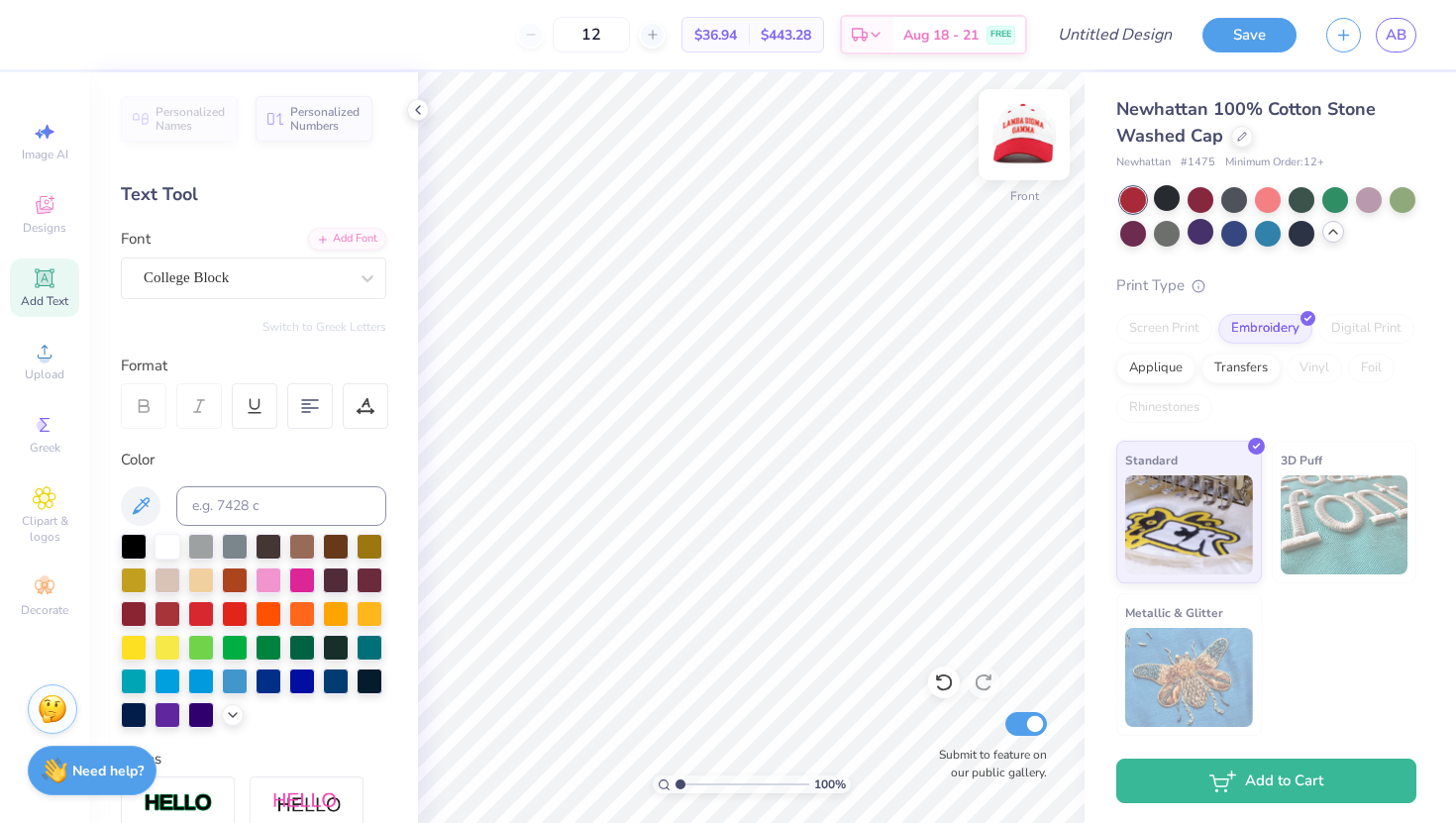 click at bounding box center [1024, 135] 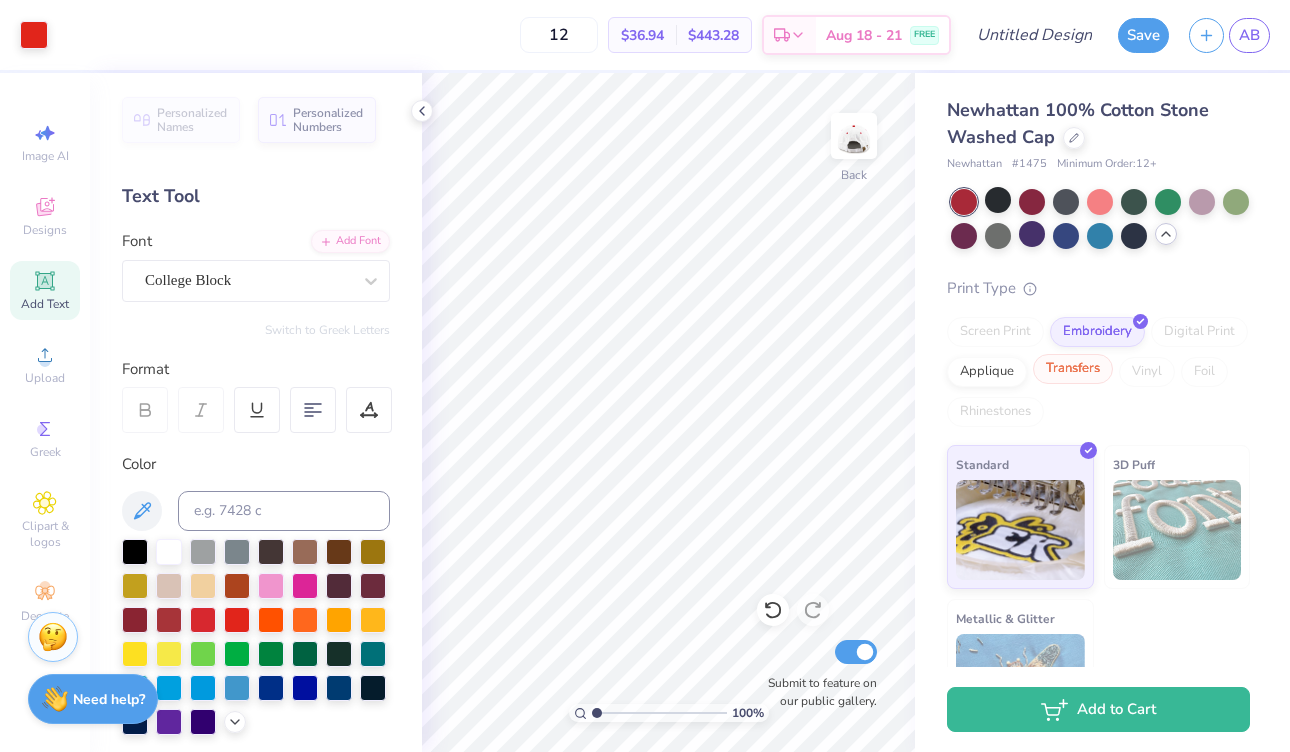 click on "Transfers" at bounding box center (1073, 369) 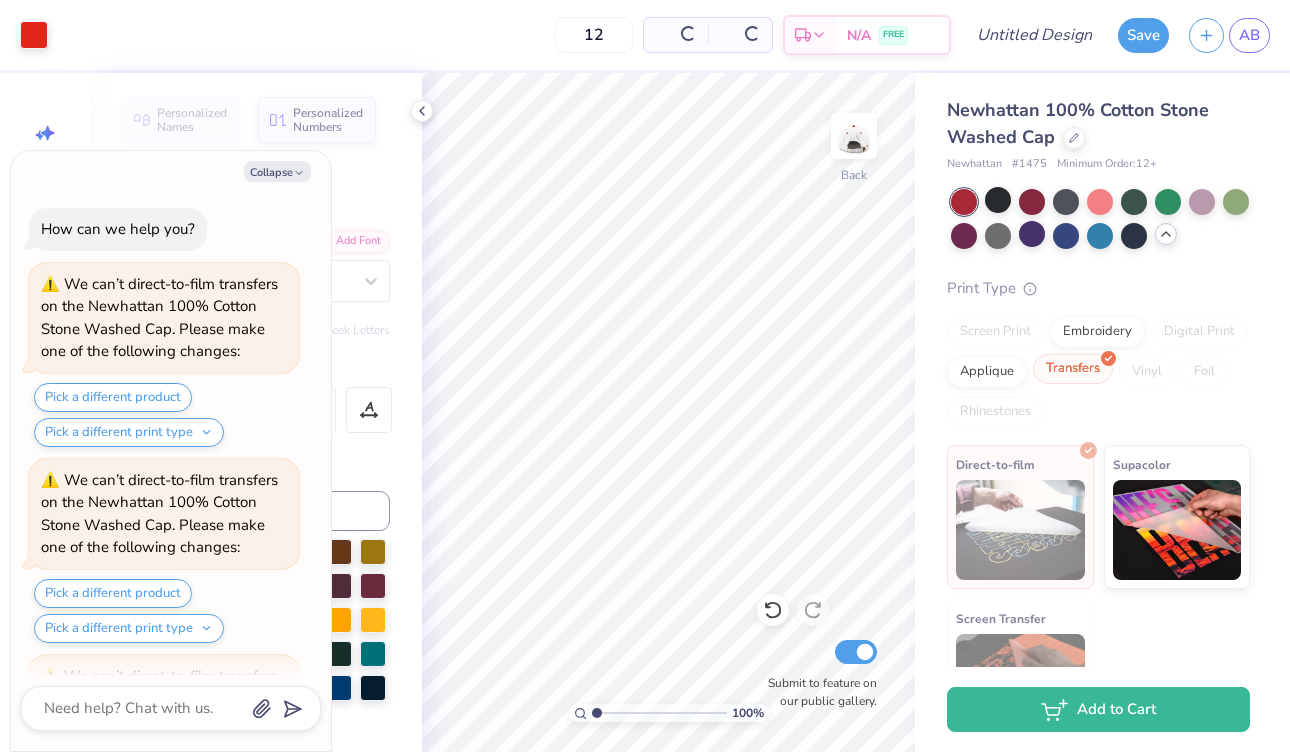 scroll, scrollTop: 178, scrollLeft: 0, axis: vertical 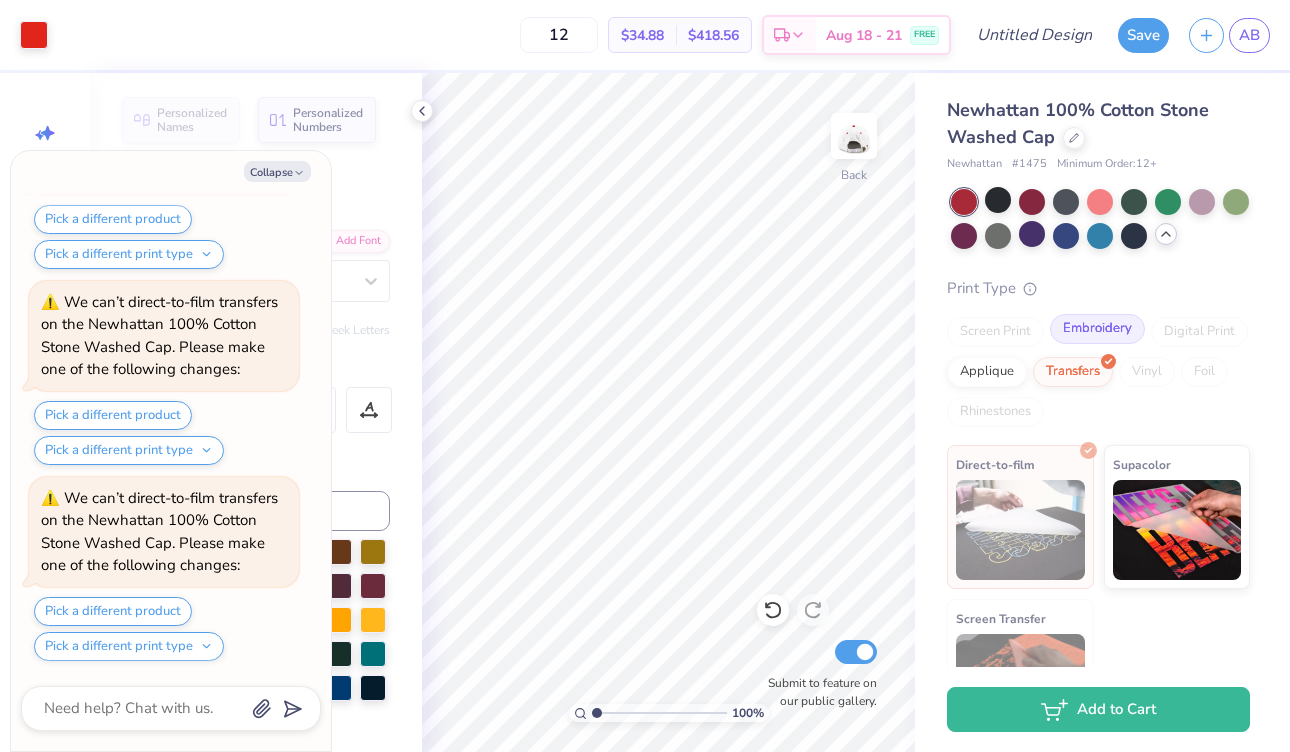 click on "Embroidery" at bounding box center [1097, 329] 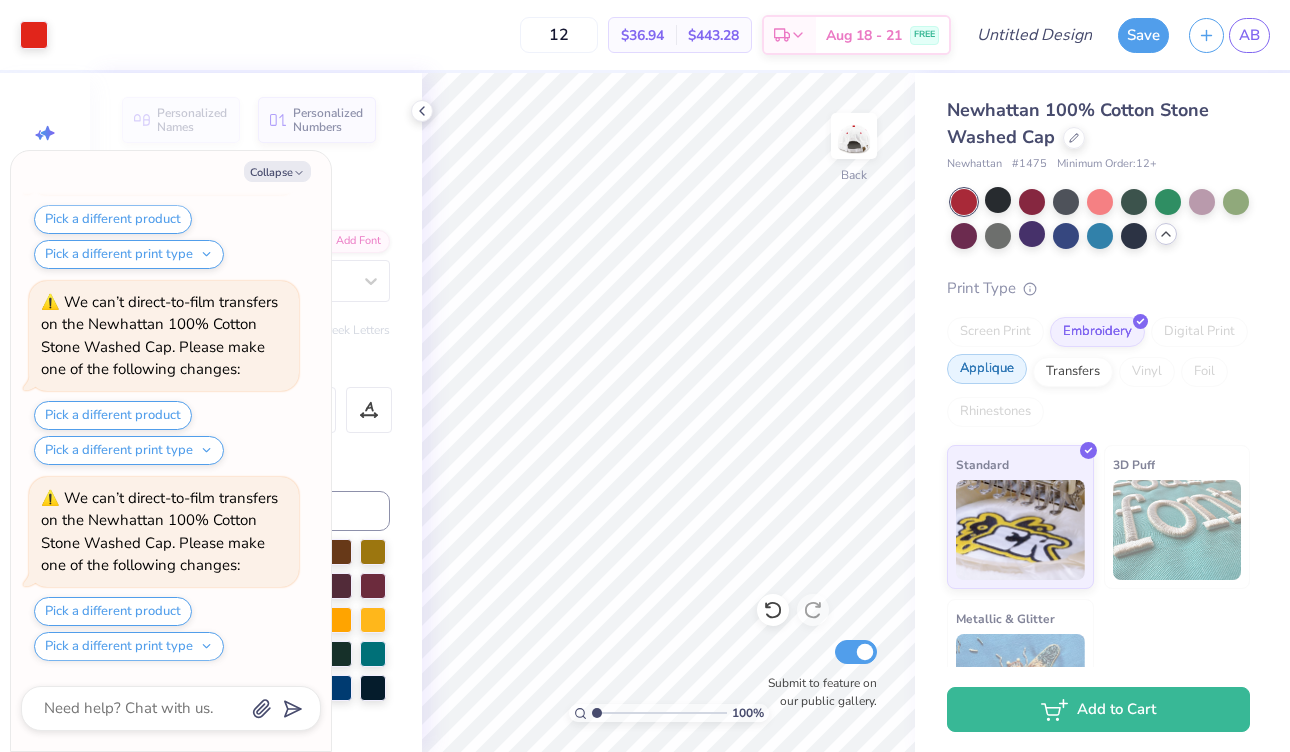 click on "Applique" at bounding box center [987, 369] 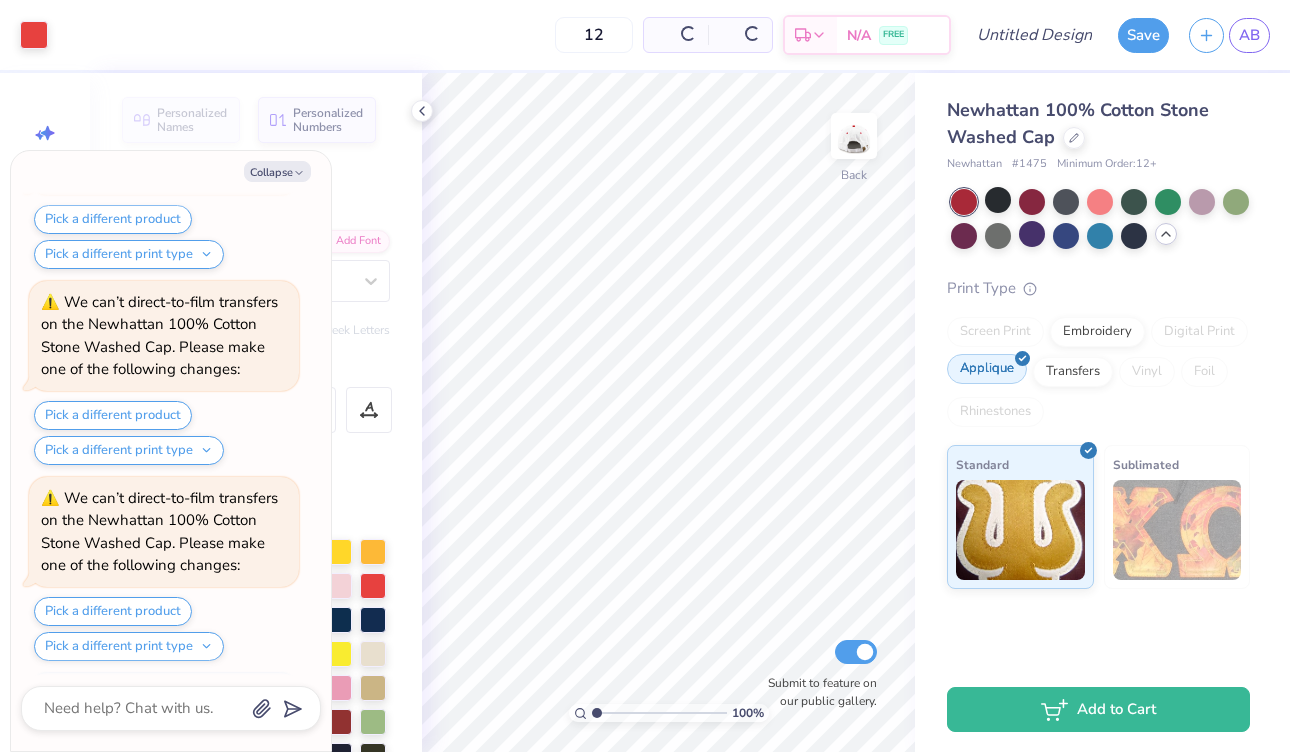 scroll, scrollTop: 300, scrollLeft: 0, axis: vertical 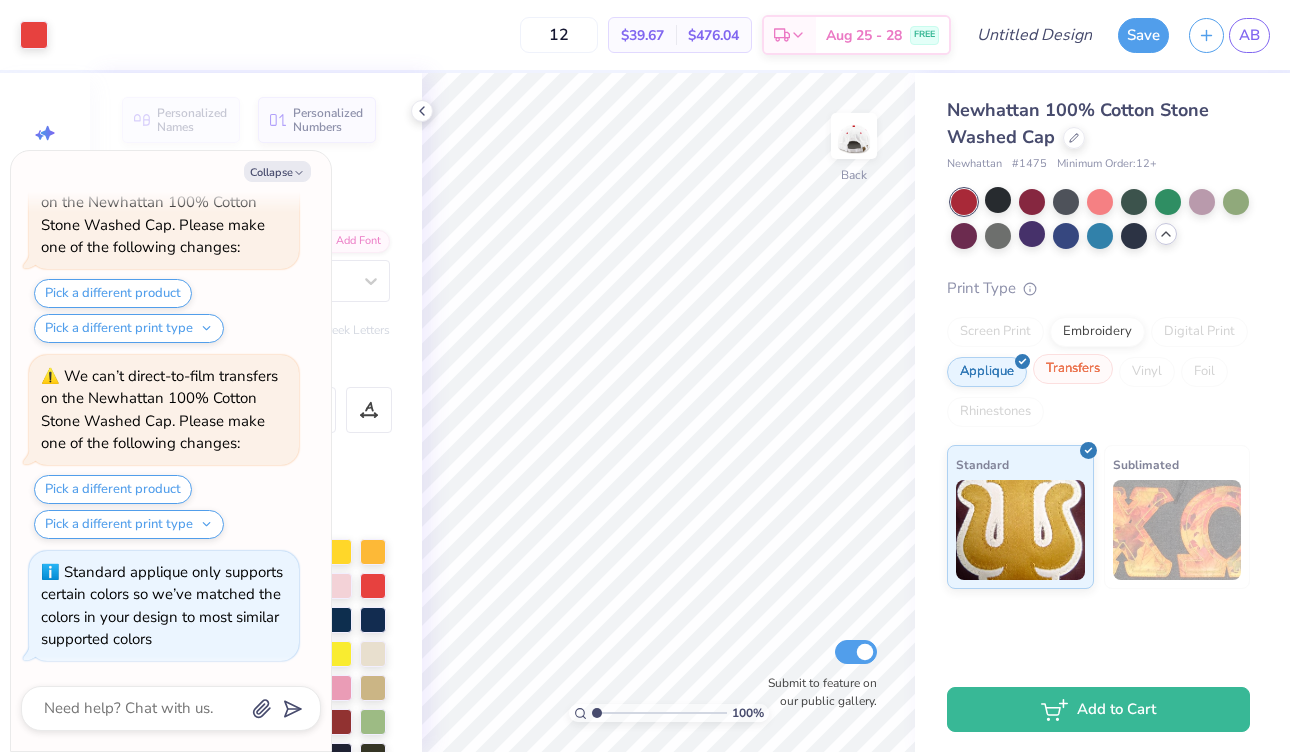 click on "Transfers" at bounding box center (1073, 369) 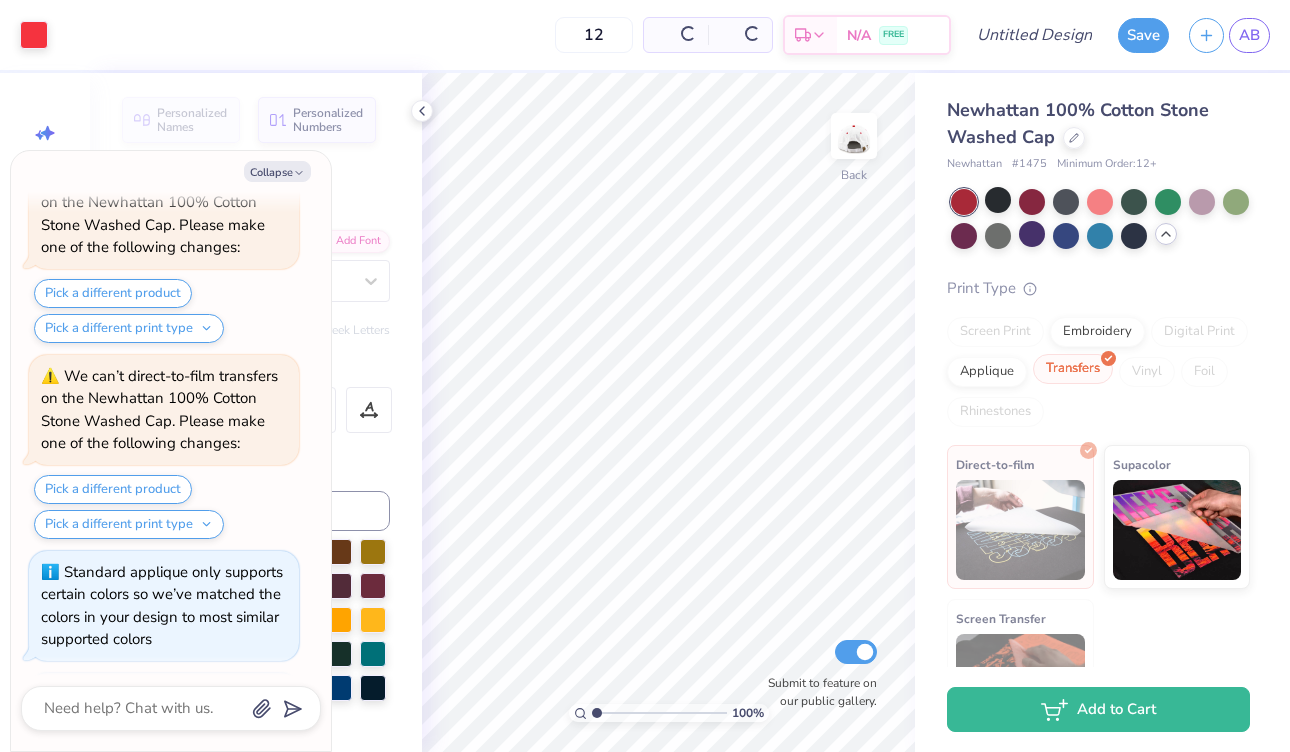 scroll, scrollTop: 1010, scrollLeft: 0, axis: vertical 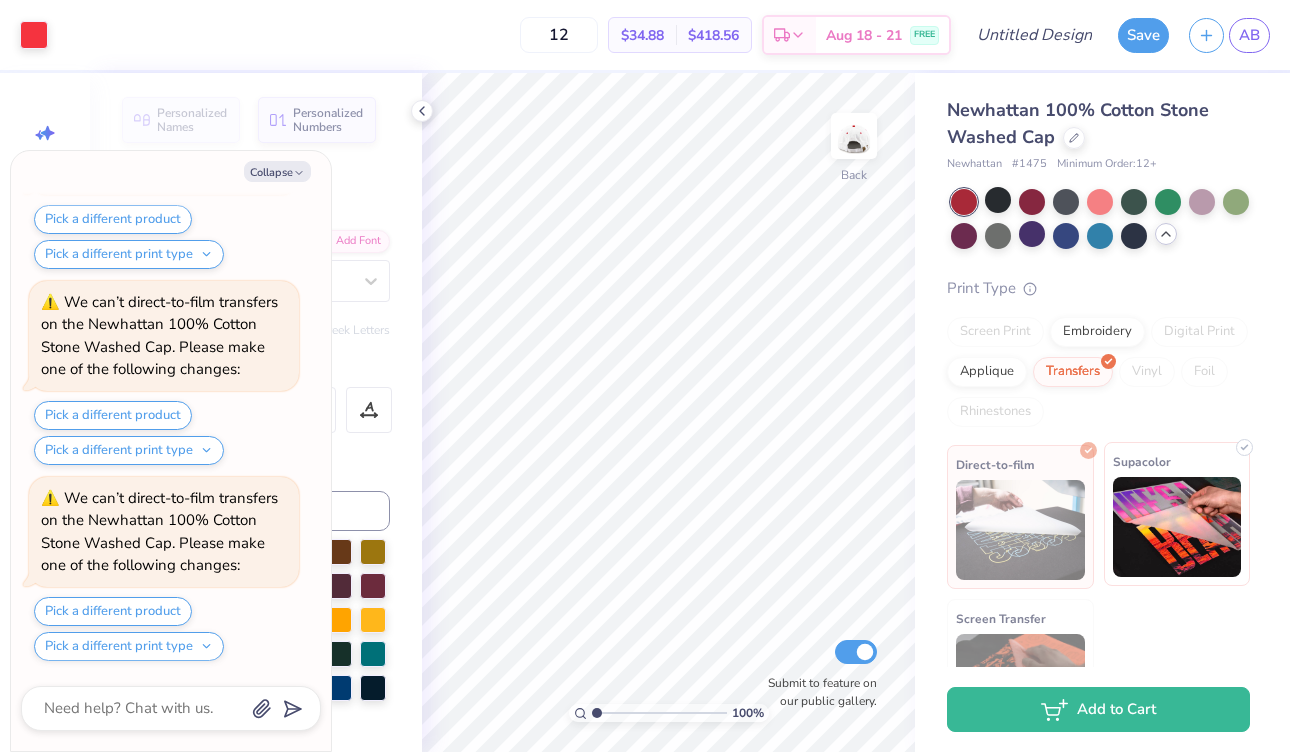 click at bounding box center (1177, 527) 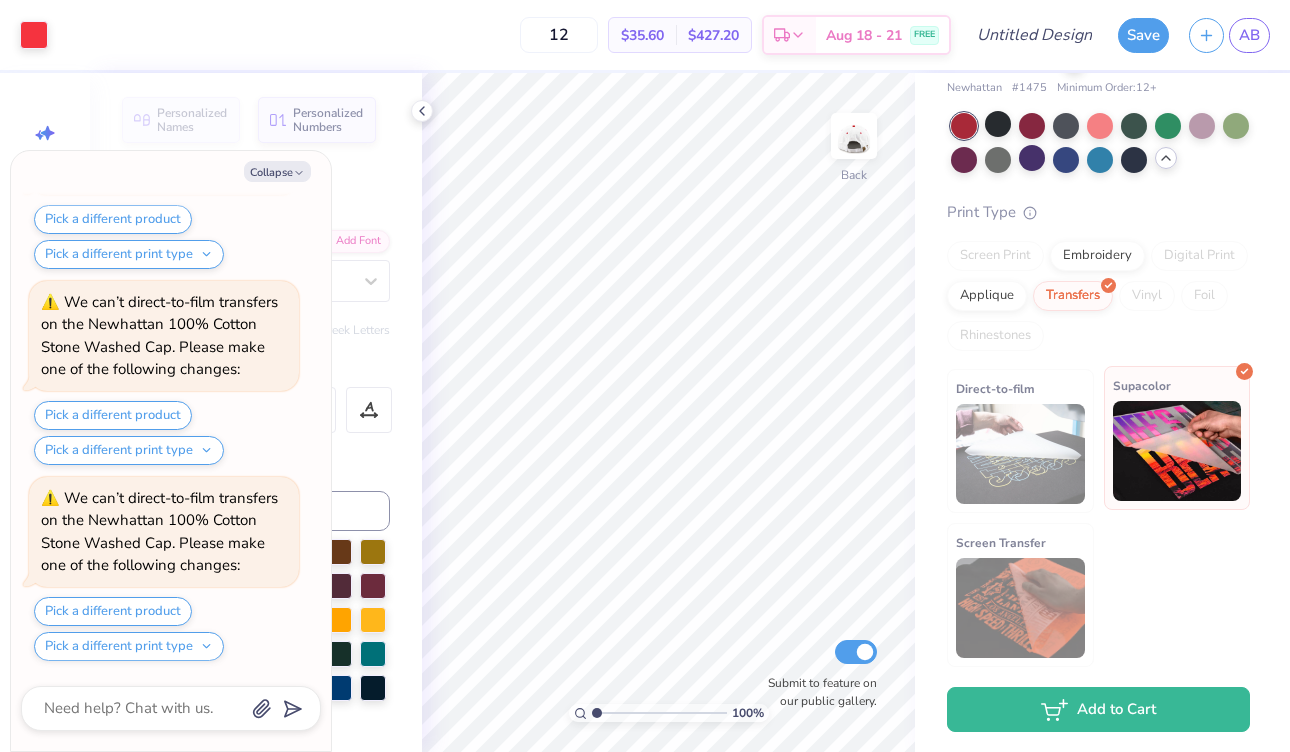 scroll, scrollTop: 0, scrollLeft: 0, axis: both 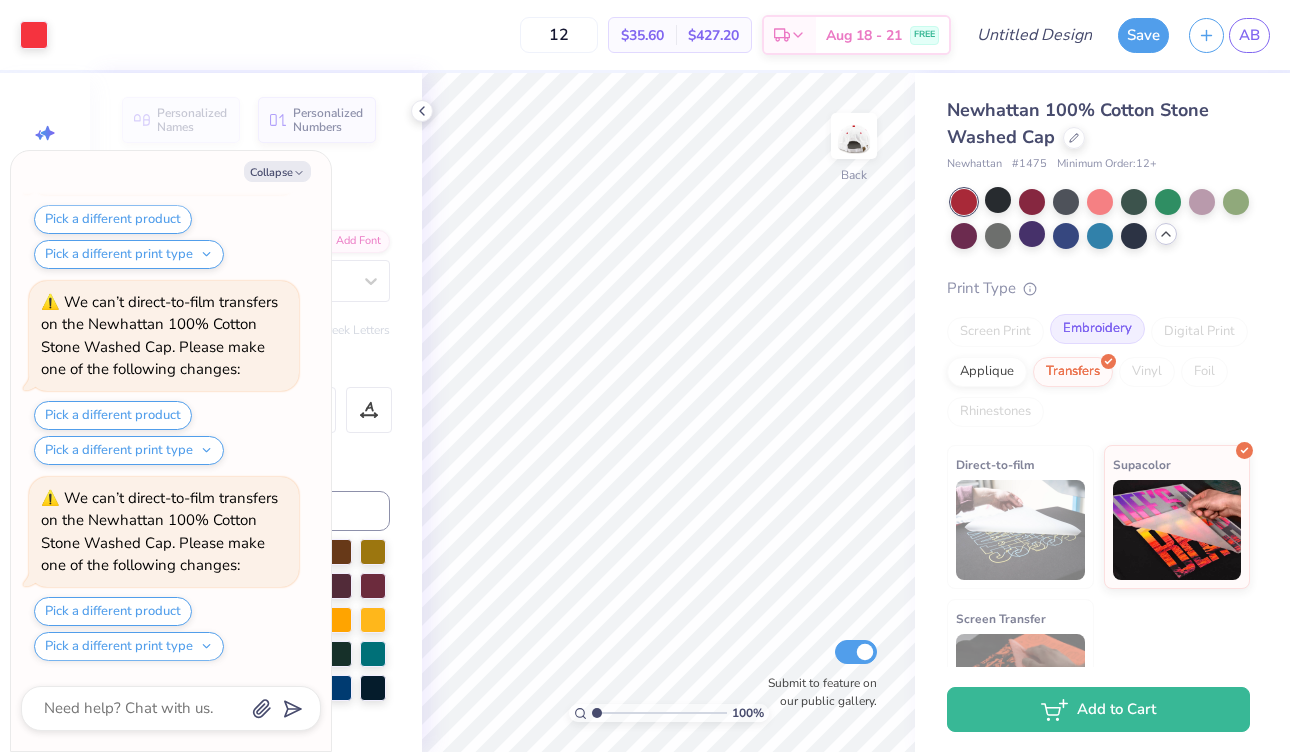 click on "Embroidery" at bounding box center (1097, 329) 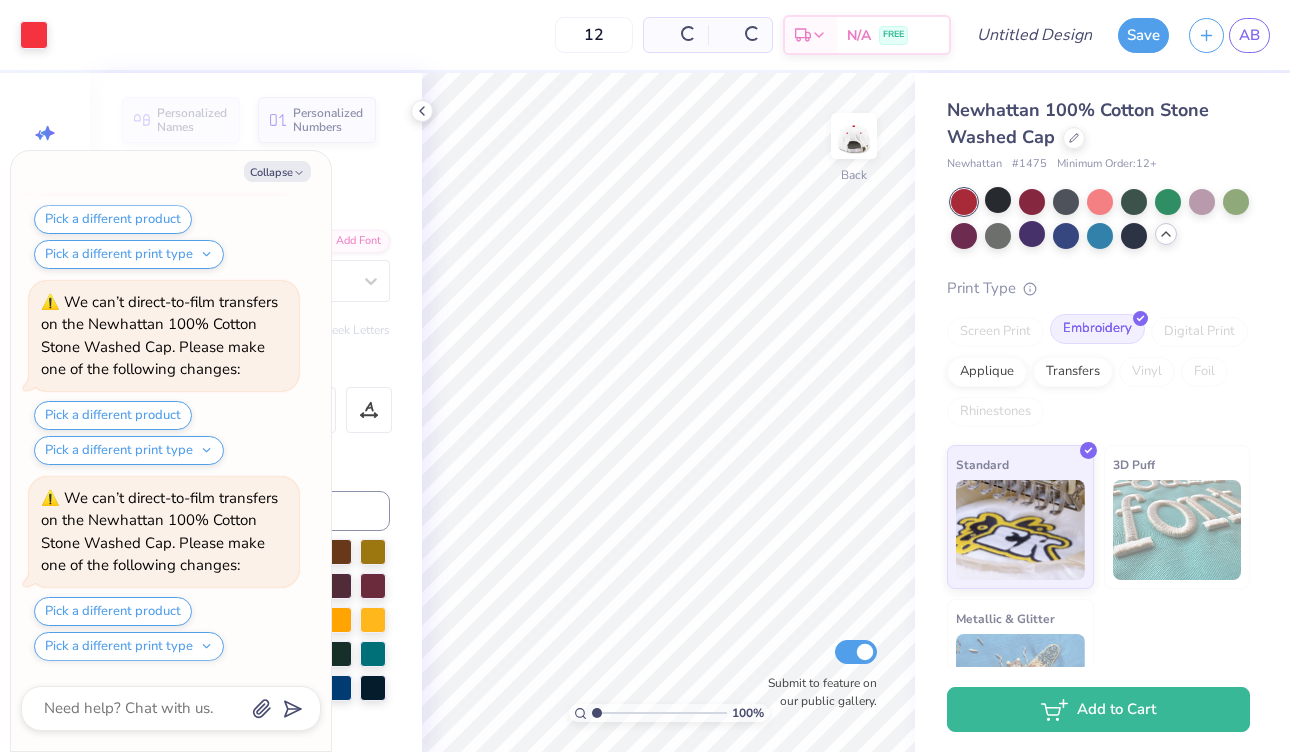 type on "x" 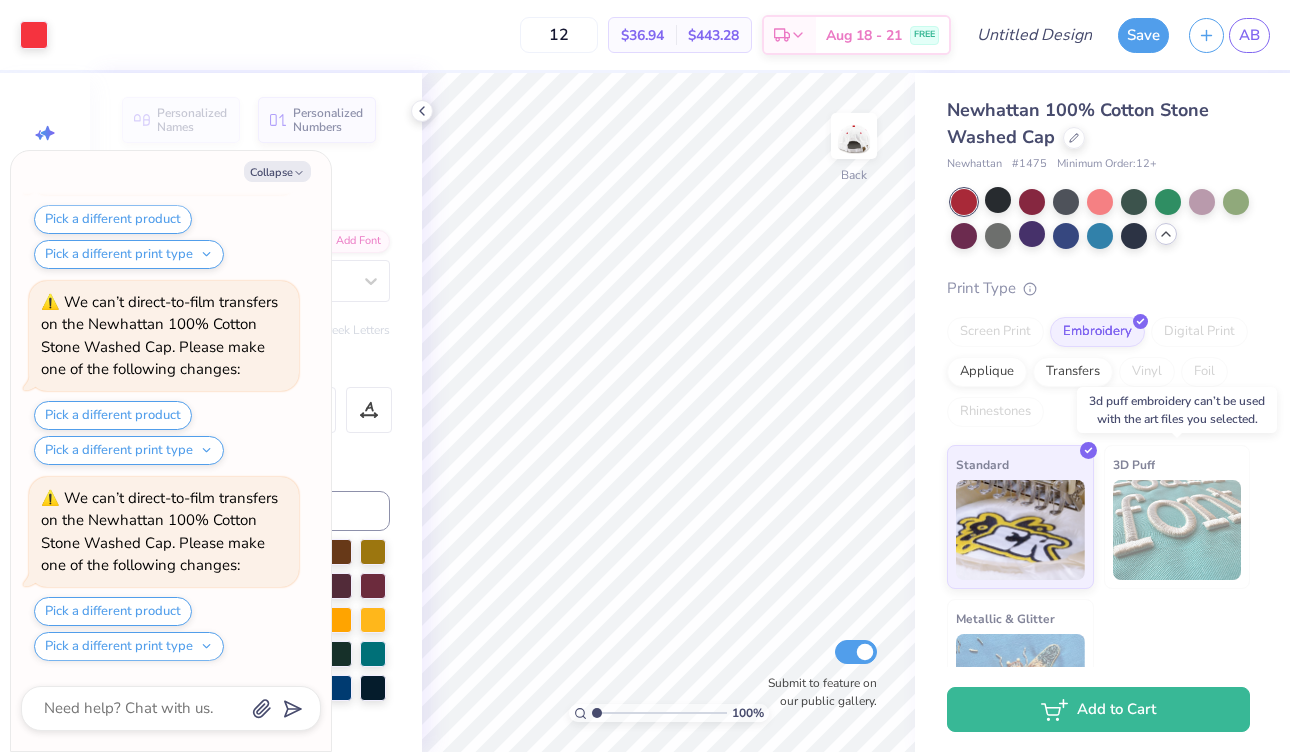 click at bounding box center (1177, 530) 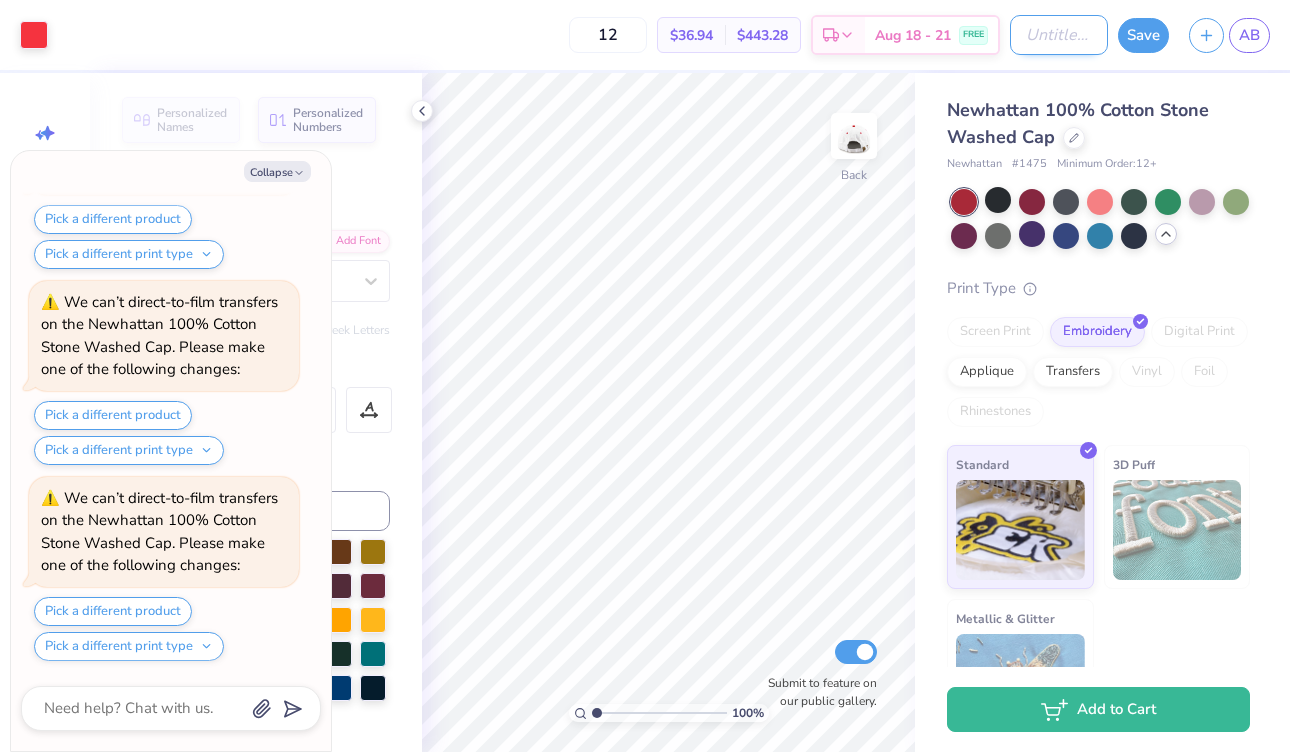 click on "Design Title" at bounding box center [1059, 35] 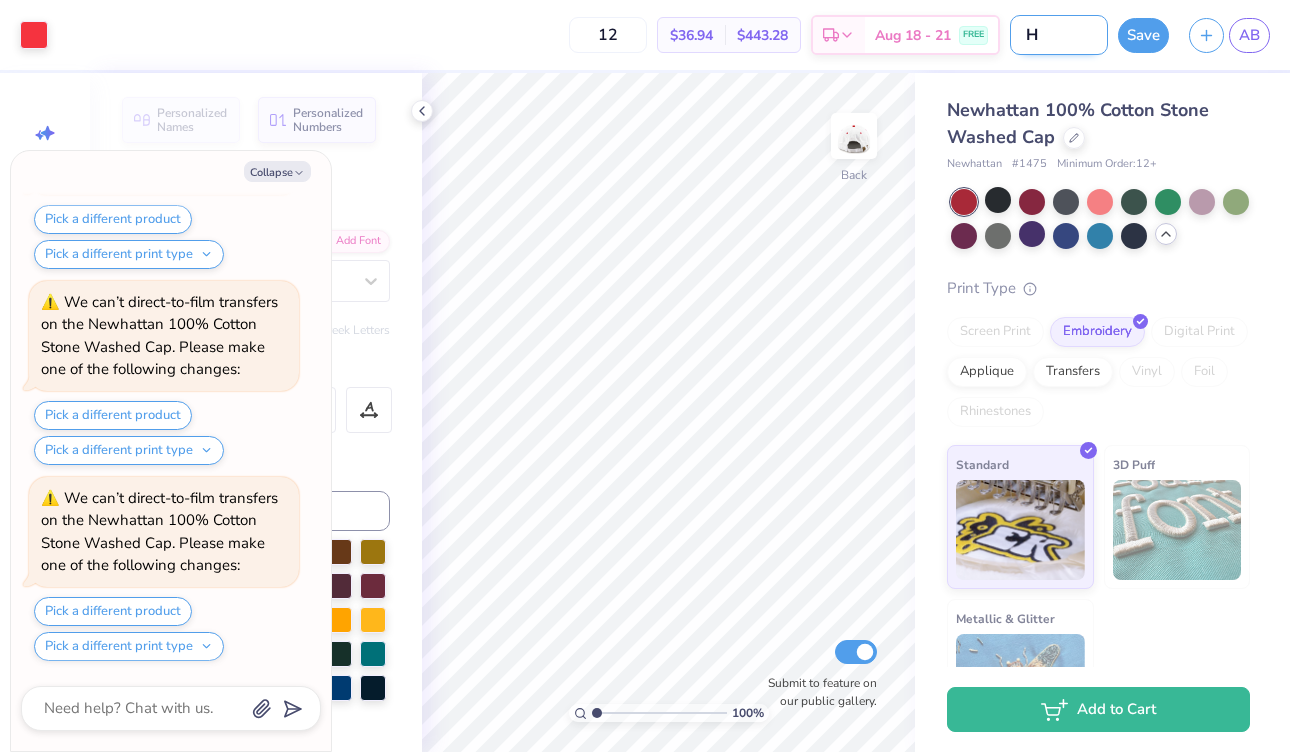 type on "HA" 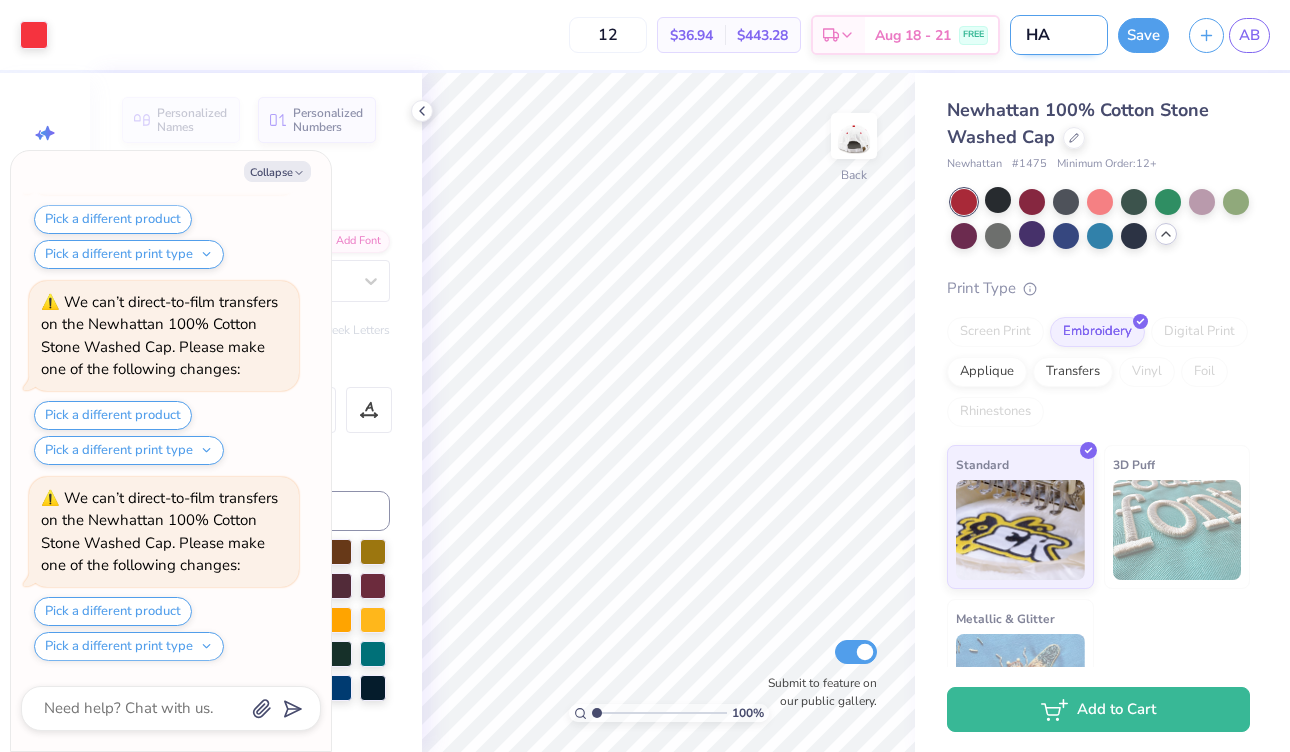 type on "HAT" 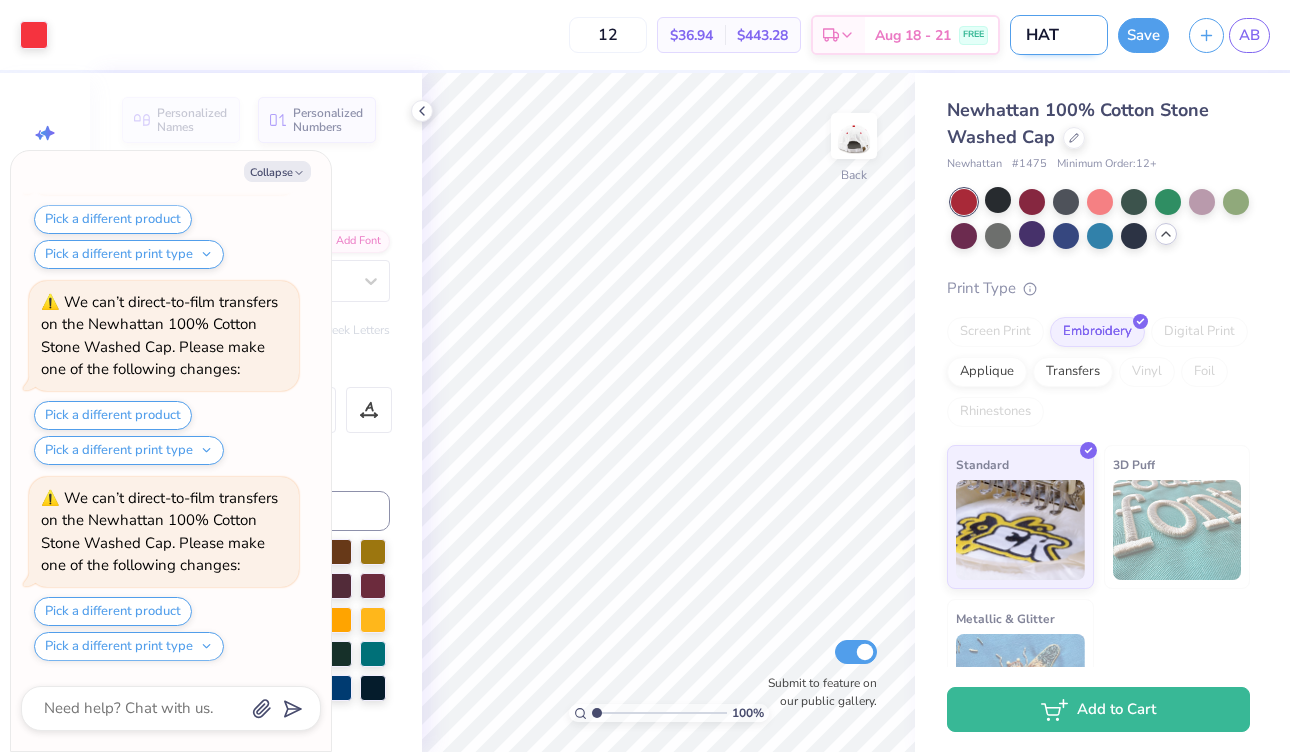 type on "HAT" 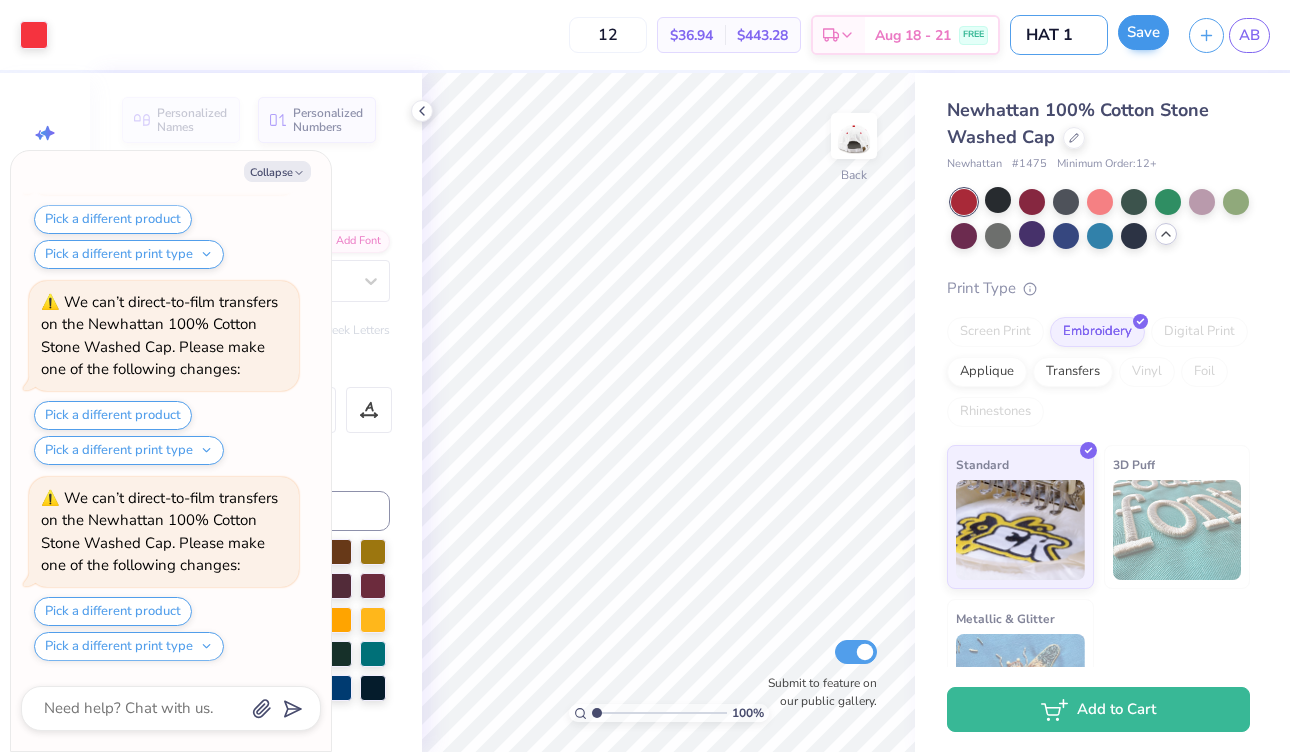 type on "HAT 1" 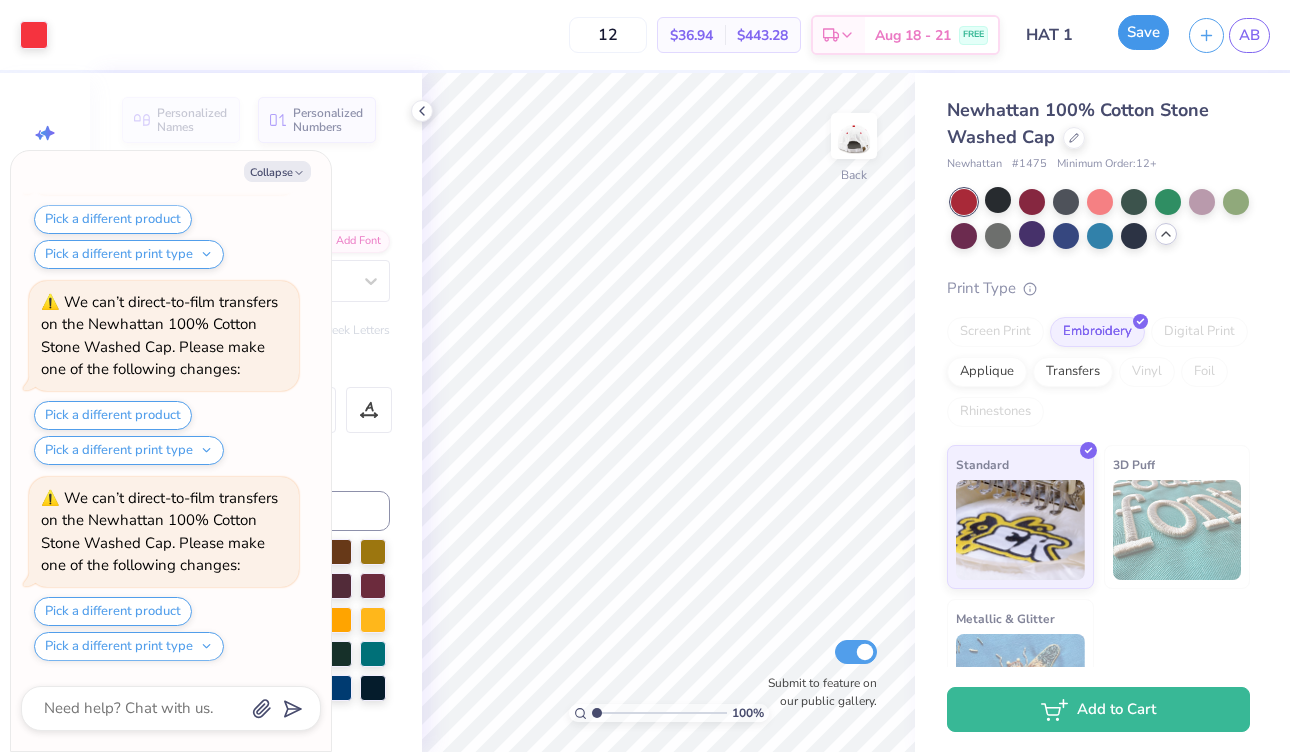 click on "Save" at bounding box center [1143, 32] 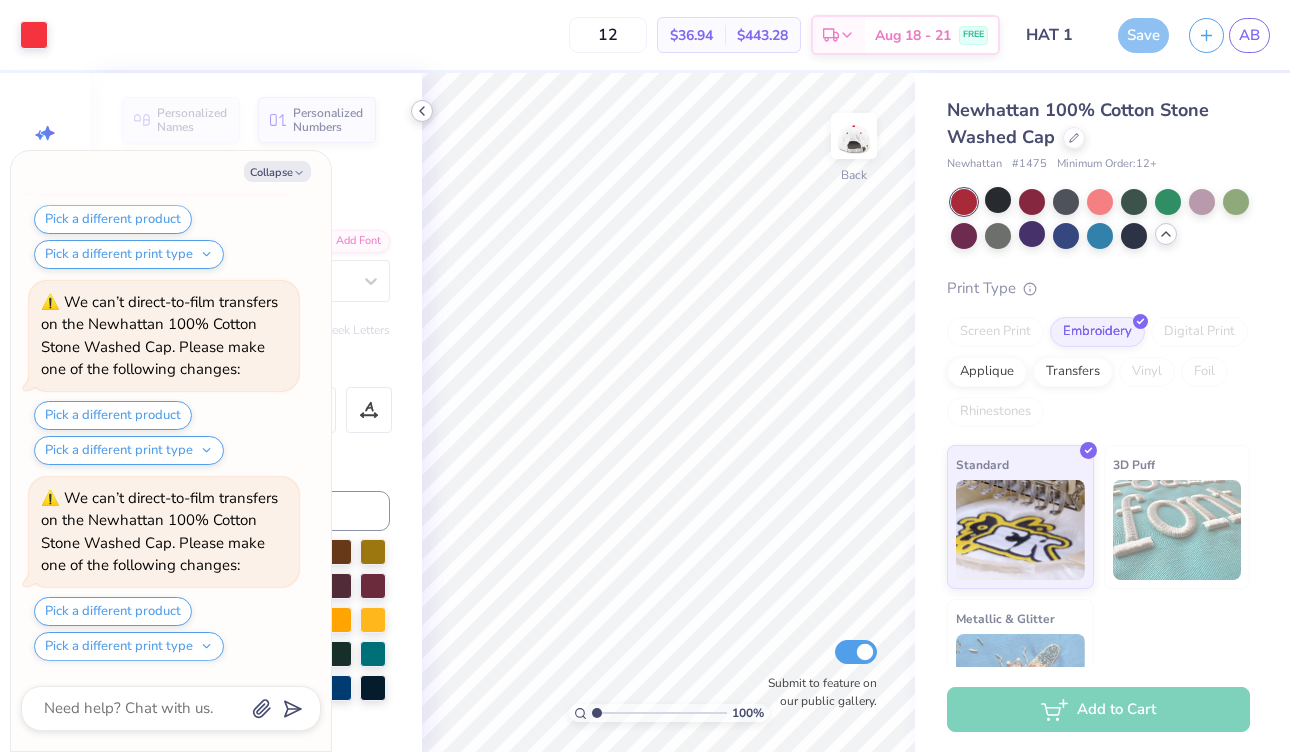 click 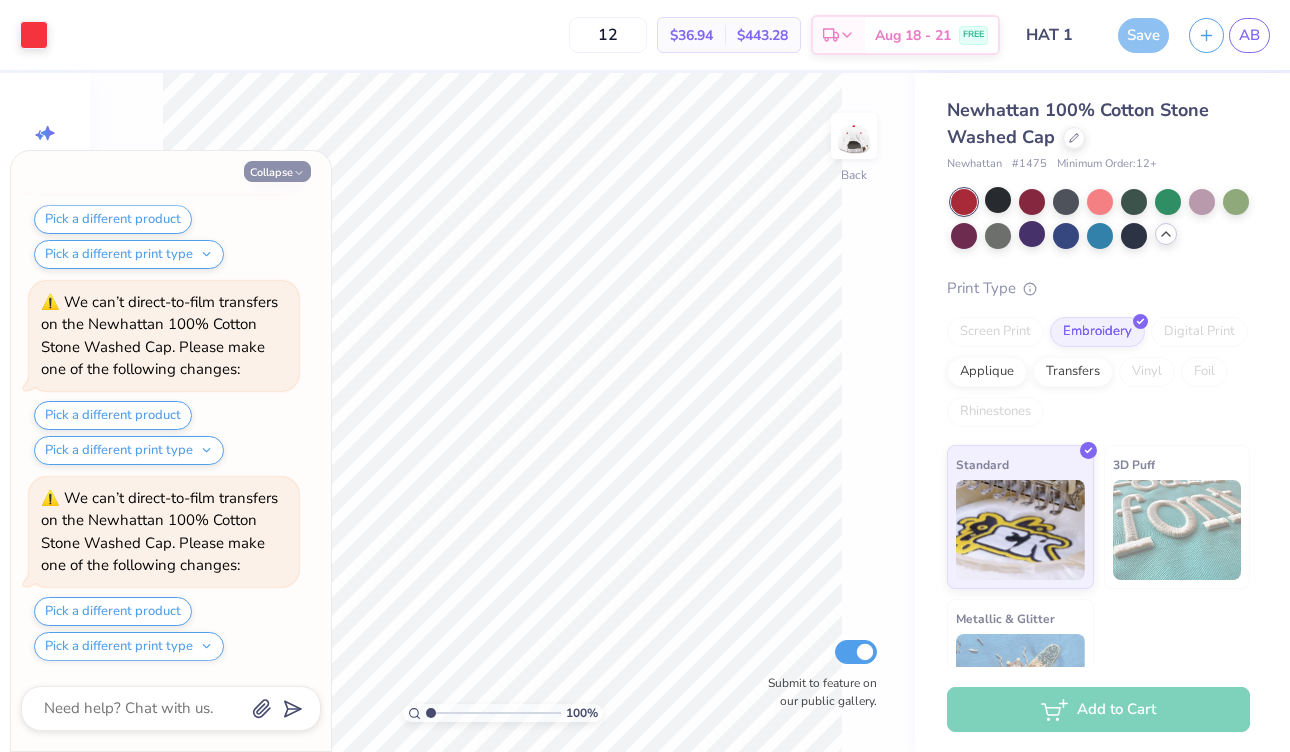click on "Collapse" at bounding box center (277, 171) 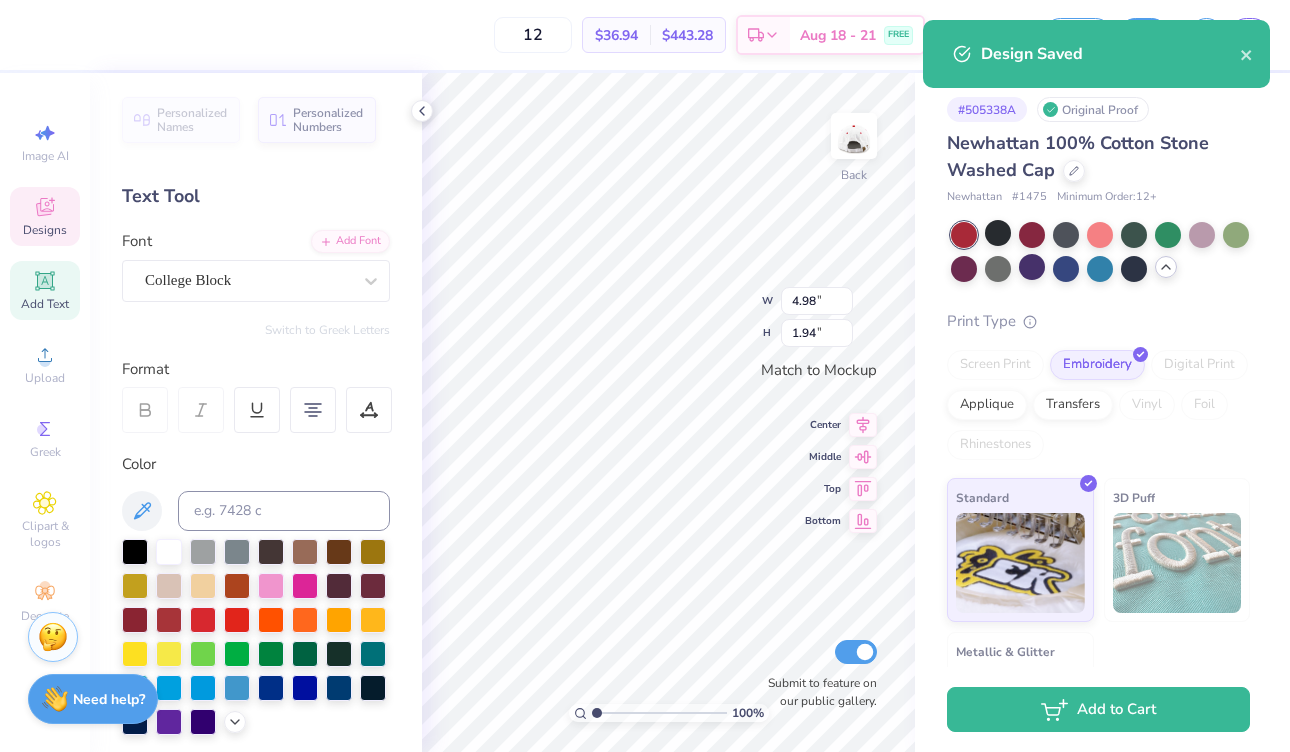 scroll, scrollTop: 1, scrollLeft: 3, axis: both 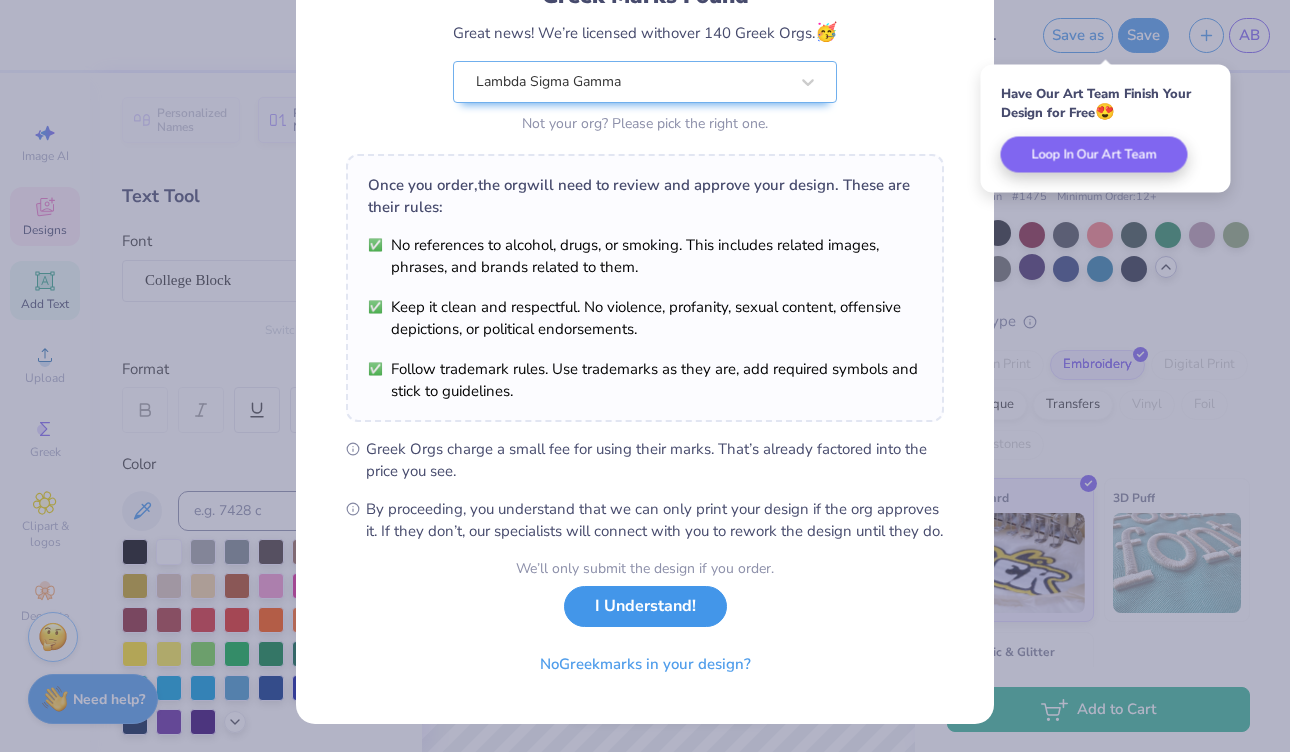 click on "I Understand!" at bounding box center [645, 606] 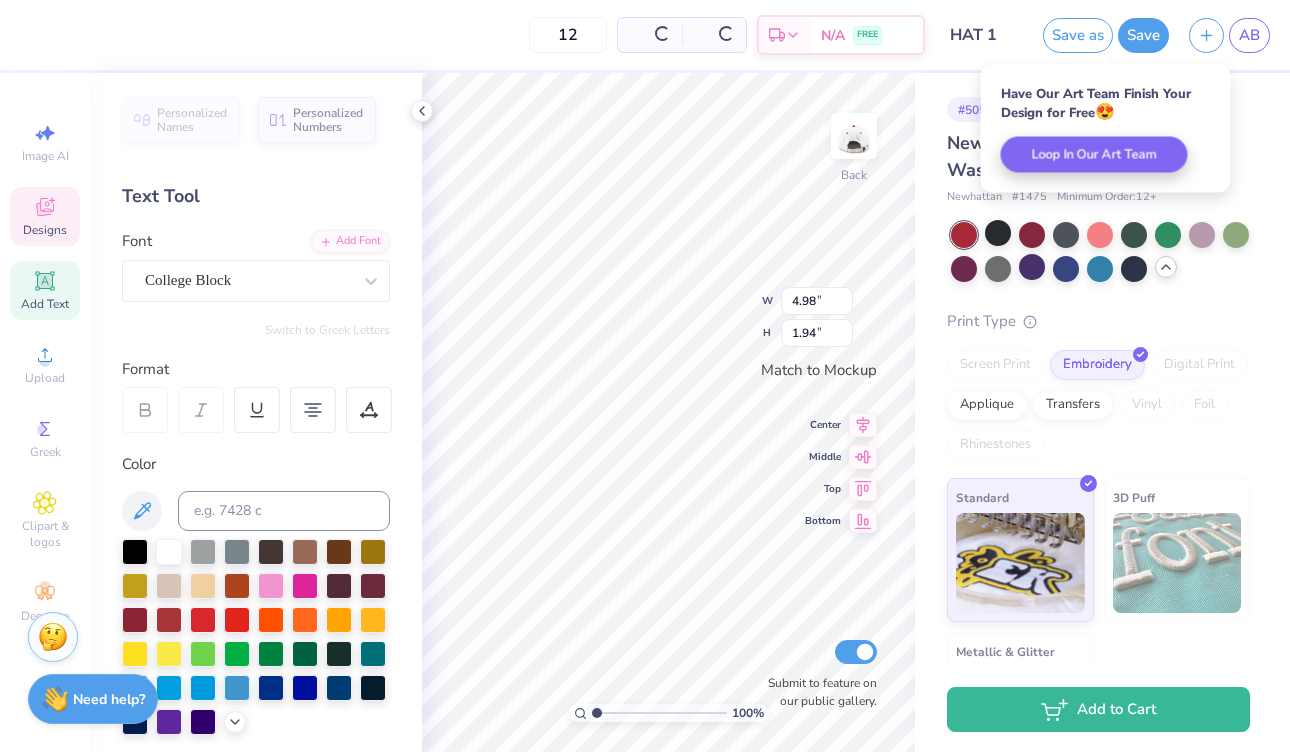 scroll, scrollTop: 0, scrollLeft: 0, axis: both 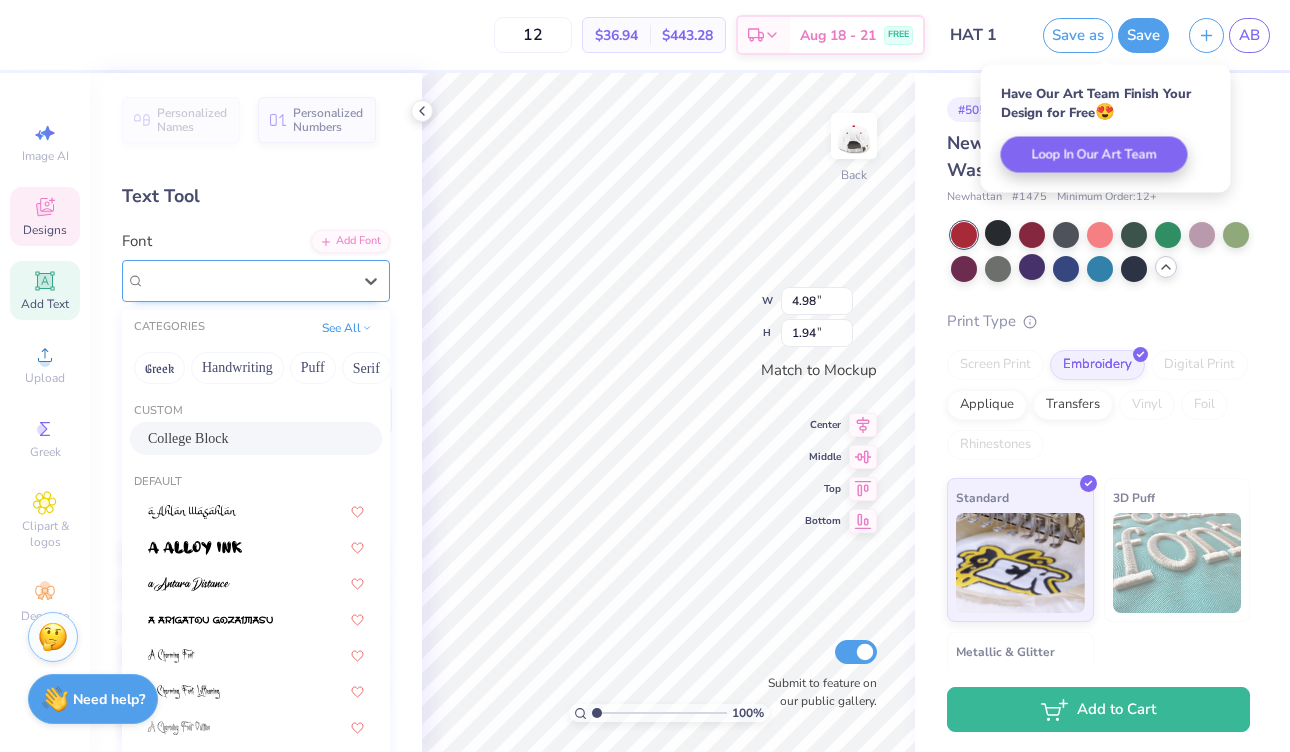 click on "College Block" at bounding box center [248, 280] 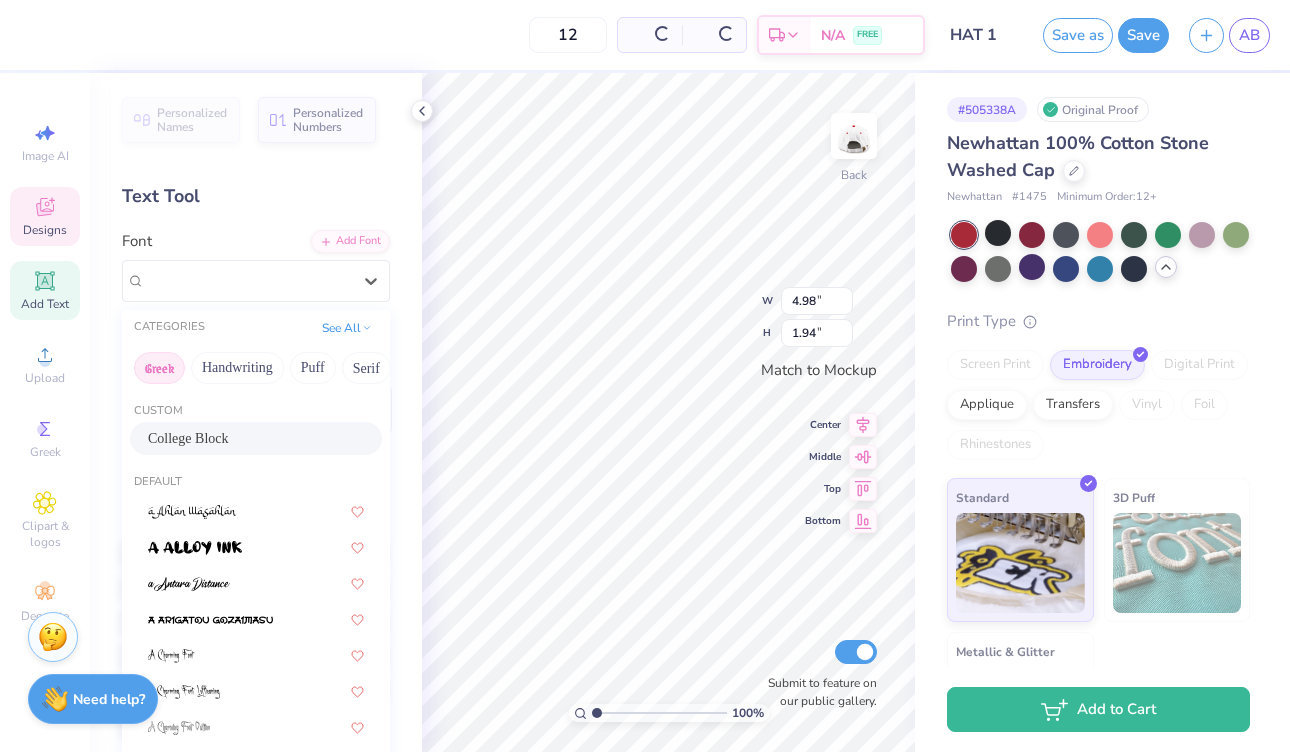 click on "Greek" at bounding box center (159, 368) 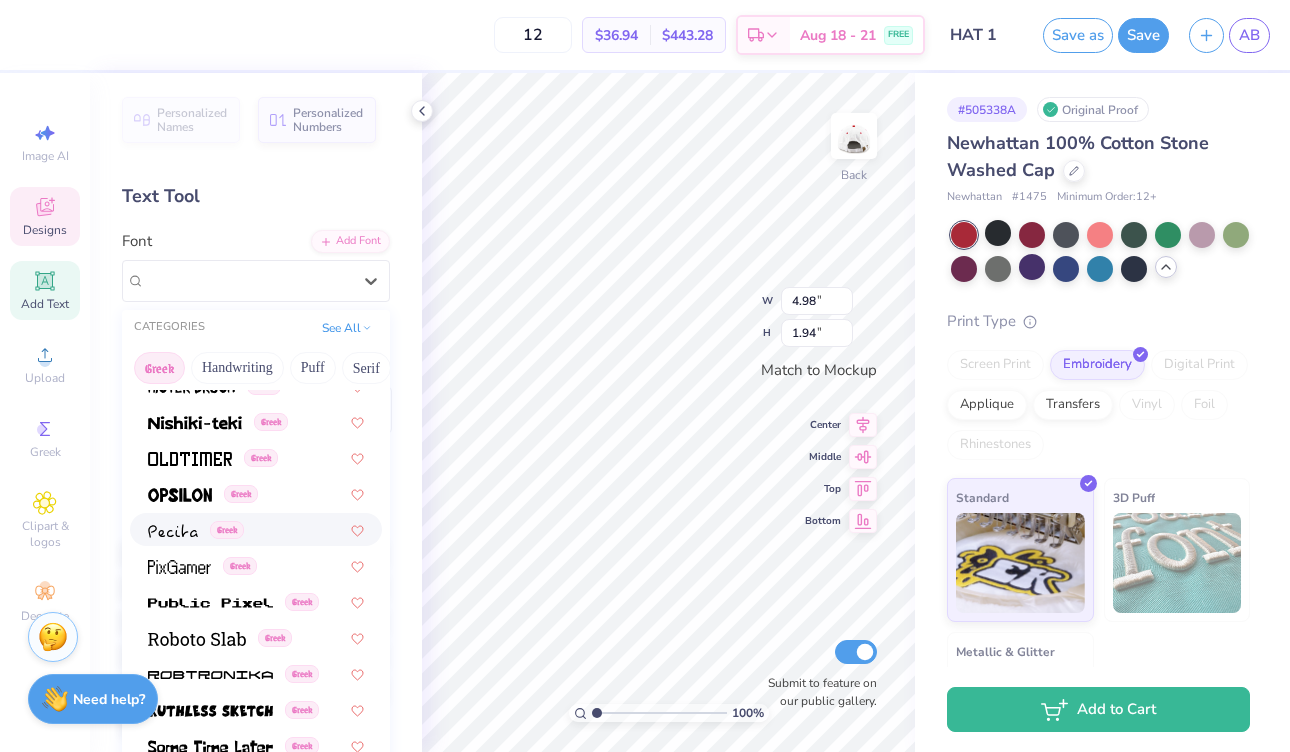 scroll, scrollTop: 1094, scrollLeft: 0, axis: vertical 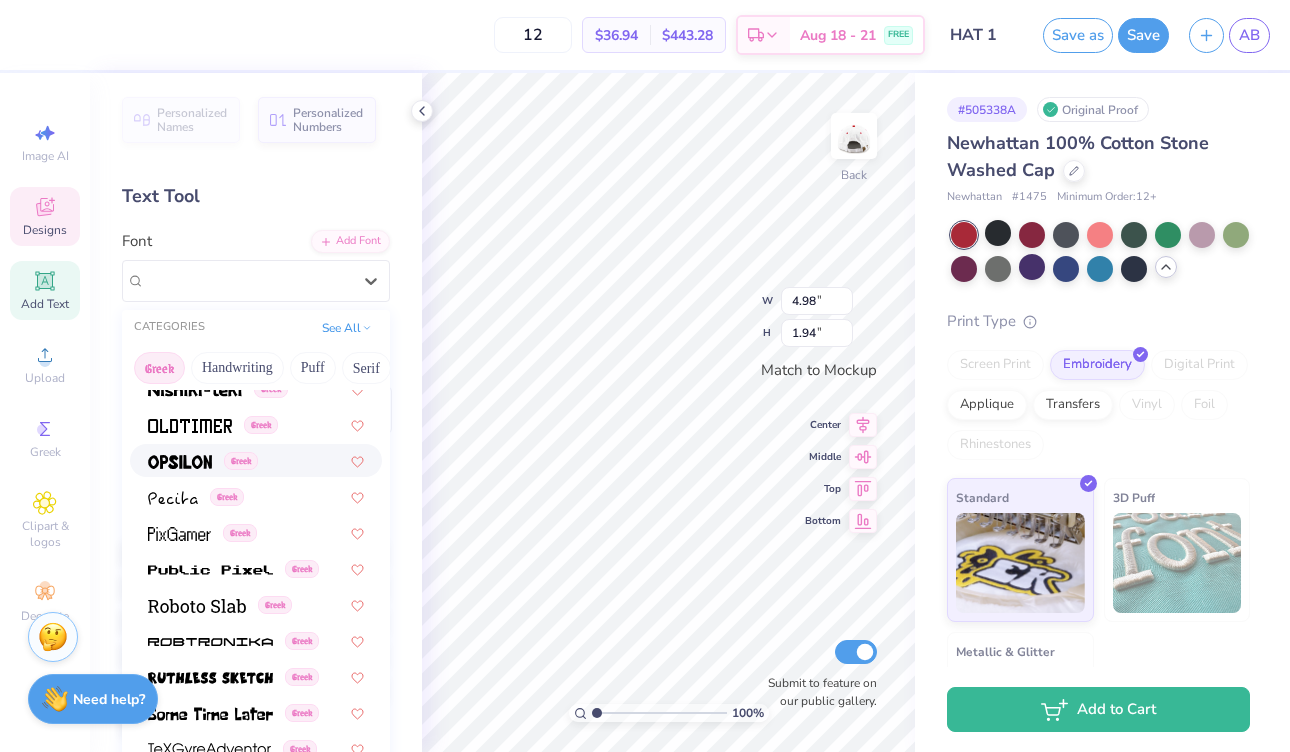click at bounding box center (180, 462) 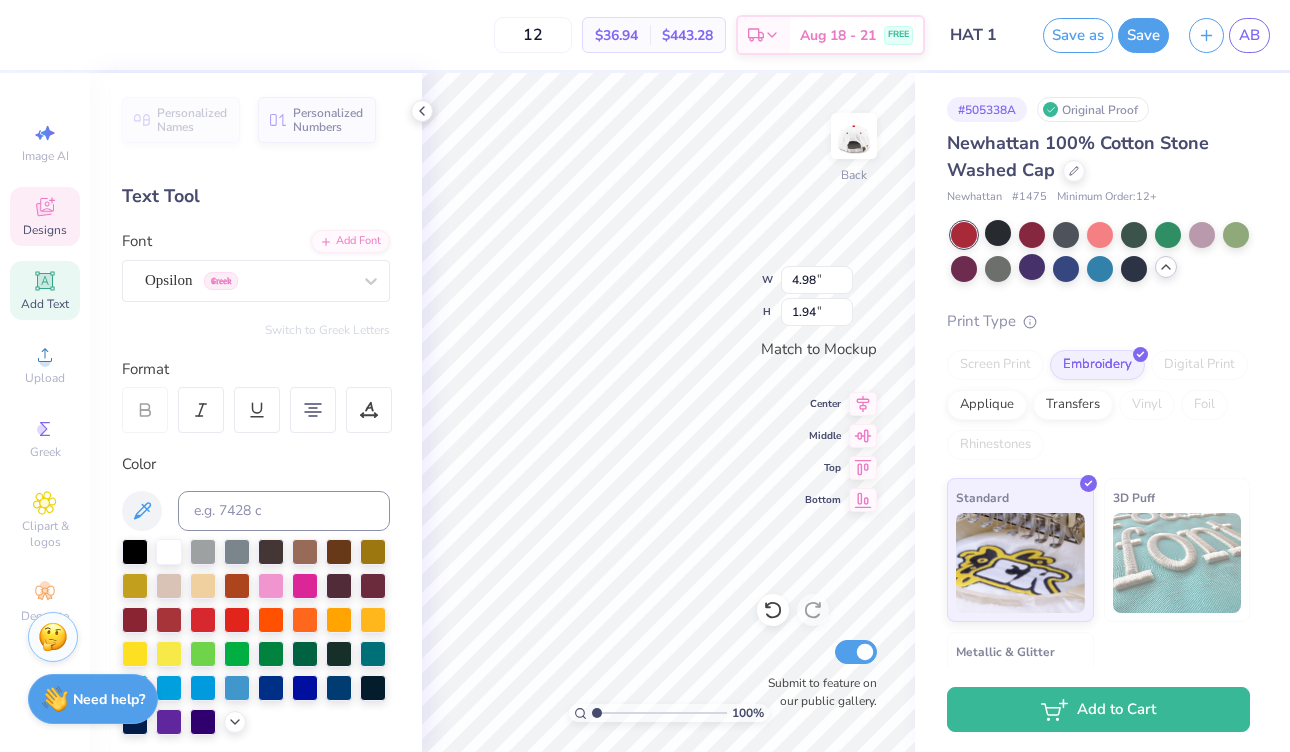 type on "4.59" 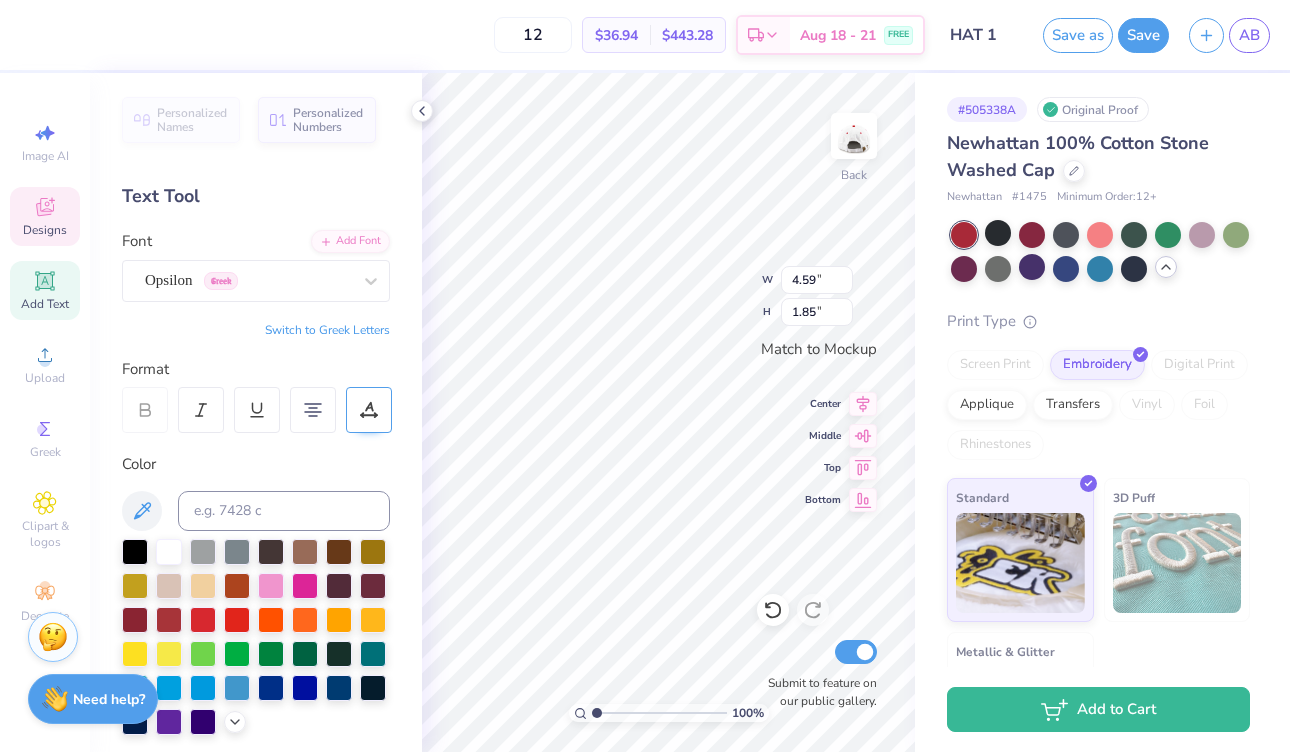 scroll, scrollTop: 0, scrollLeft: 1, axis: horizontal 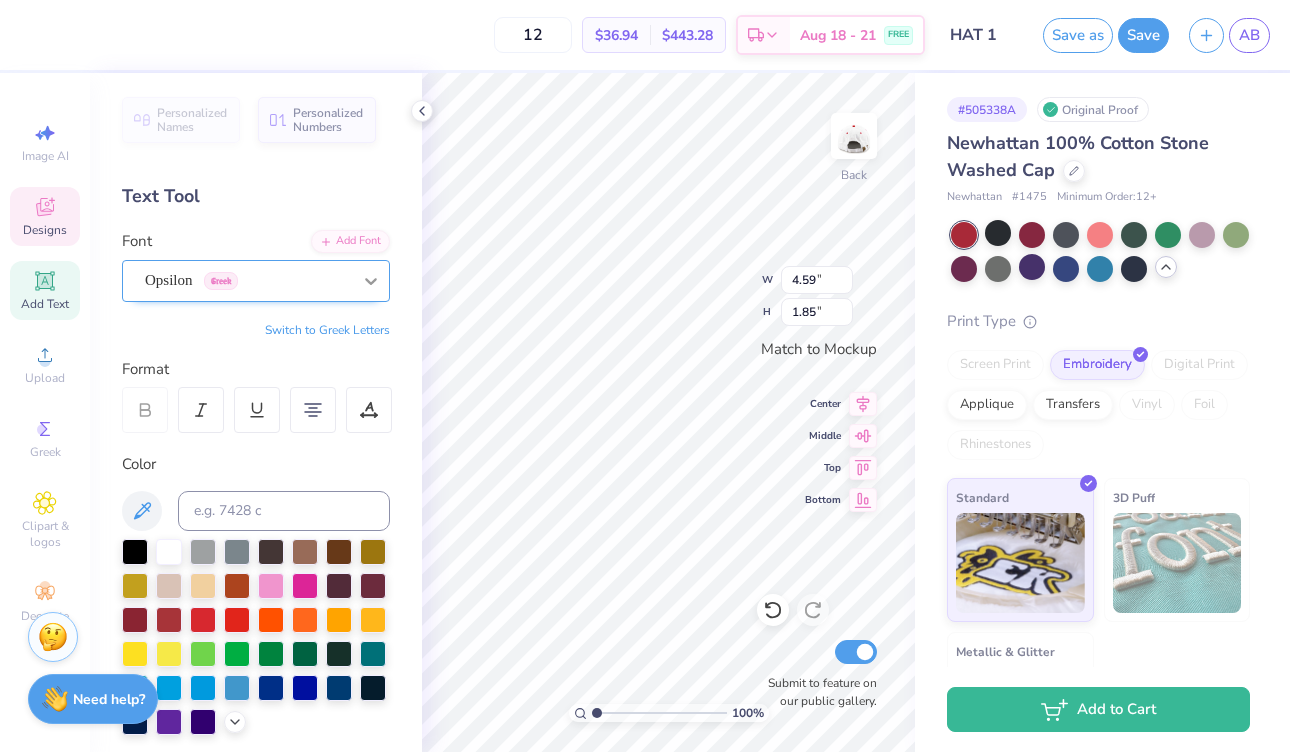 click on "12 $36.94 Per Item $443.28 Total Est.  Delivery Aug 18 - 21 FREE Design Title HAT 1 Save as Save AB Image AI Designs Add Text Upload Greek Clipart & logos Decorate Personalized Names Personalized Numbers Text Tool  Add Font Font Opsilon Greek Switch to Greek Letters Format Color Styles Text Shape 100  % Back W 4.59 4.59 " H 1.85 1.85 " Match to Mockup Center Middle Top Bottom Submit to feature on our public gallery. # 505338A Original Proof Newhattan 100% Cotton Stone Washed Cap Newhattan # 1475 Minimum Order:  12 +   Print Type Screen Print Embroidery Digital Print Applique Transfers Vinyl Foil Rhinestones Standard 3D Puff Metallic & Glitter Add to Cart Stuck?  Our Art team will finish your design for free. Need help?  Chat with us." at bounding box center (645, 376) 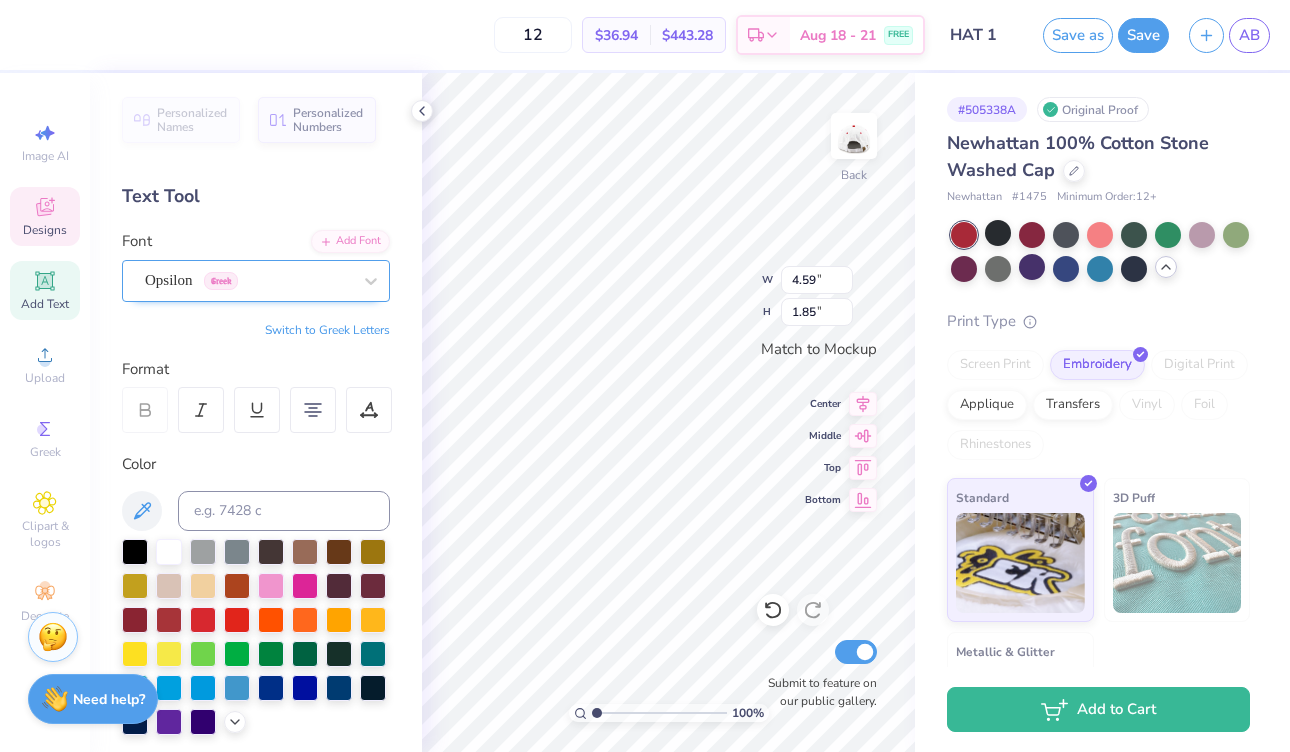 type on "LSG" 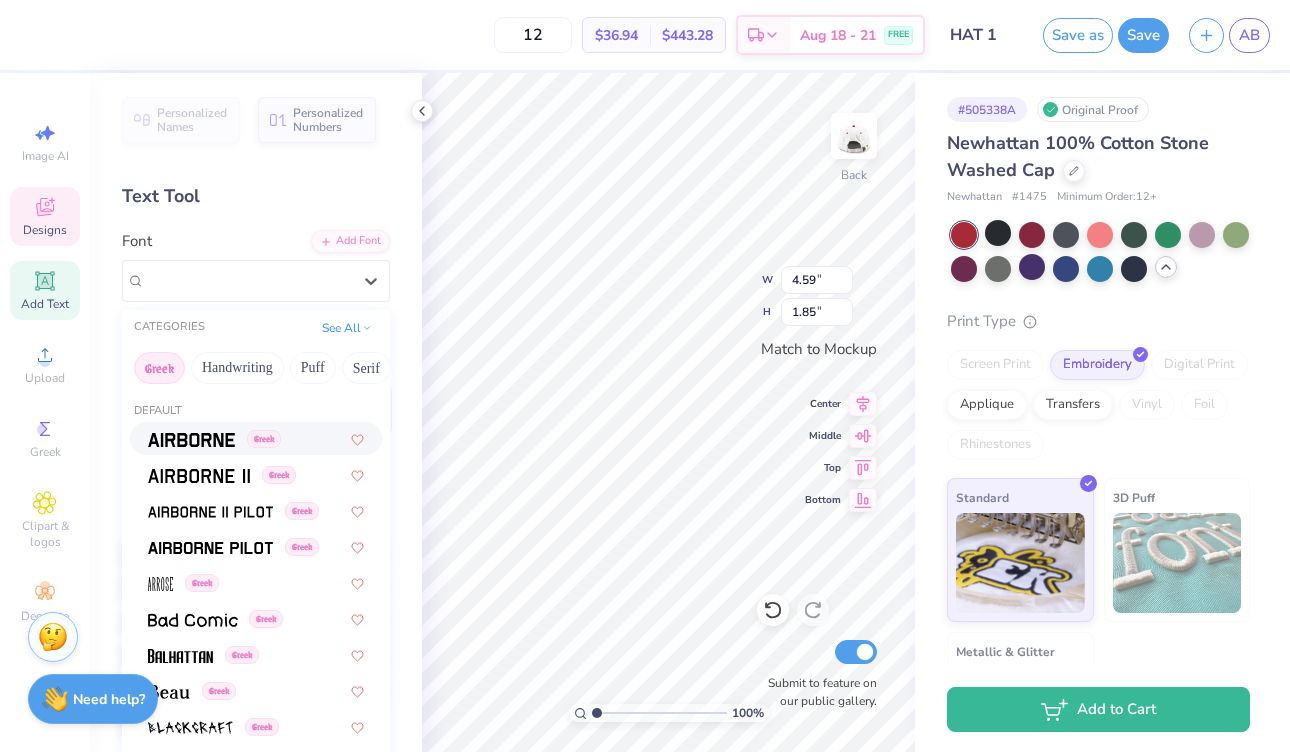 click on "Greek" at bounding box center (264, 439) 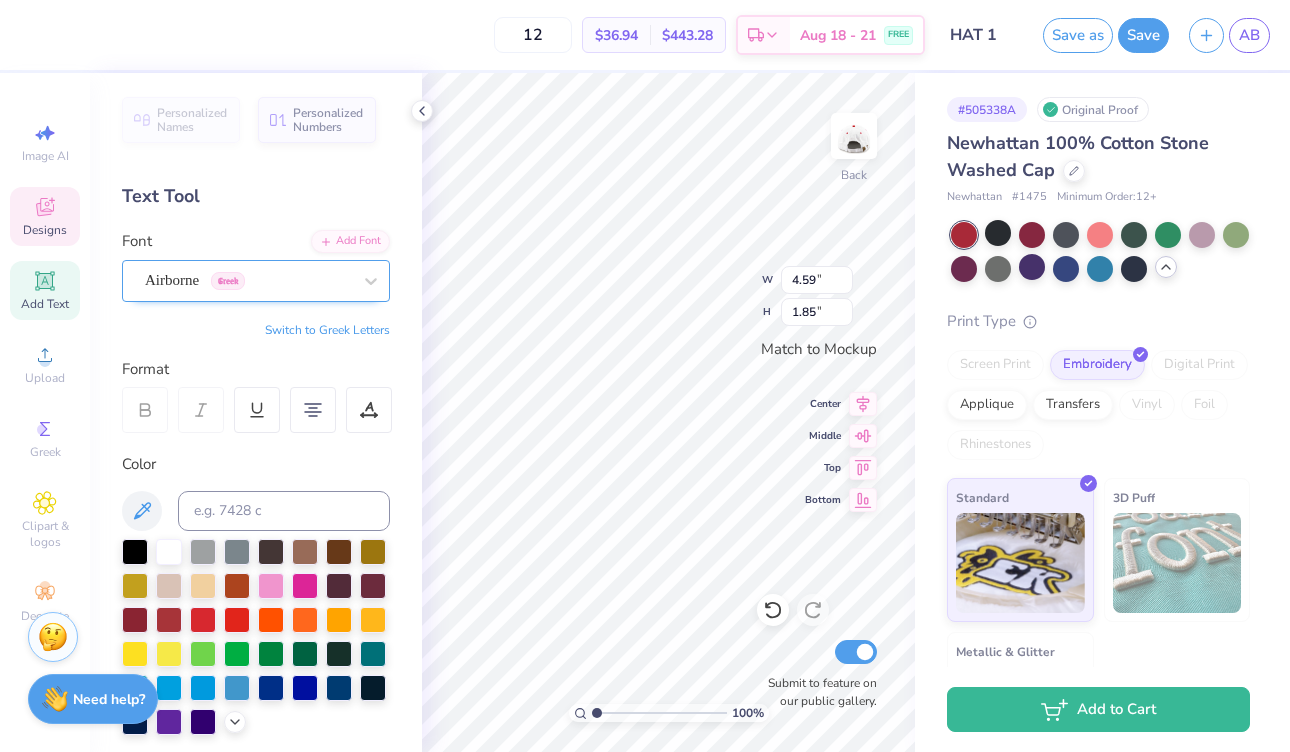 click on "Airborne Greek" at bounding box center (248, 280) 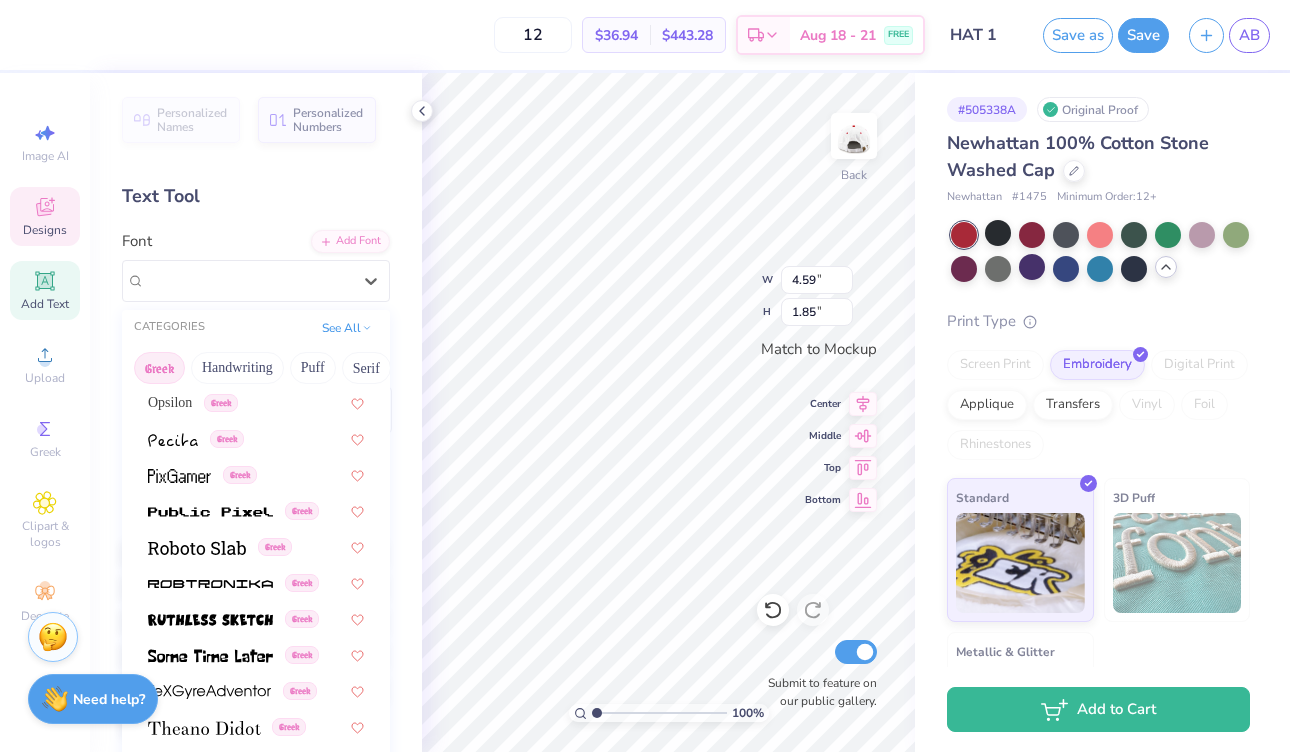 scroll, scrollTop: 1210, scrollLeft: 0, axis: vertical 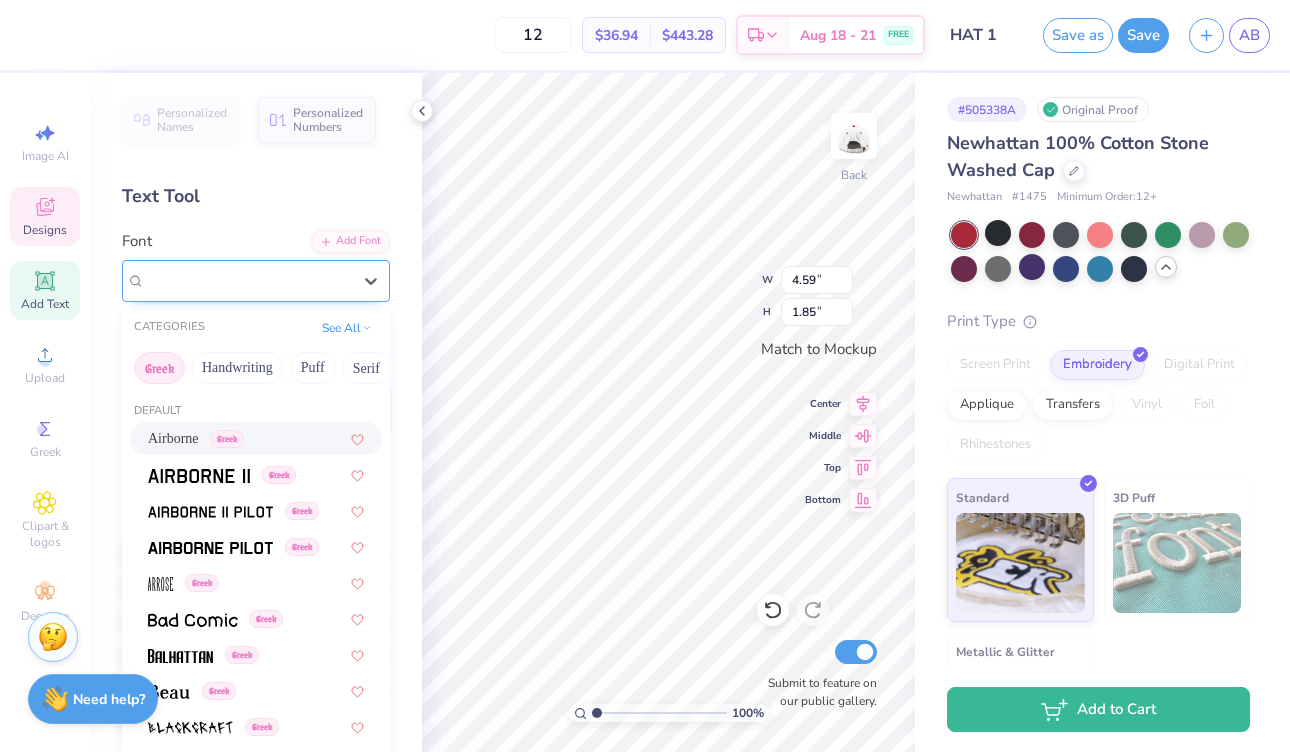 click on "Airborne Greek" at bounding box center [248, 280] 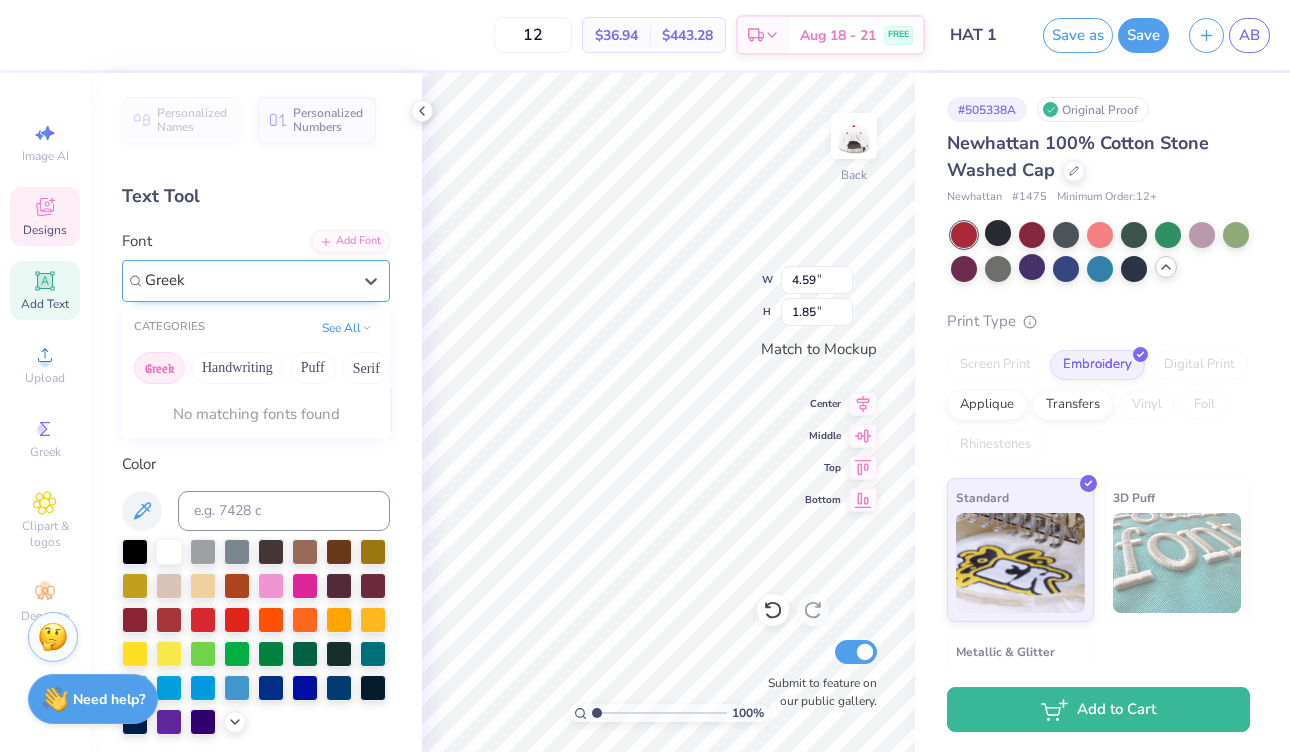 type on "Greek" 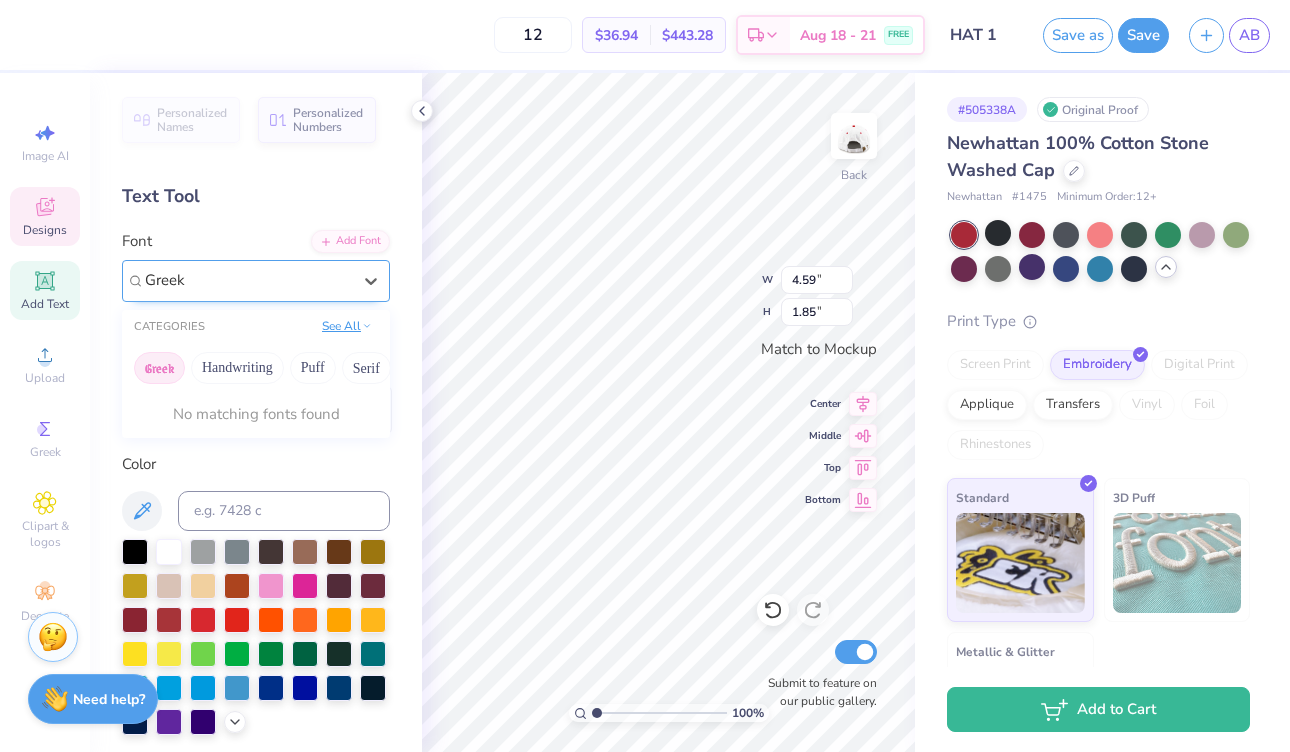 click on "See All" at bounding box center (347, 326) 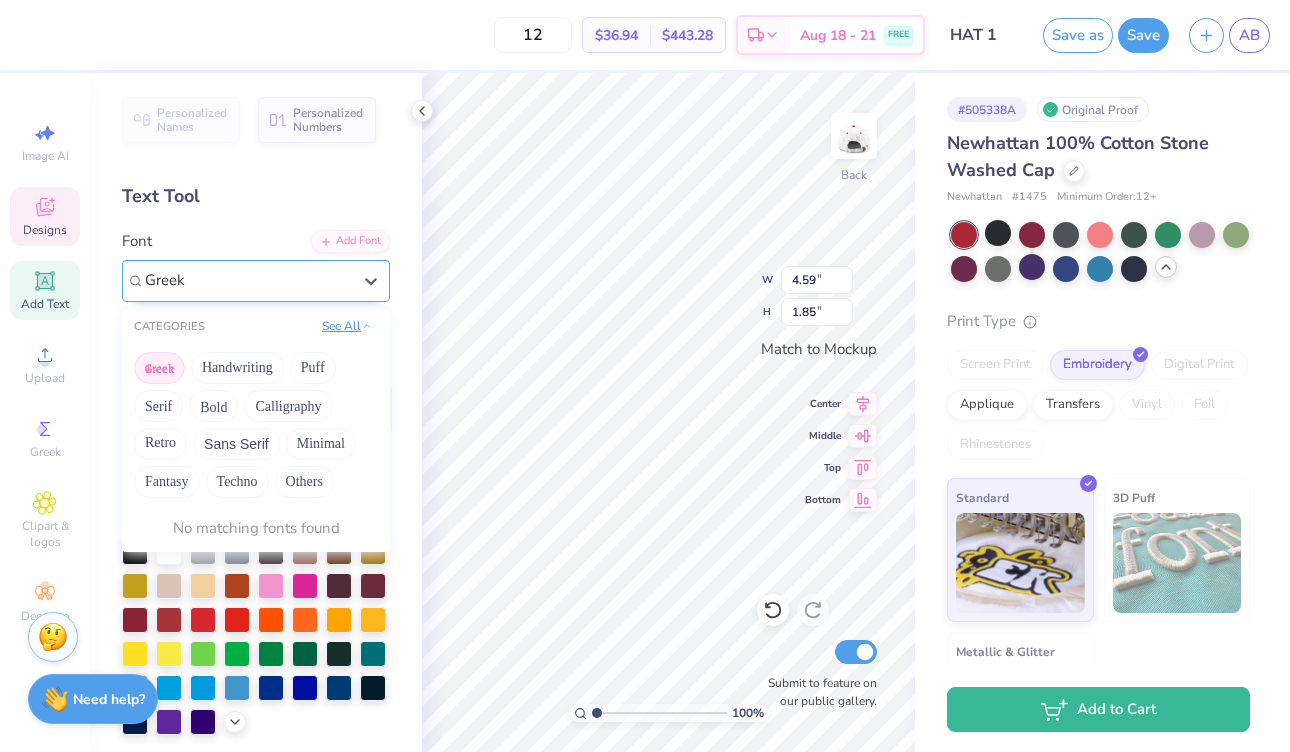 click on "See All" at bounding box center (347, 326) 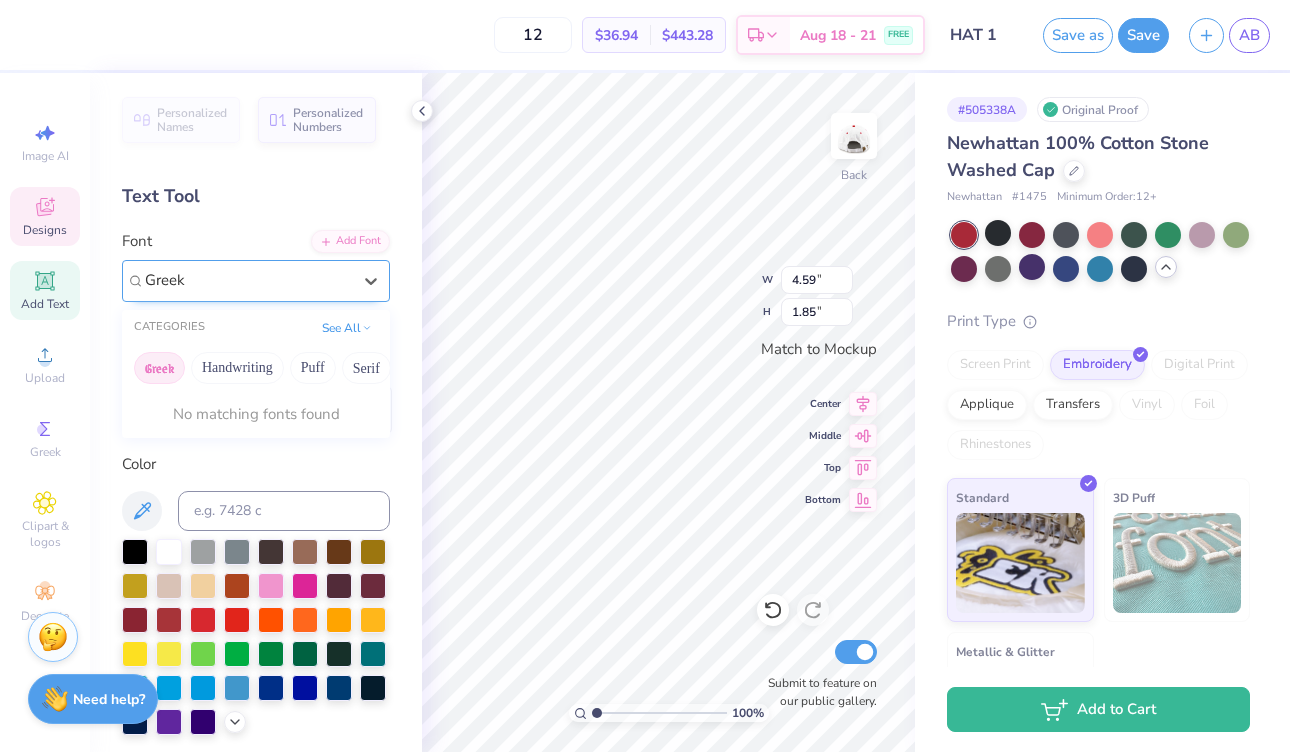 click on "Greek" at bounding box center (159, 368) 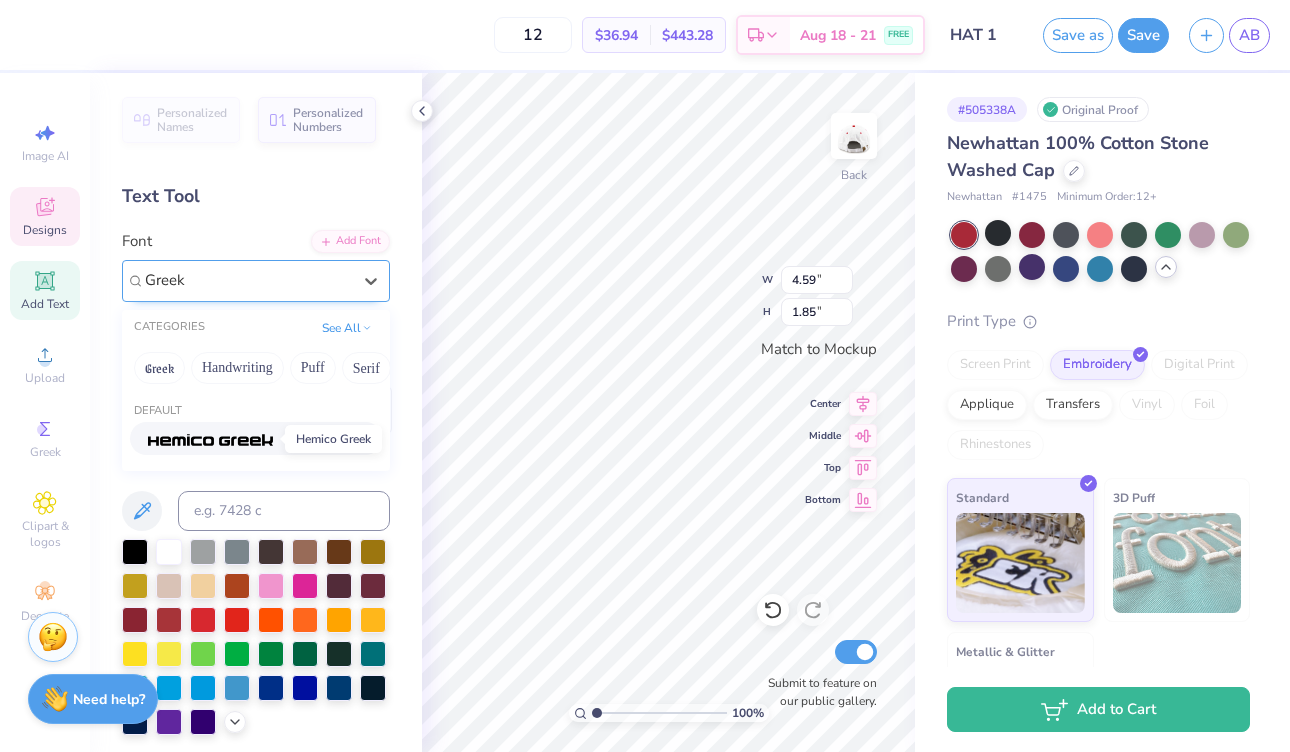 click at bounding box center [210, 440] 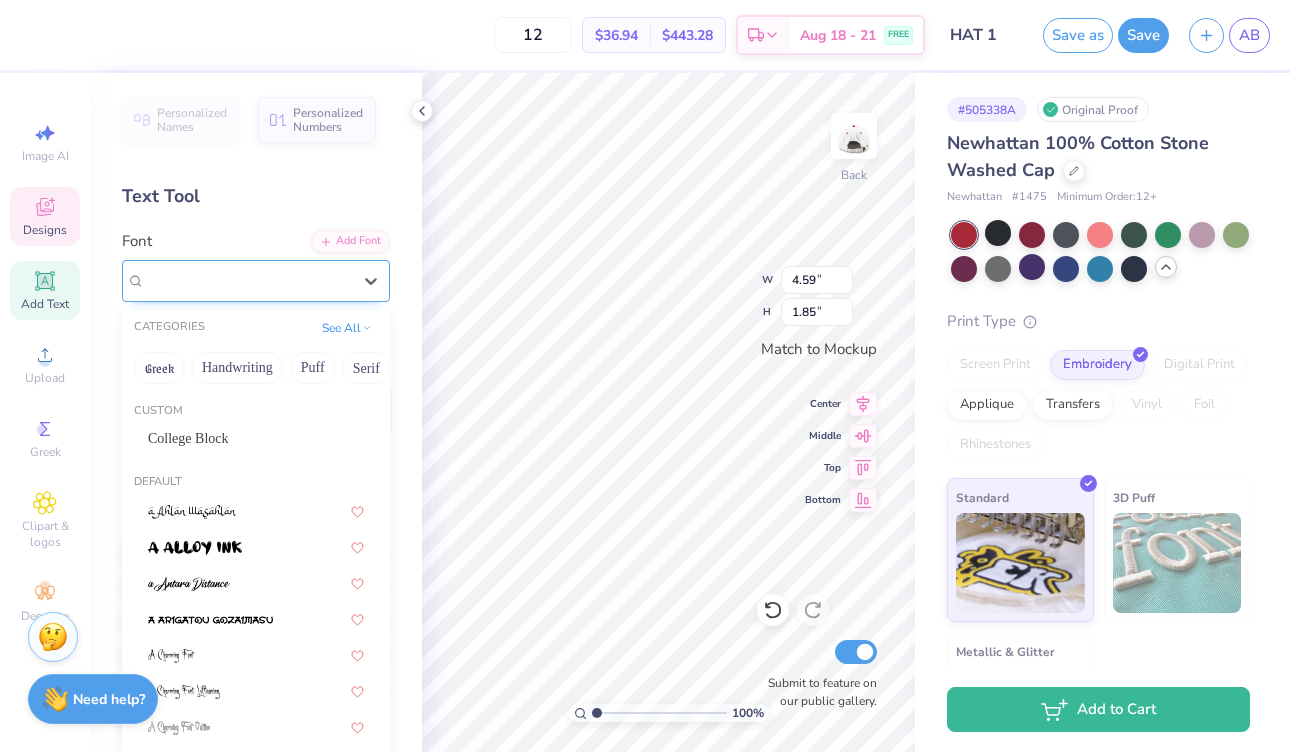 click on "Hemico Greek" at bounding box center (248, 280) 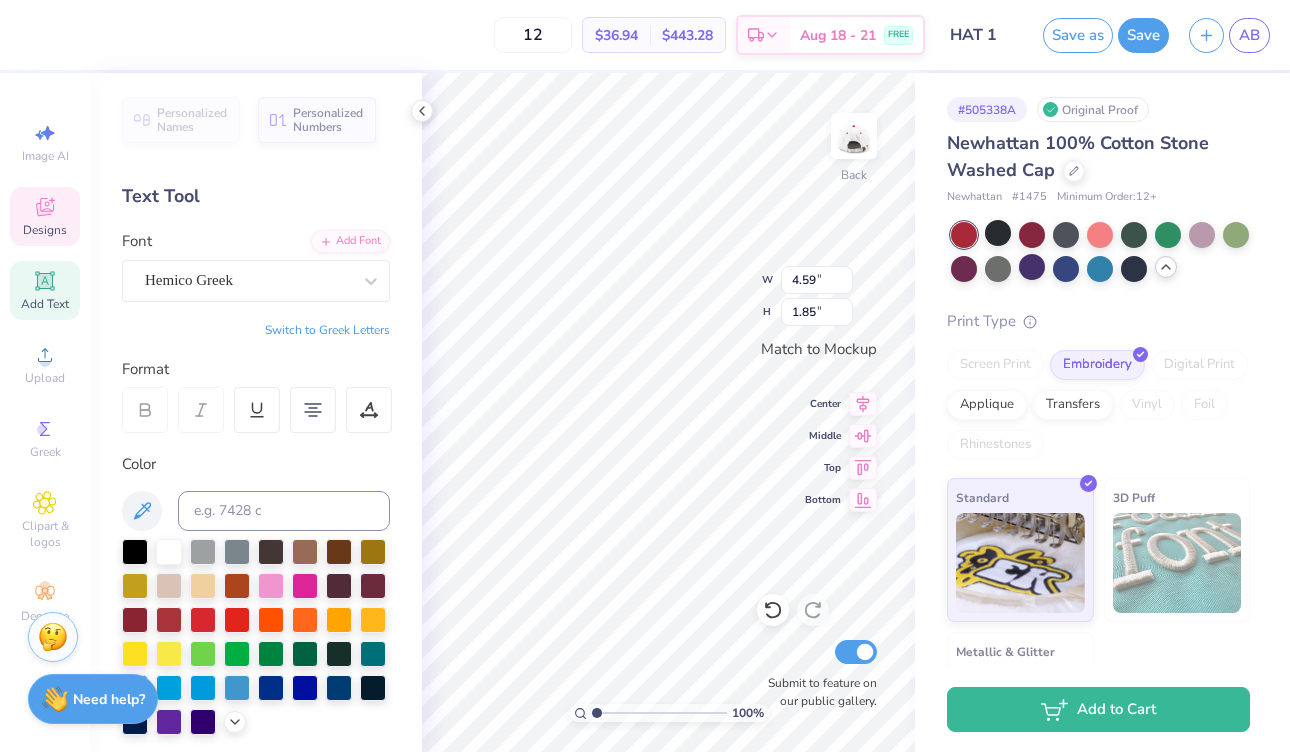 click on "Text Tool" at bounding box center [256, 196] 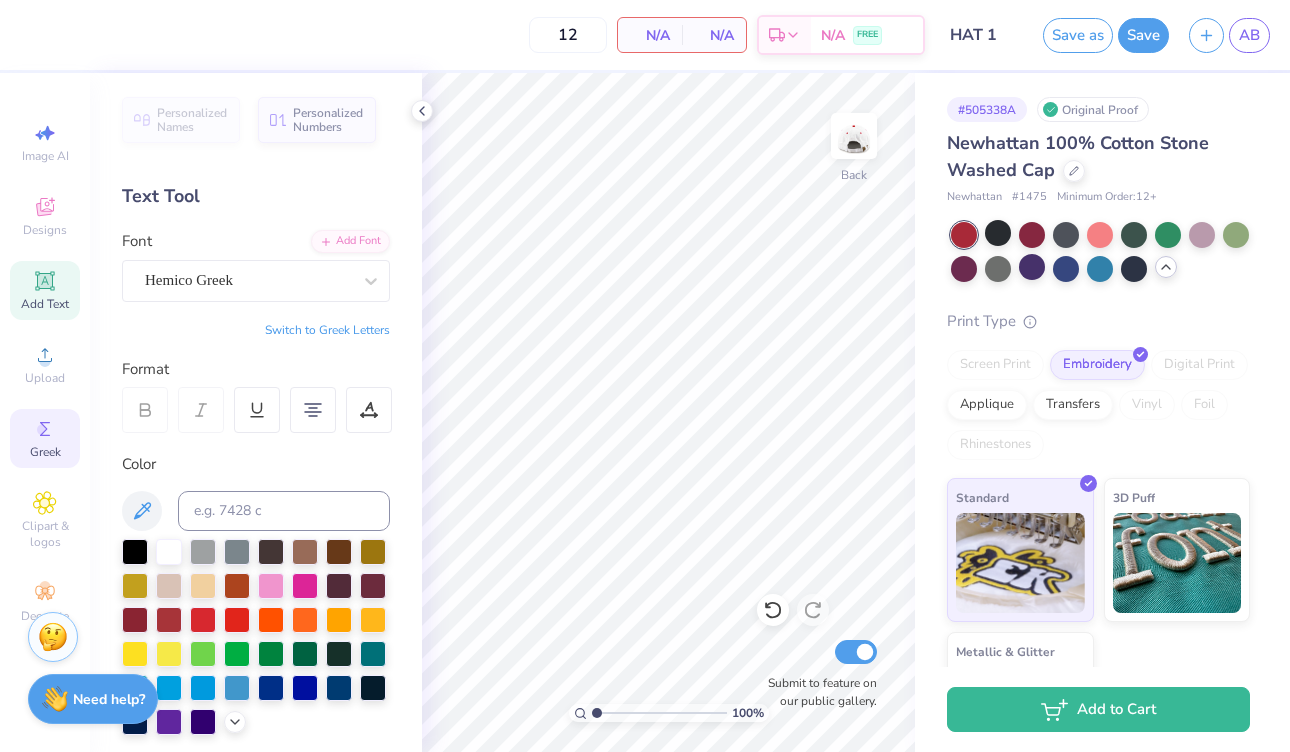 click 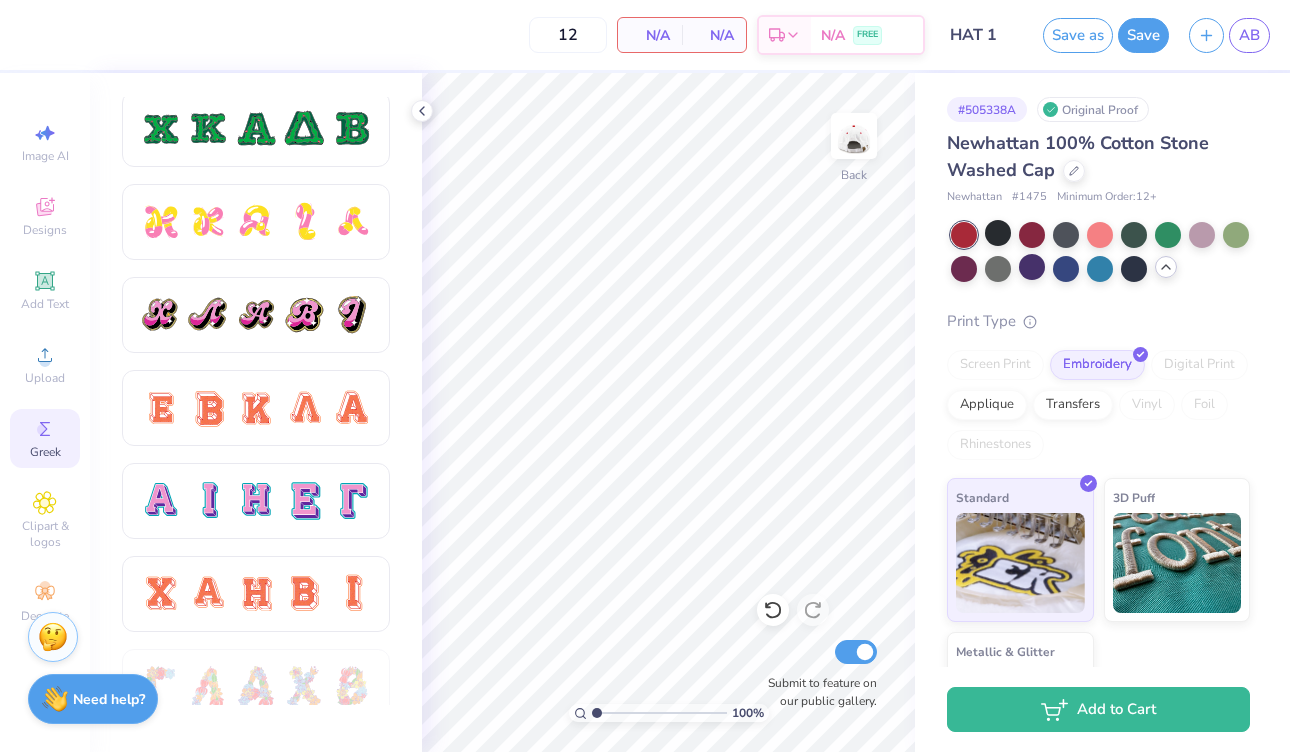 scroll, scrollTop: 1031, scrollLeft: 0, axis: vertical 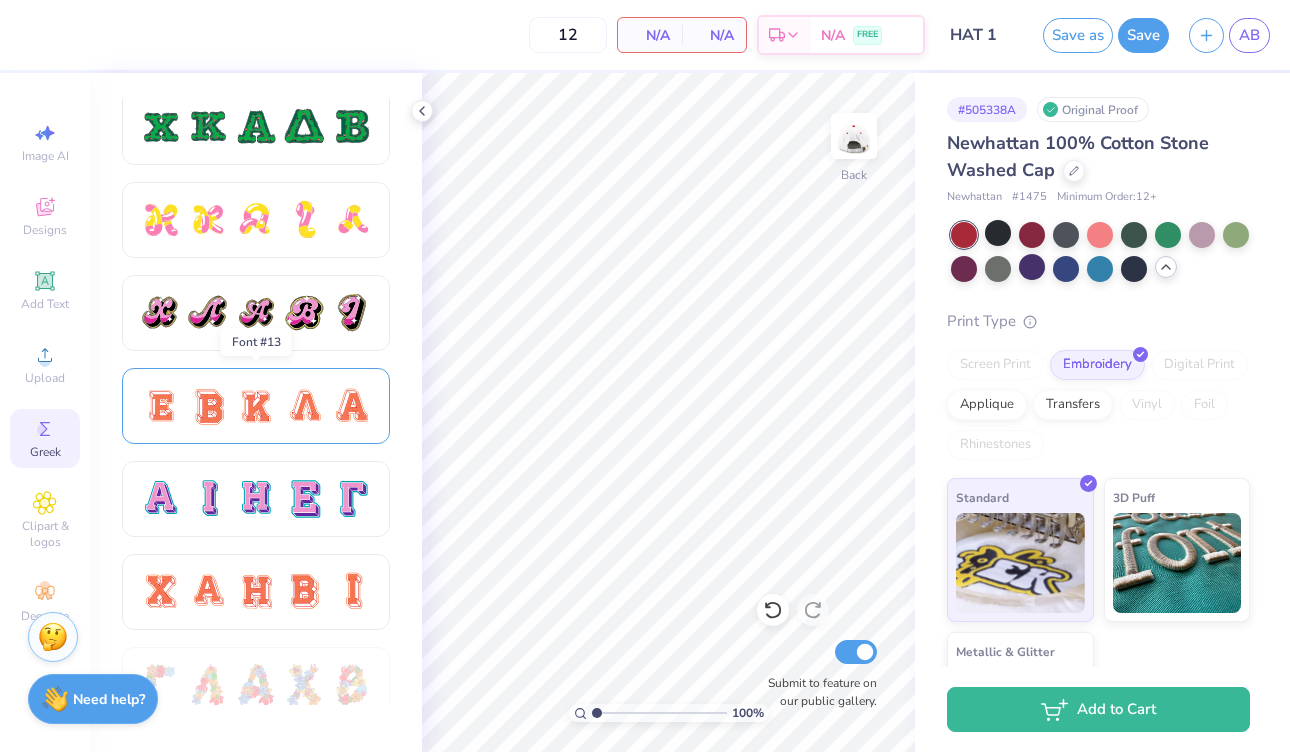 click at bounding box center (256, 406) 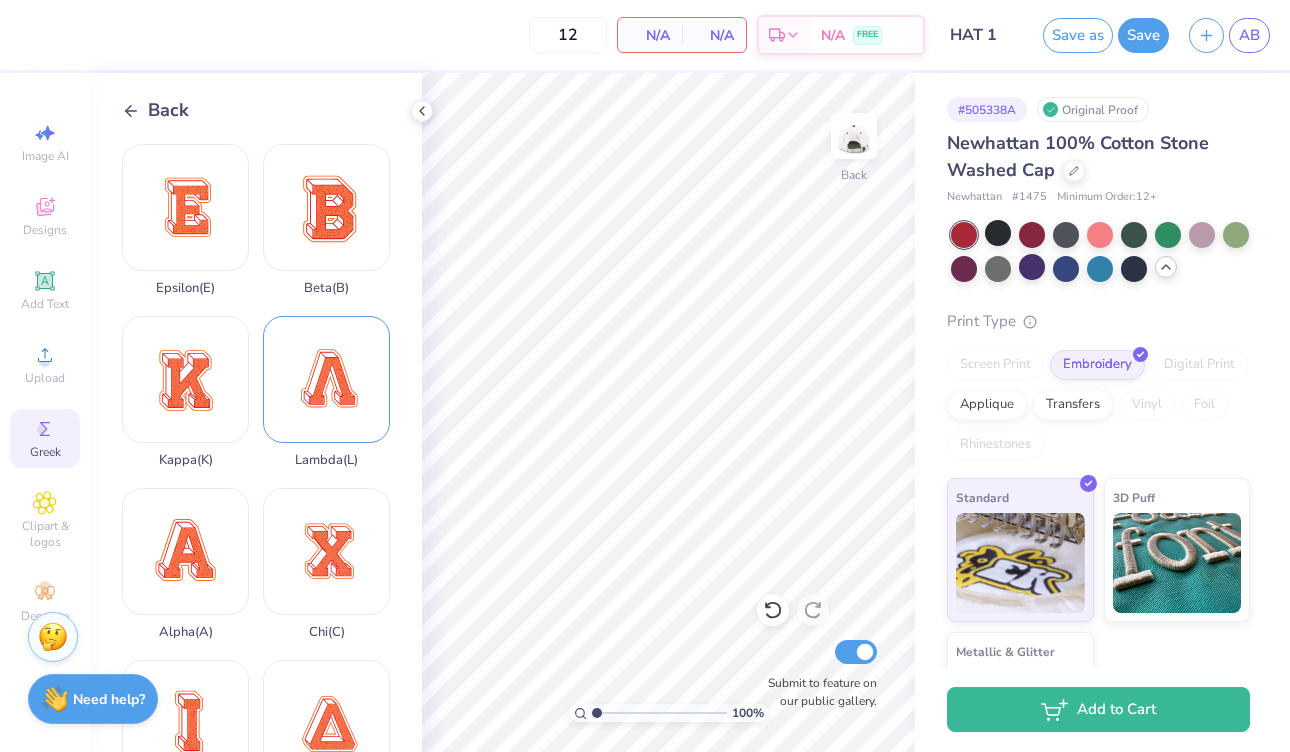 click on "Lambda  ( L )" at bounding box center (326, 392) 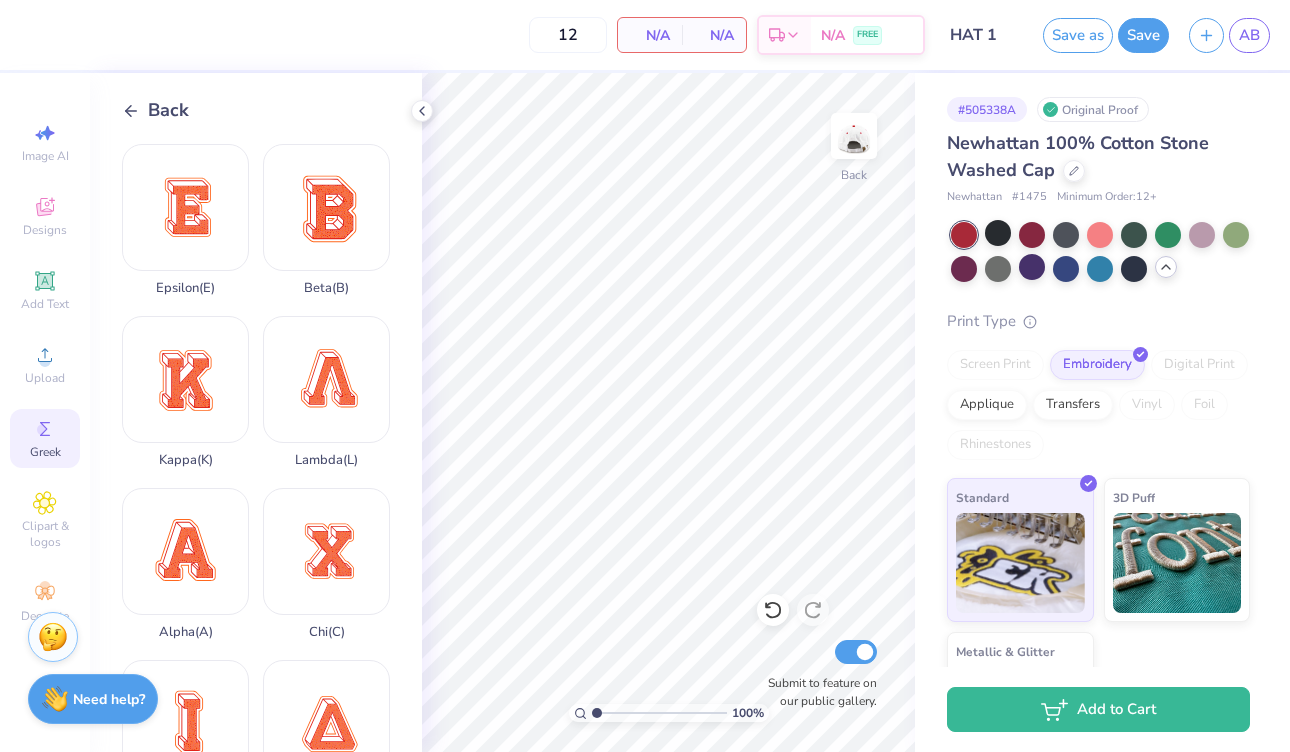 click 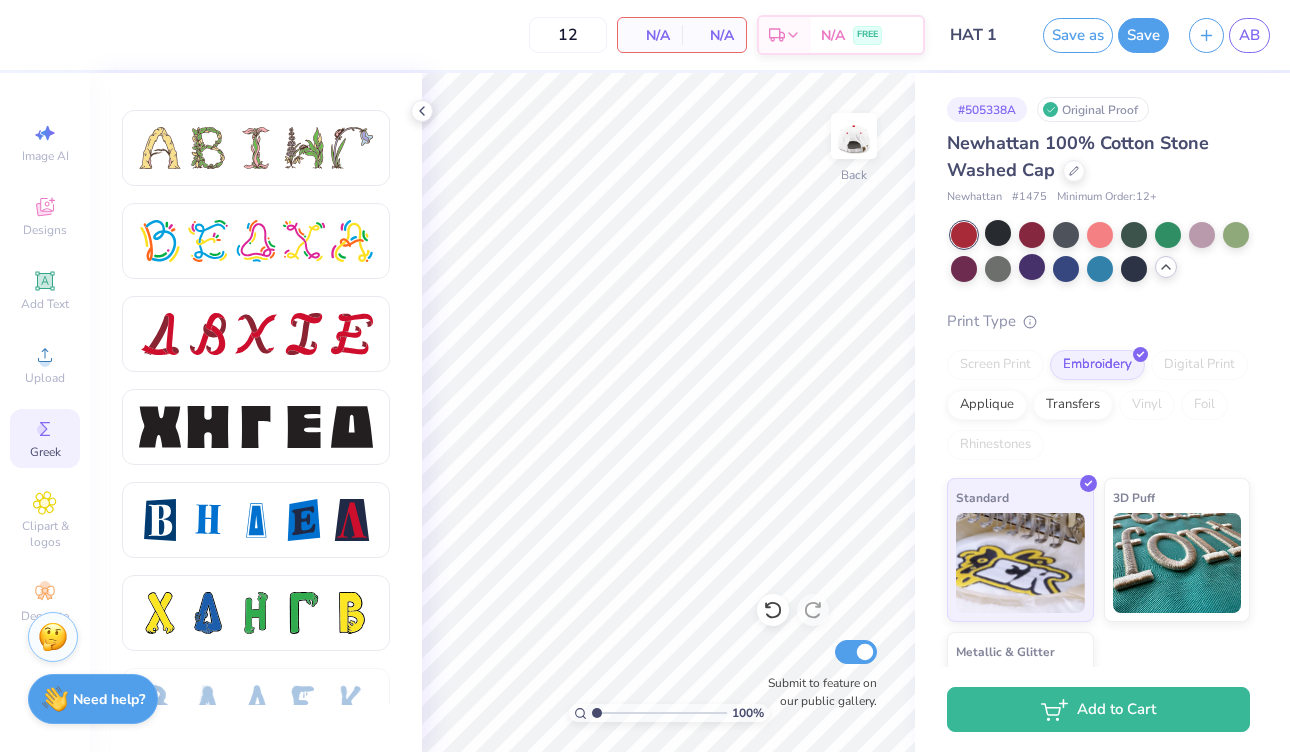 scroll, scrollTop: 2403, scrollLeft: 0, axis: vertical 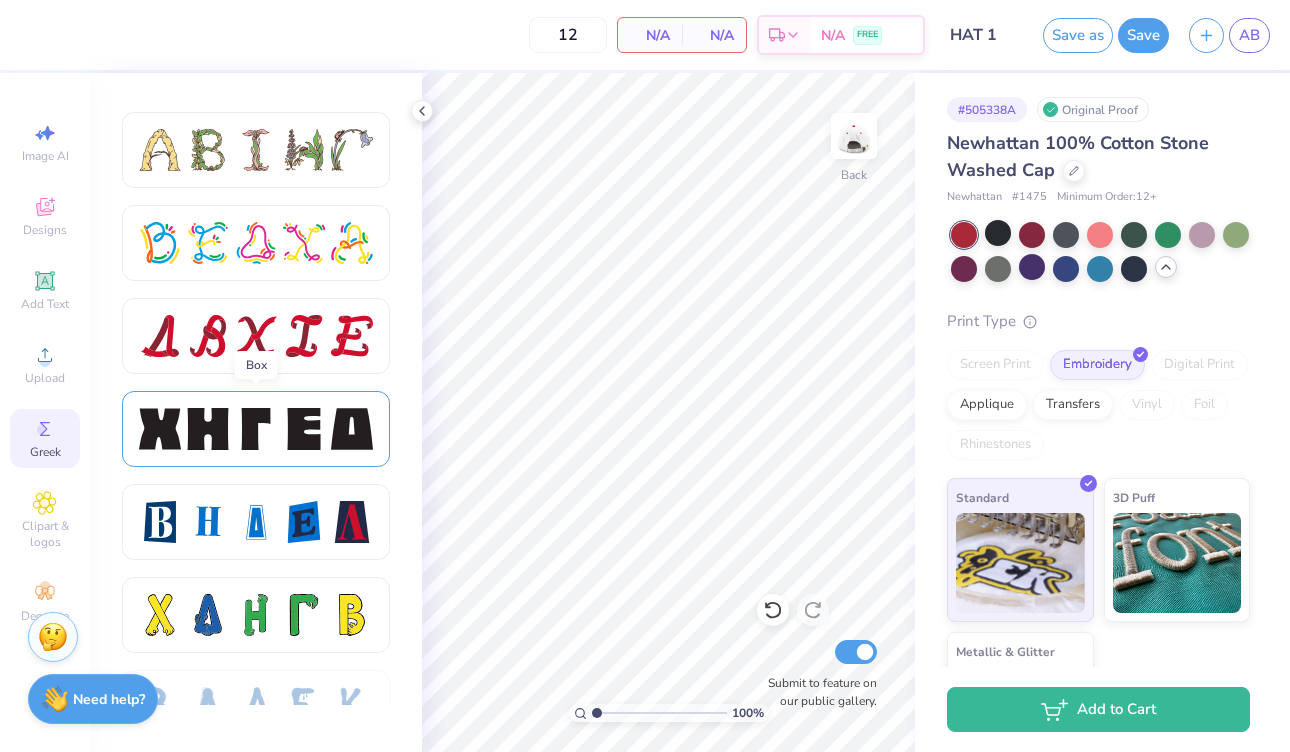 click at bounding box center [256, 429] 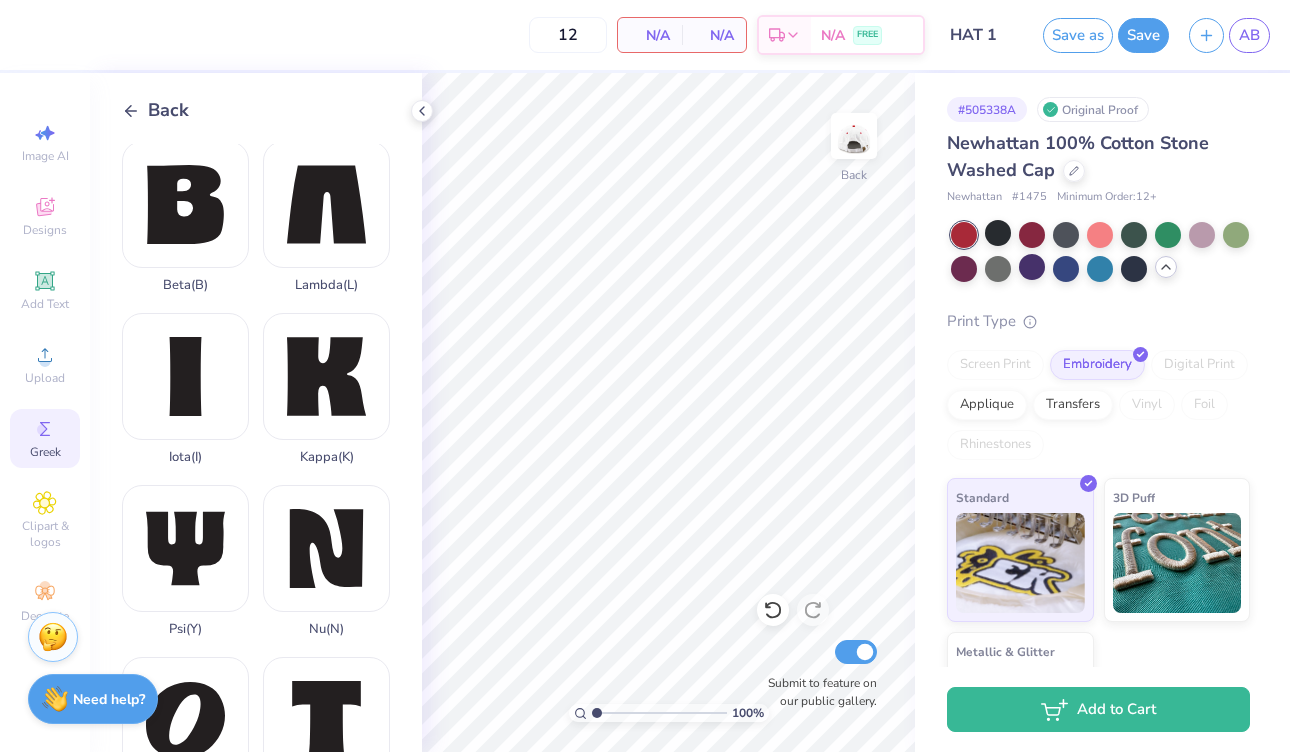 scroll, scrollTop: 174, scrollLeft: 0, axis: vertical 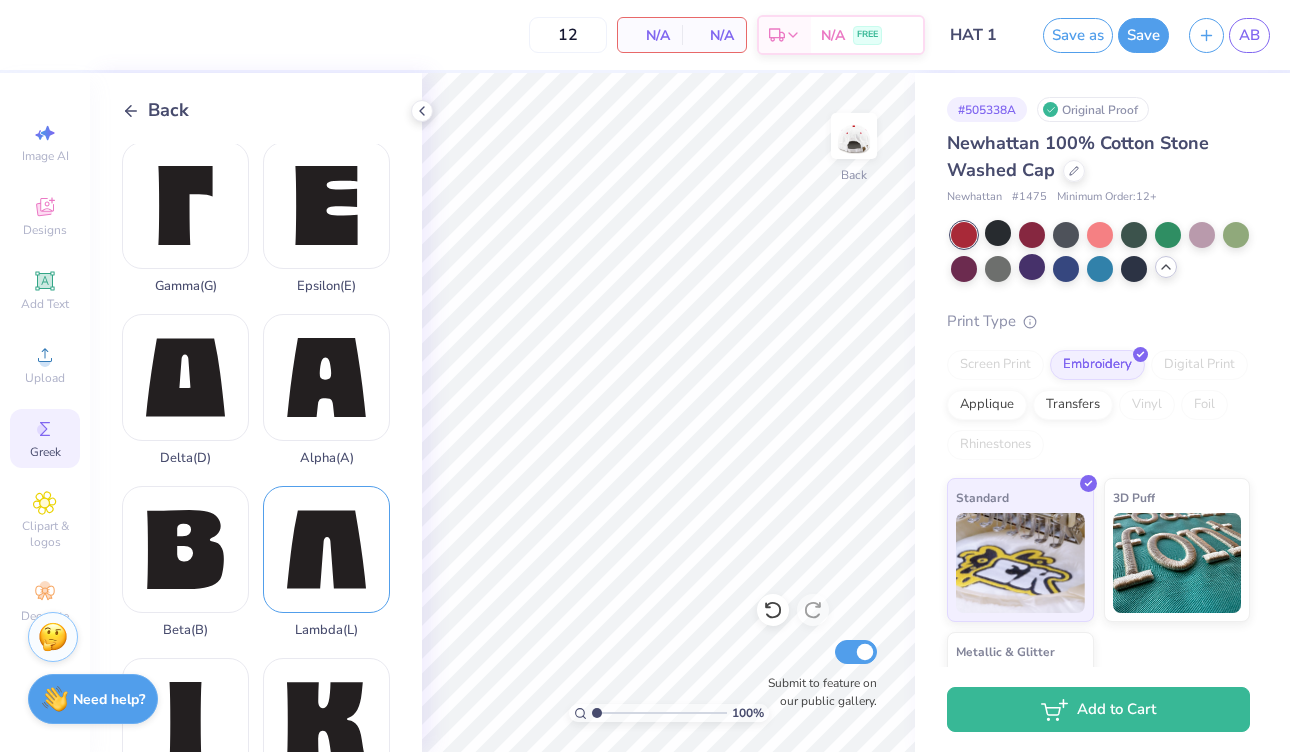 click on "Lambda  ( L )" at bounding box center [326, 562] 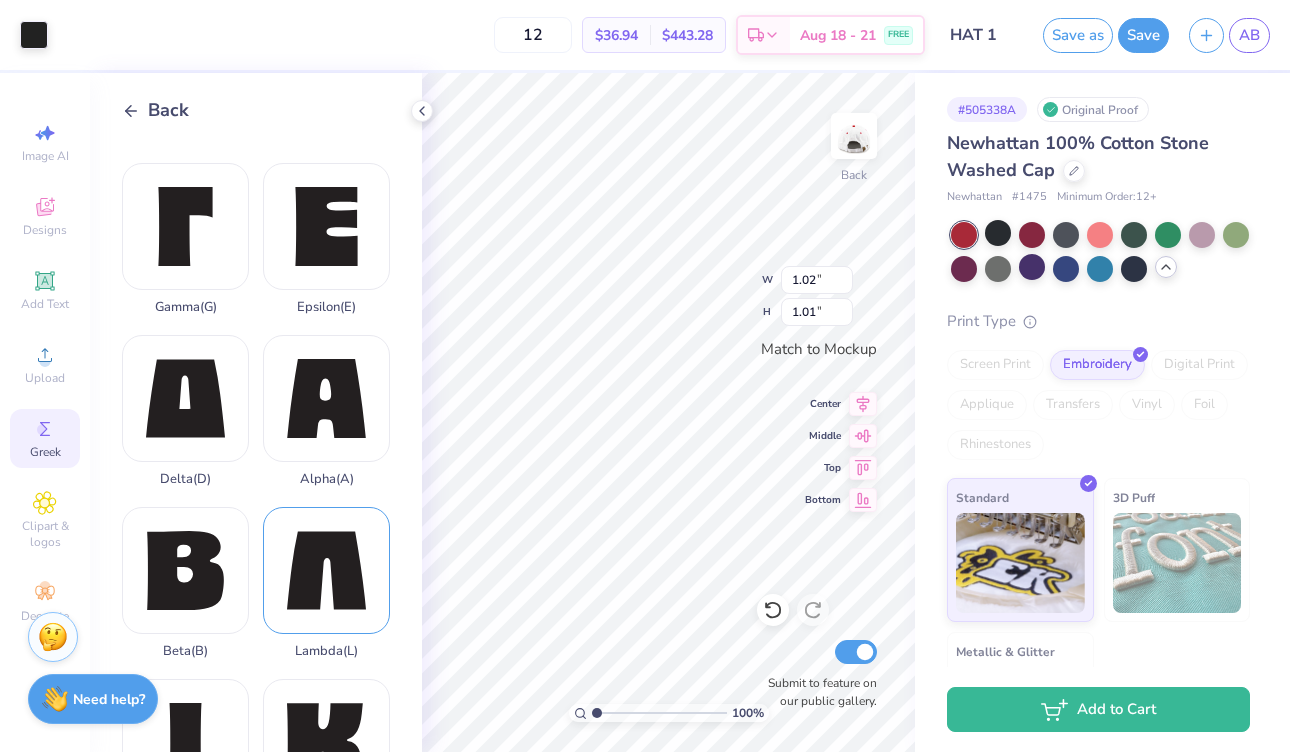 scroll, scrollTop: 0, scrollLeft: 0, axis: both 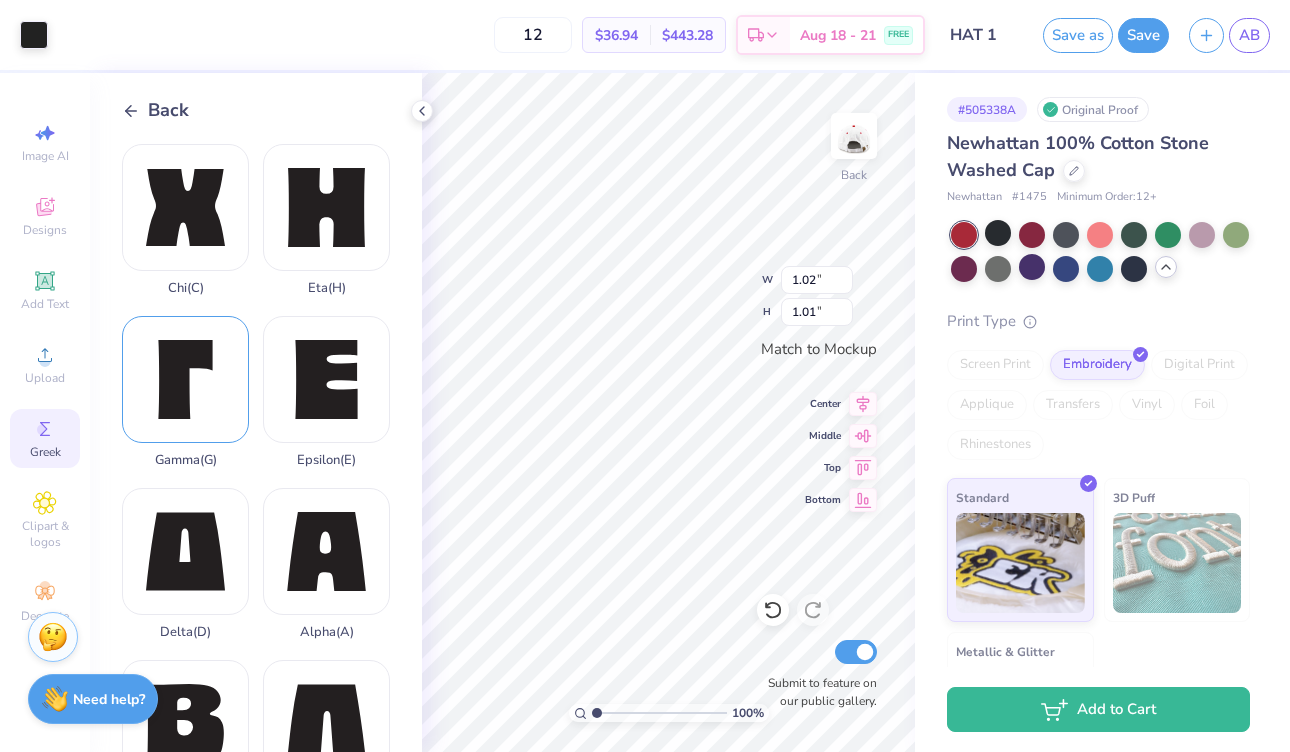 click on "Gamma  ( G )" at bounding box center [185, 392] 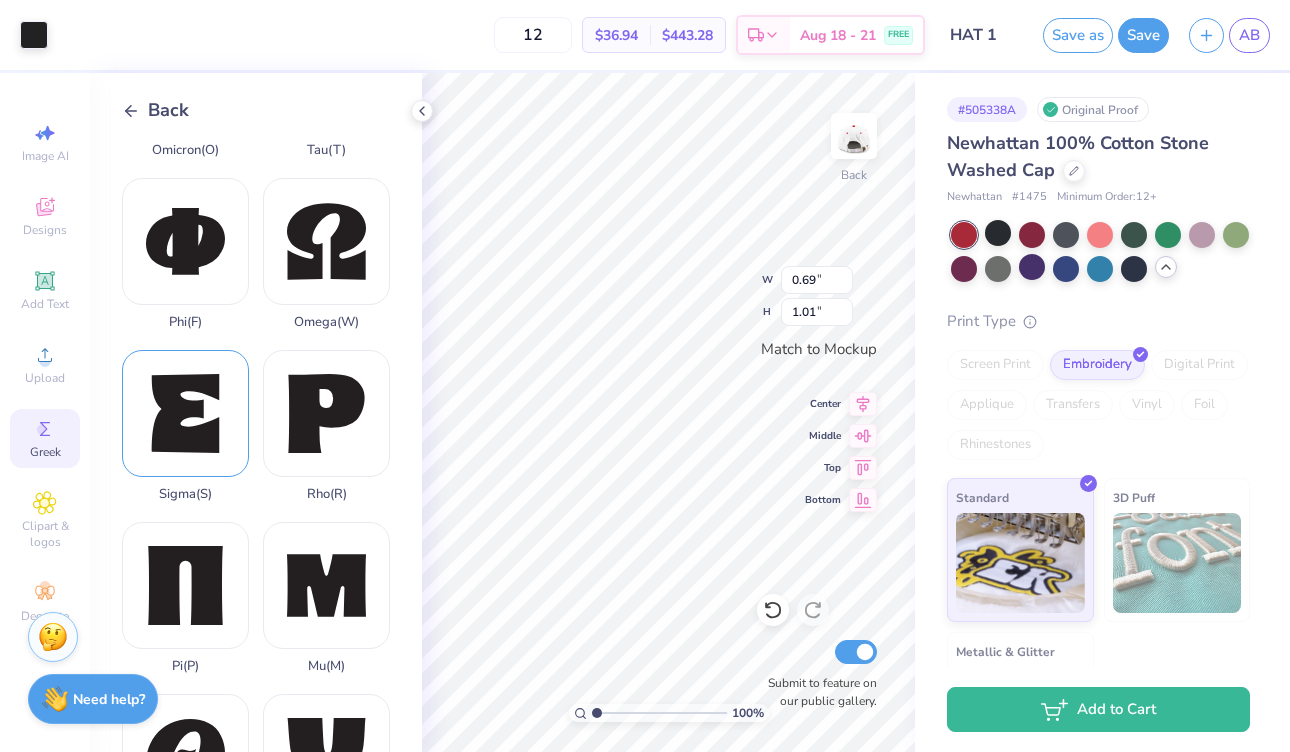 scroll, scrollTop: 1161, scrollLeft: 0, axis: vertical 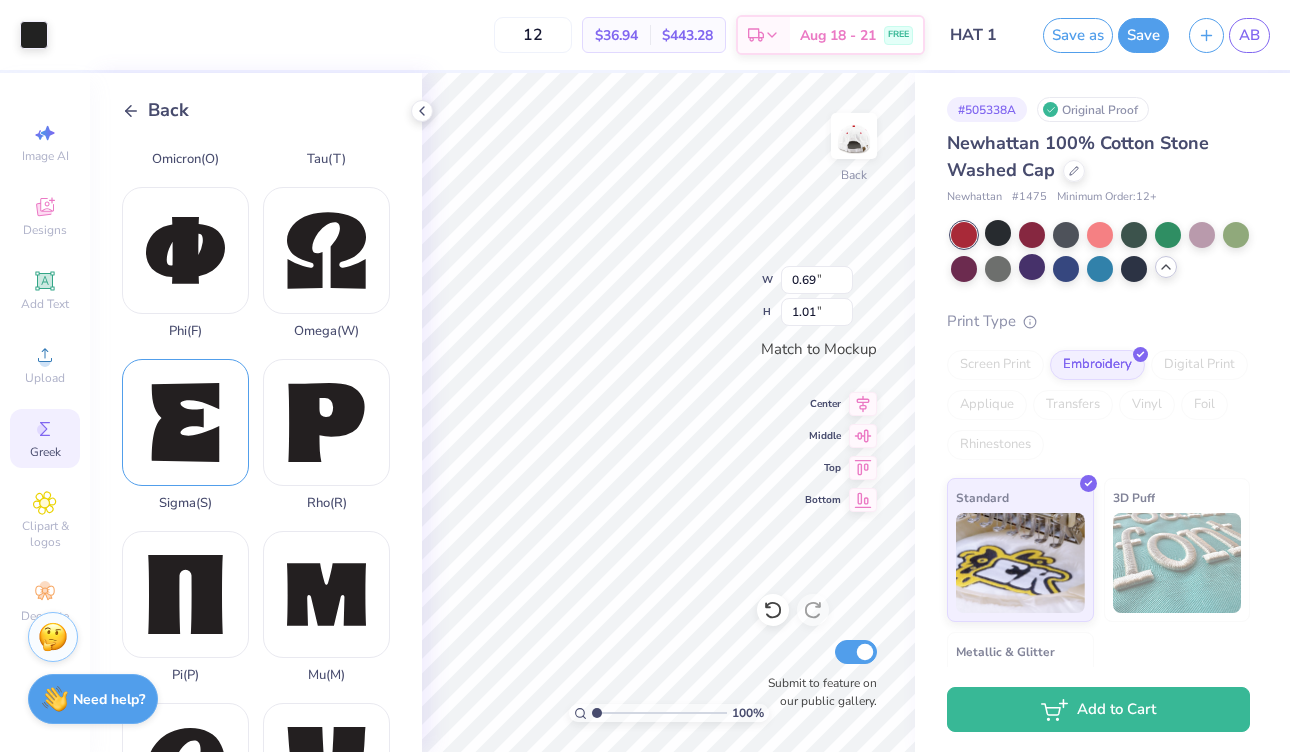 click on "Sigma  ( S )" at bounding box center [185, 435] 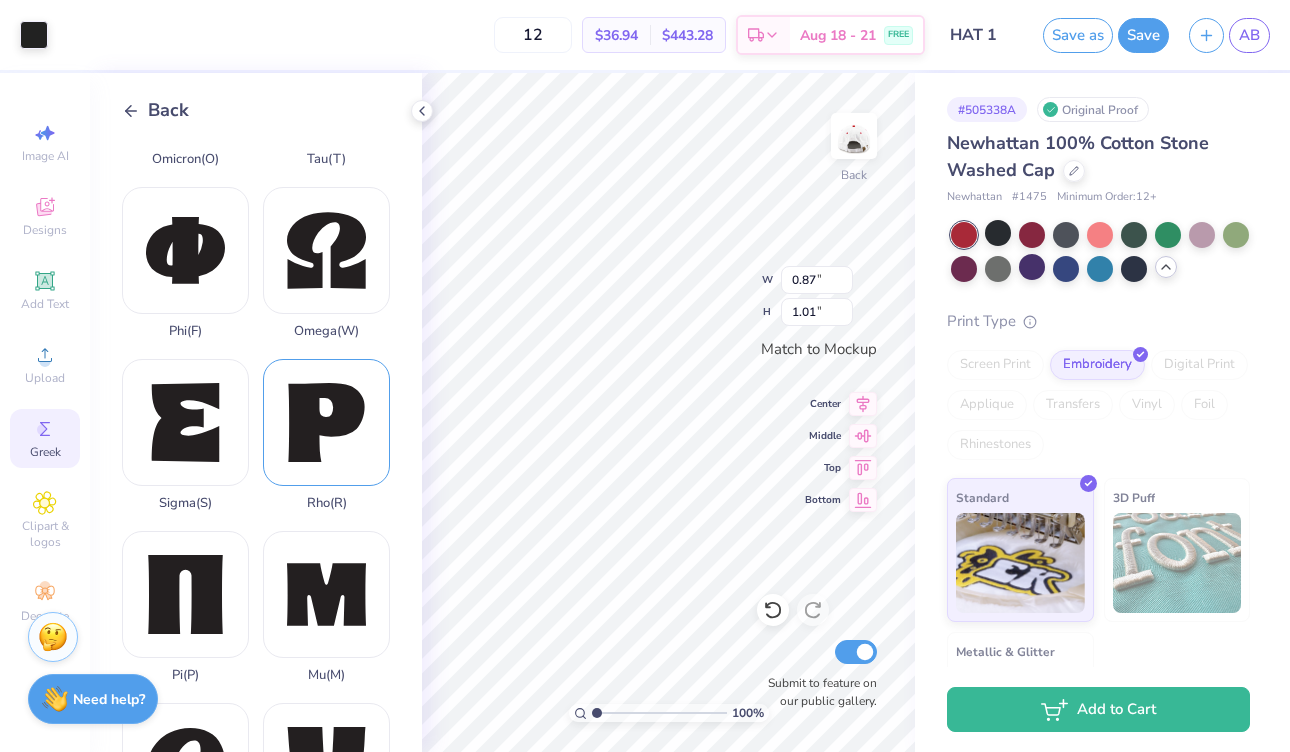 type on "0.69" 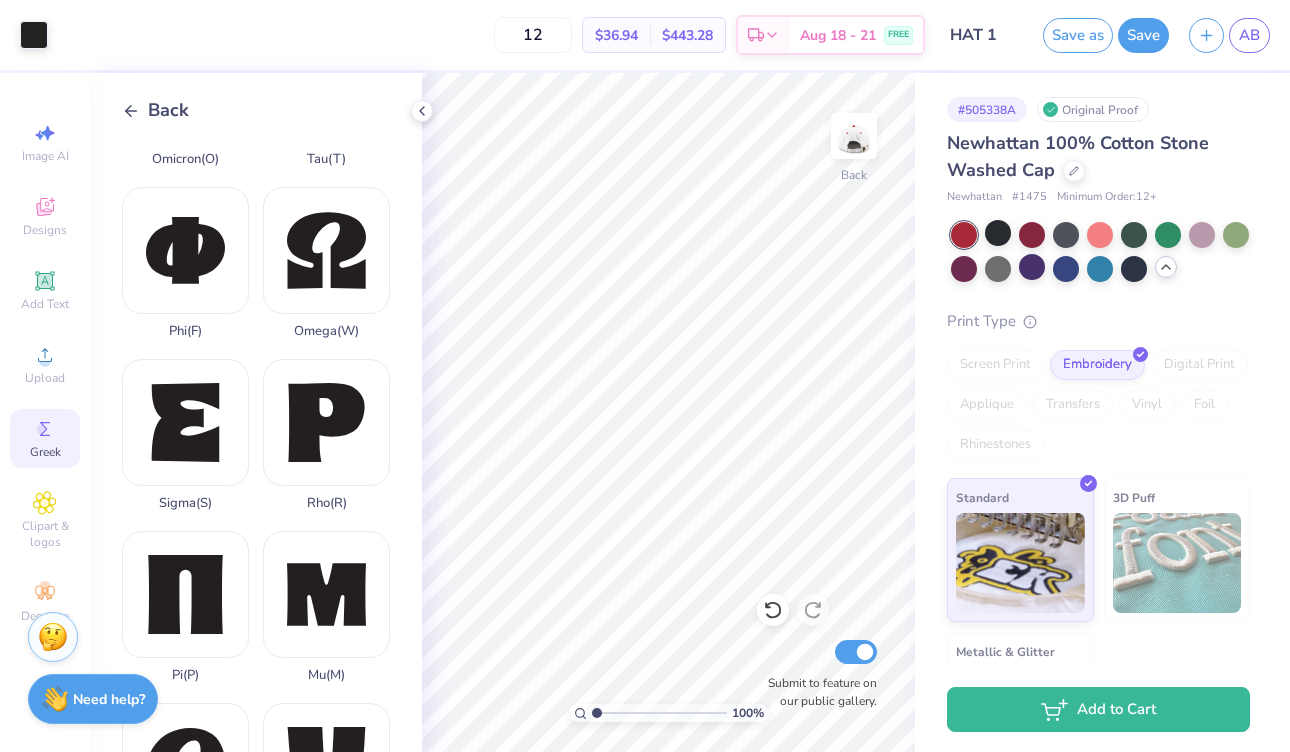 click 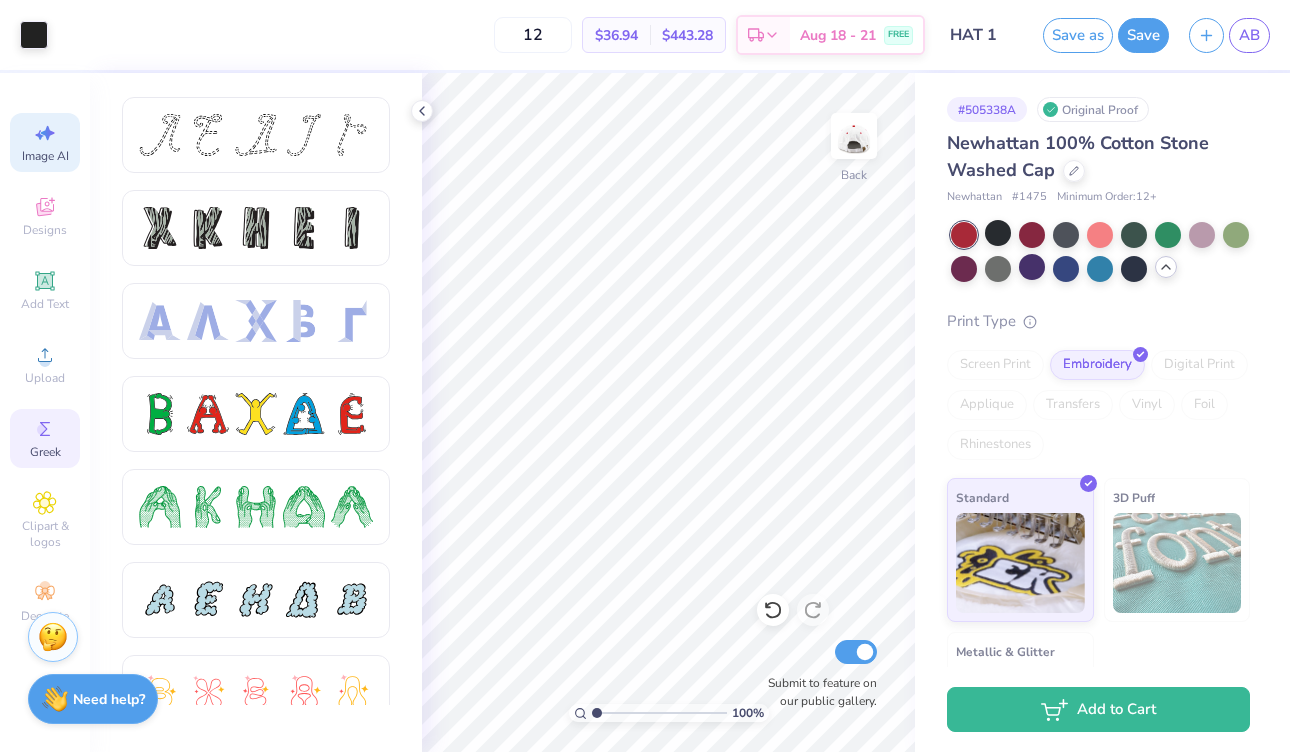 click 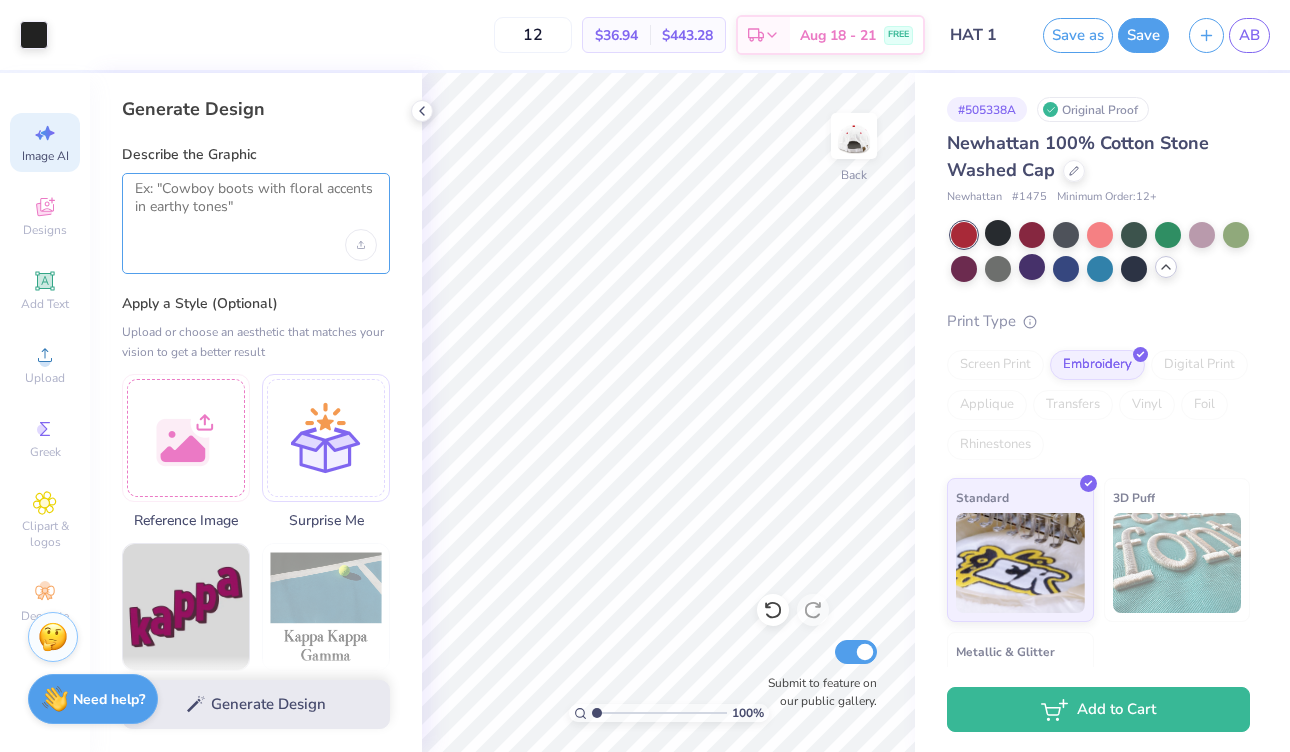 click at bounding box center [256, 205] 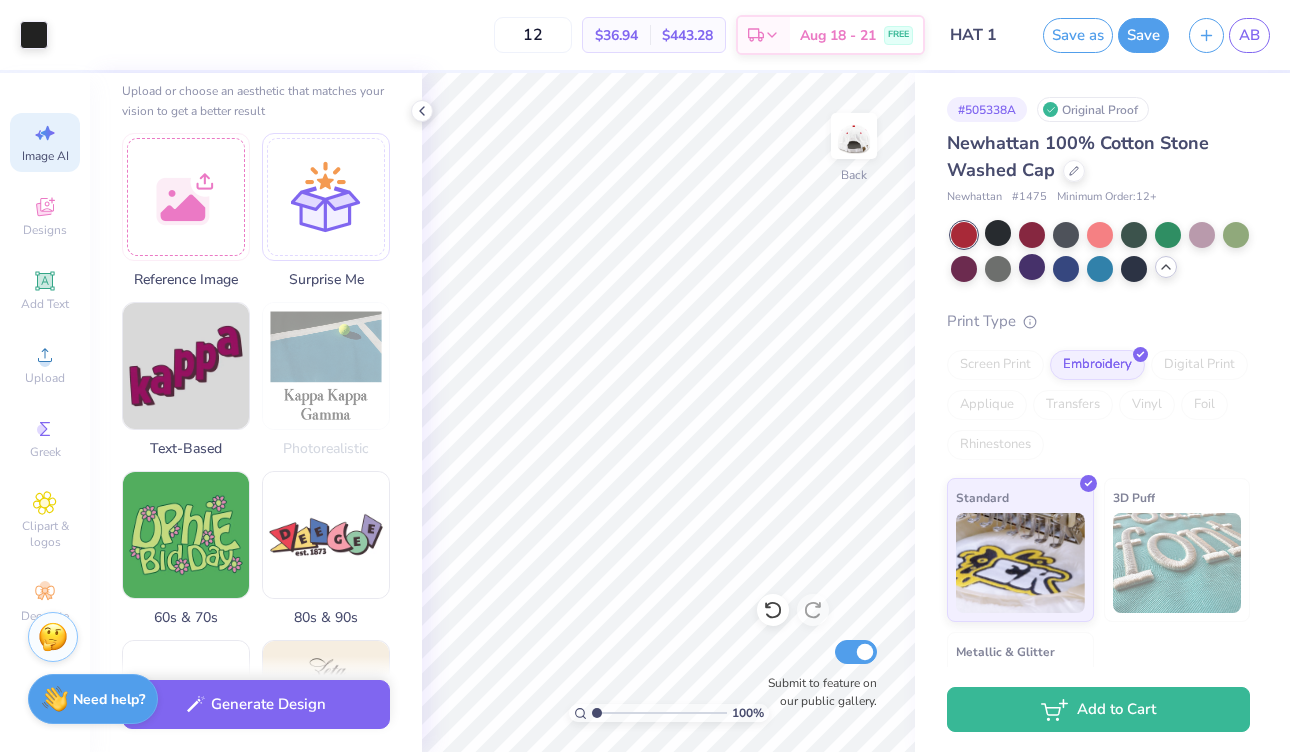 scroll, scrollTop: 242, scrollLeft: 0, axis: vertical 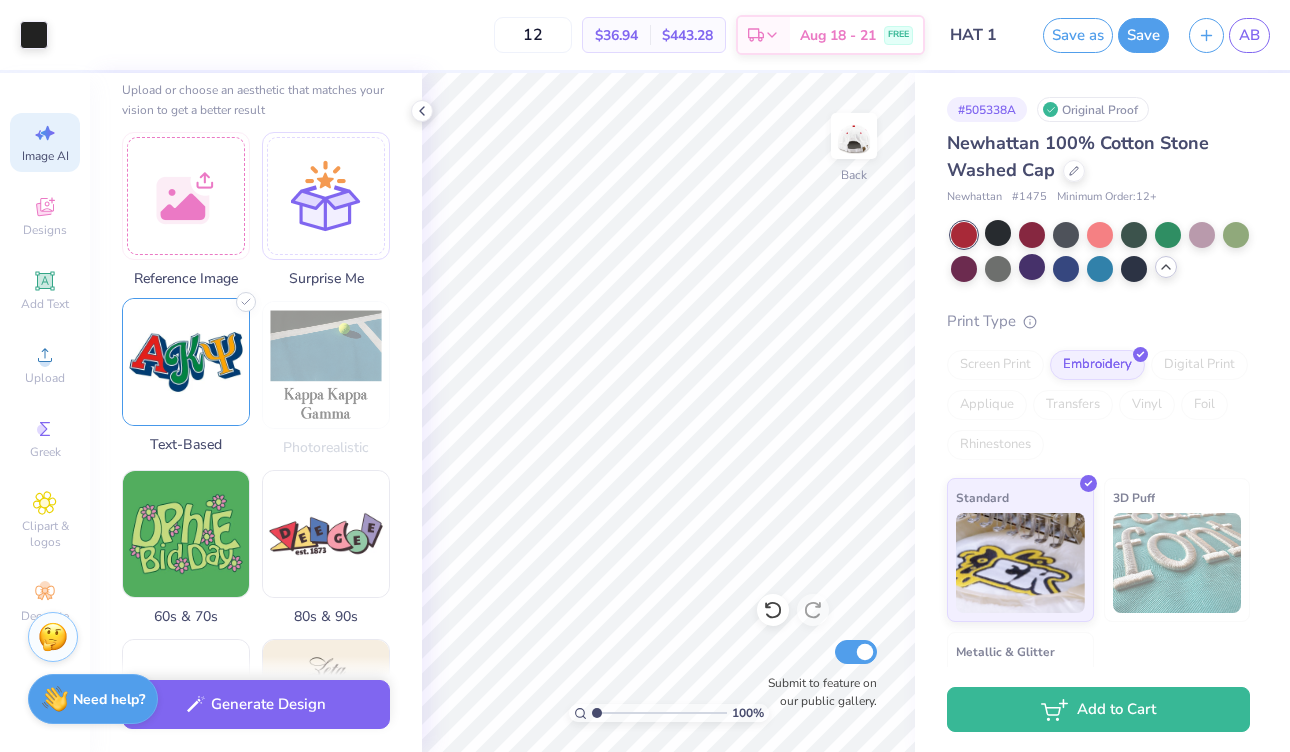 click at bounding box center [186, 362] 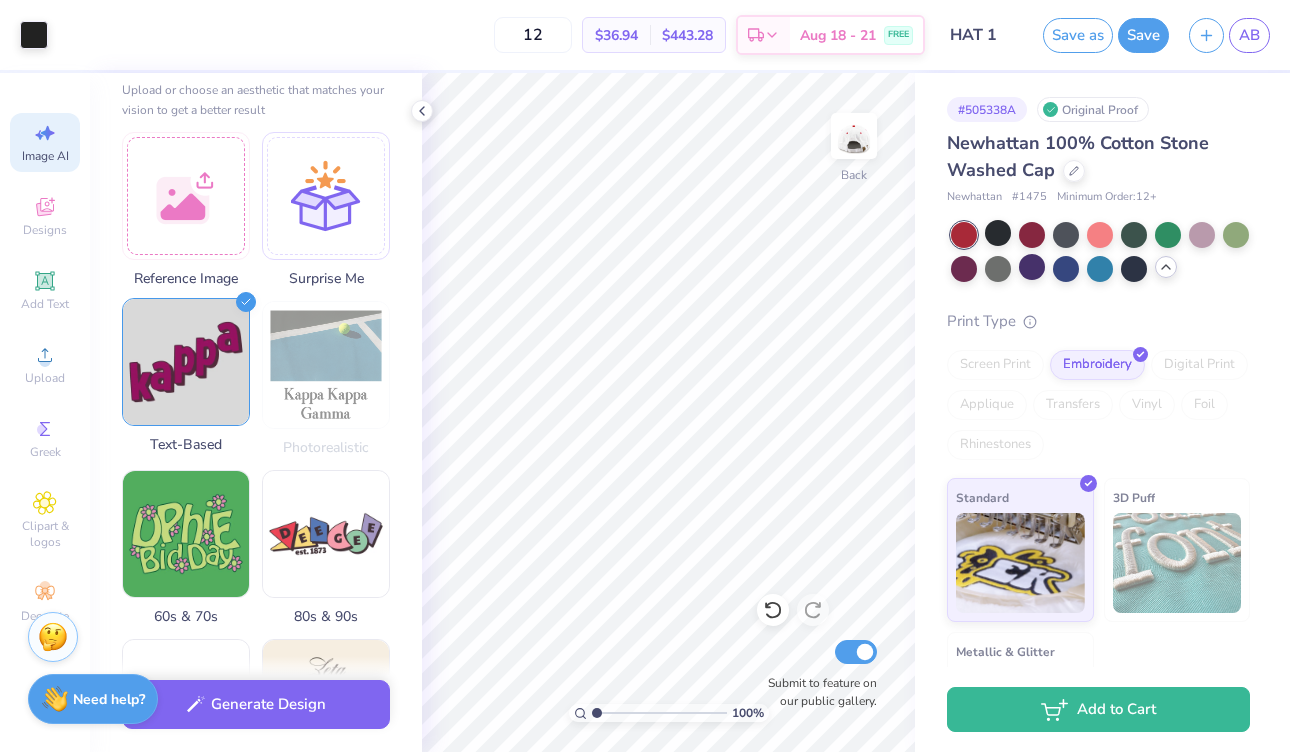 scroll, scrollTop: 0, scrollLeft: 0, axis: both 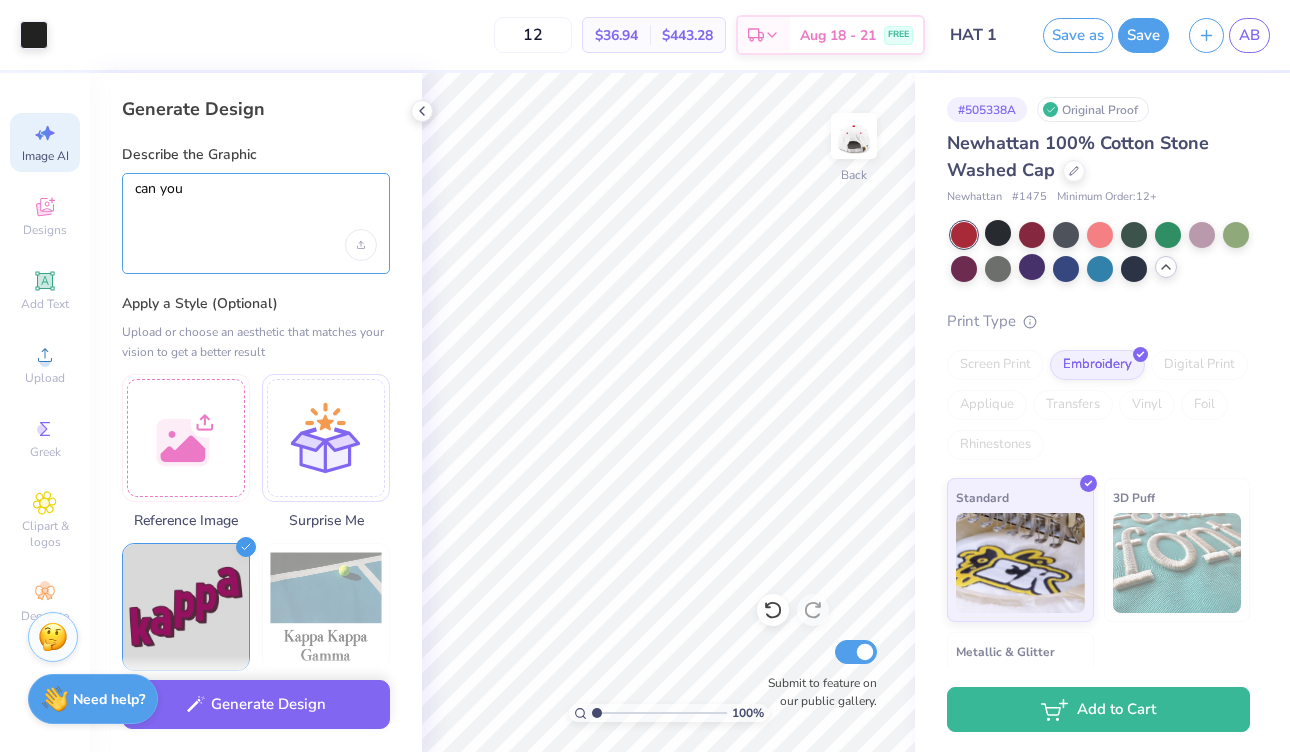 click on "can you" at bounding box center [256, 205] 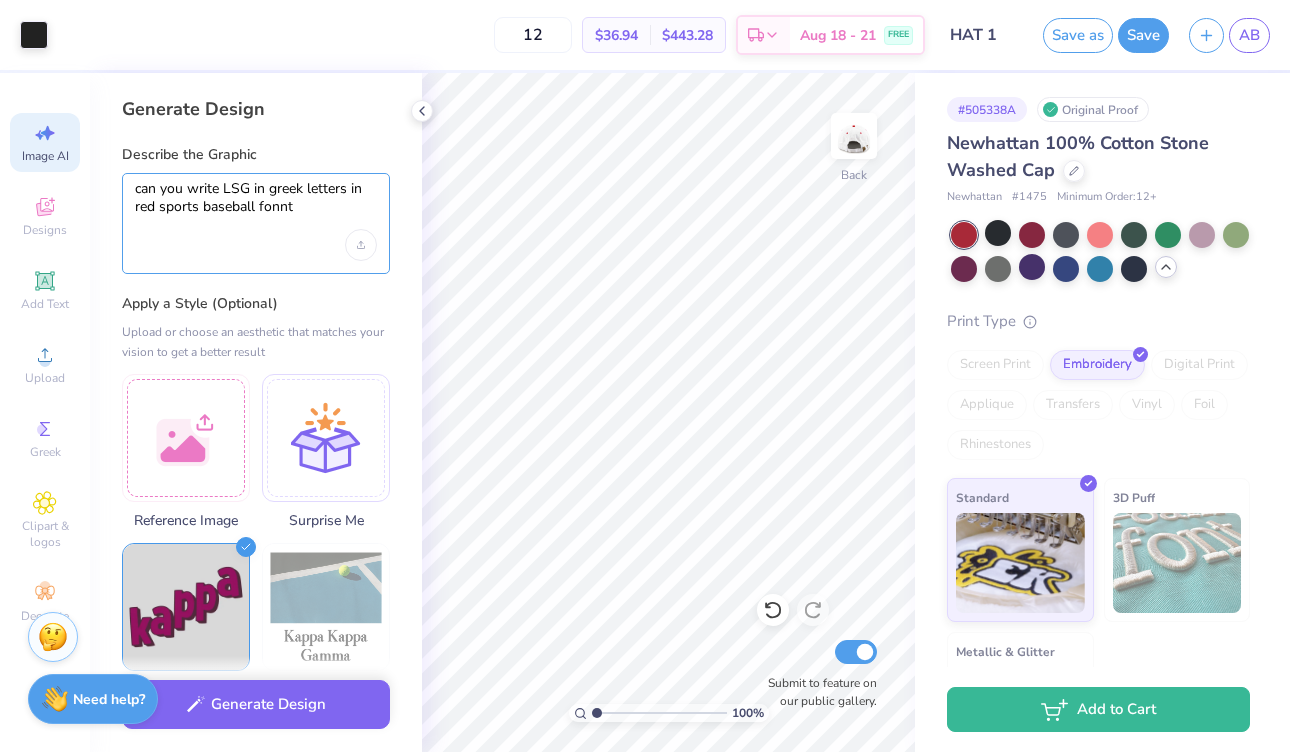click on "can you write LSG in greek letters in red sports baseball fonnt" at bounding box center [256, 205] 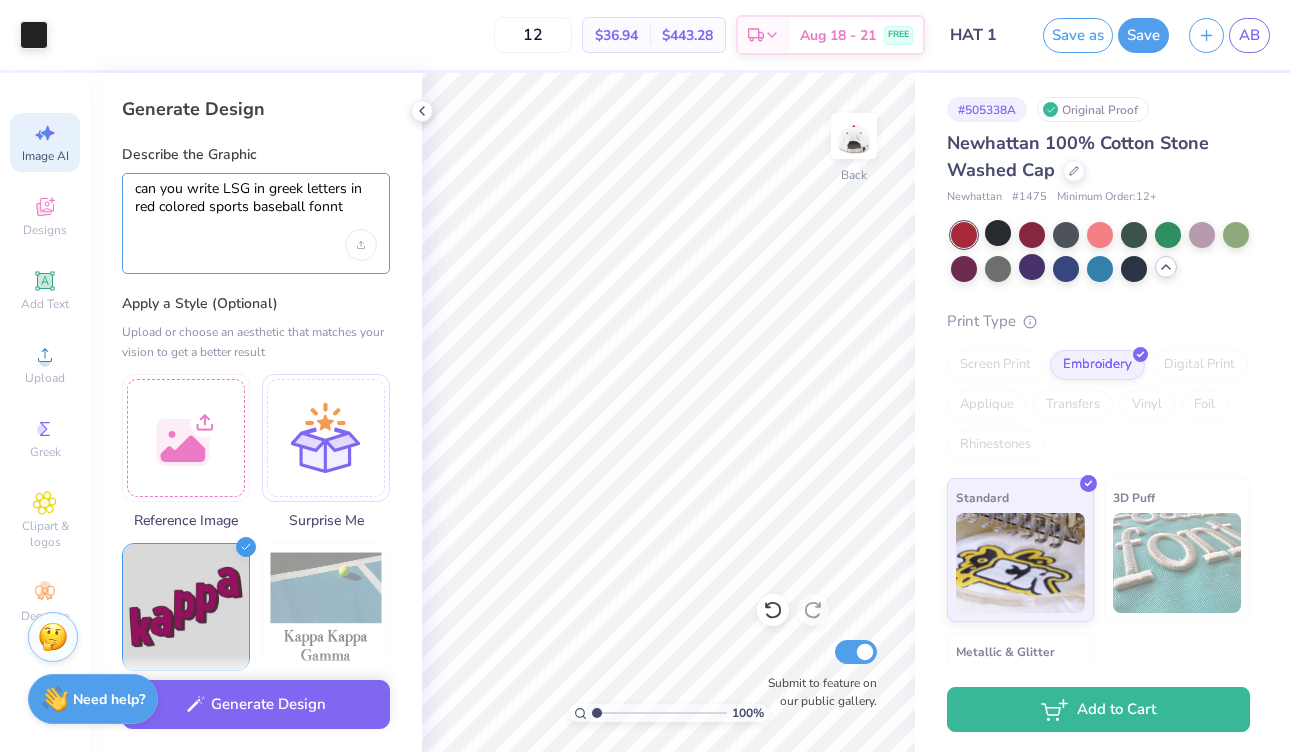 click on "can you write LSG in greek letters in red colored sports baseball fonnt" at bounding box center (256, 205) 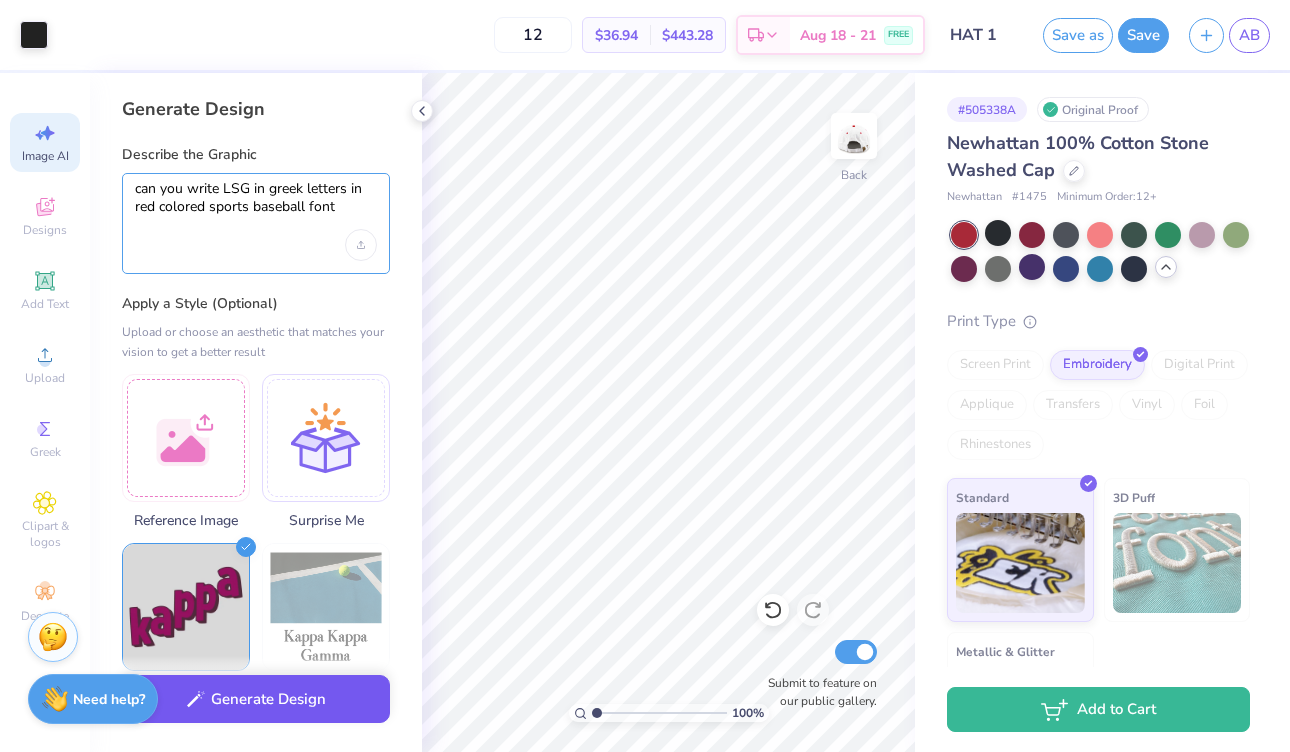 type on "can you write LSG in greek letters in red colored sports baseball font" 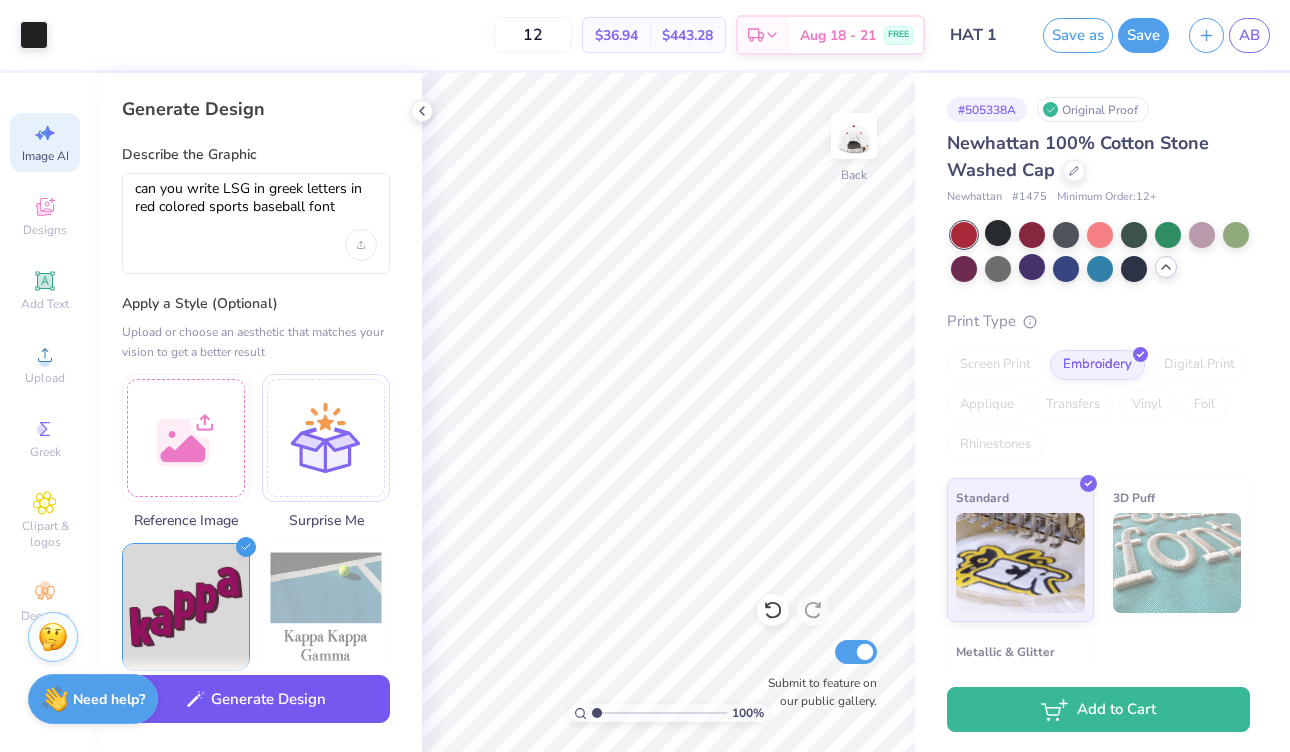 click on "Generate Design" at bounding box center [256, 699] 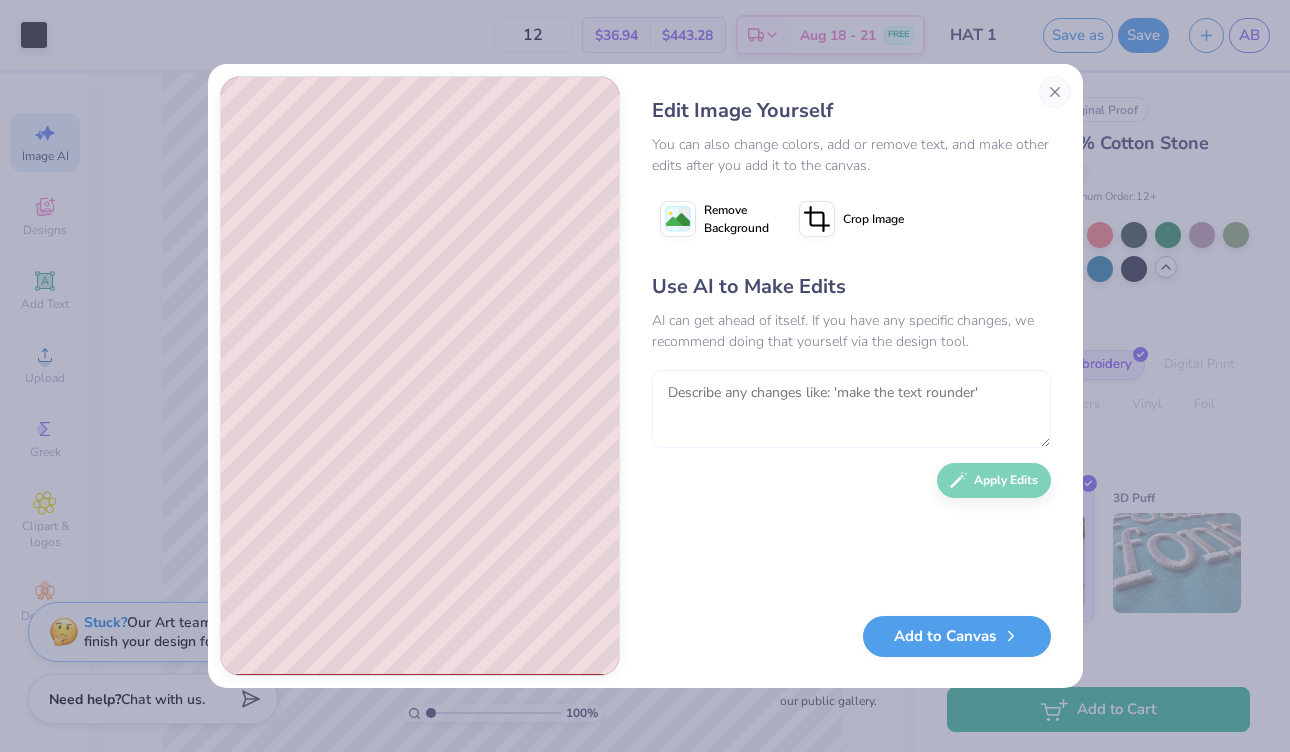 click at bounding box center (851, 409) 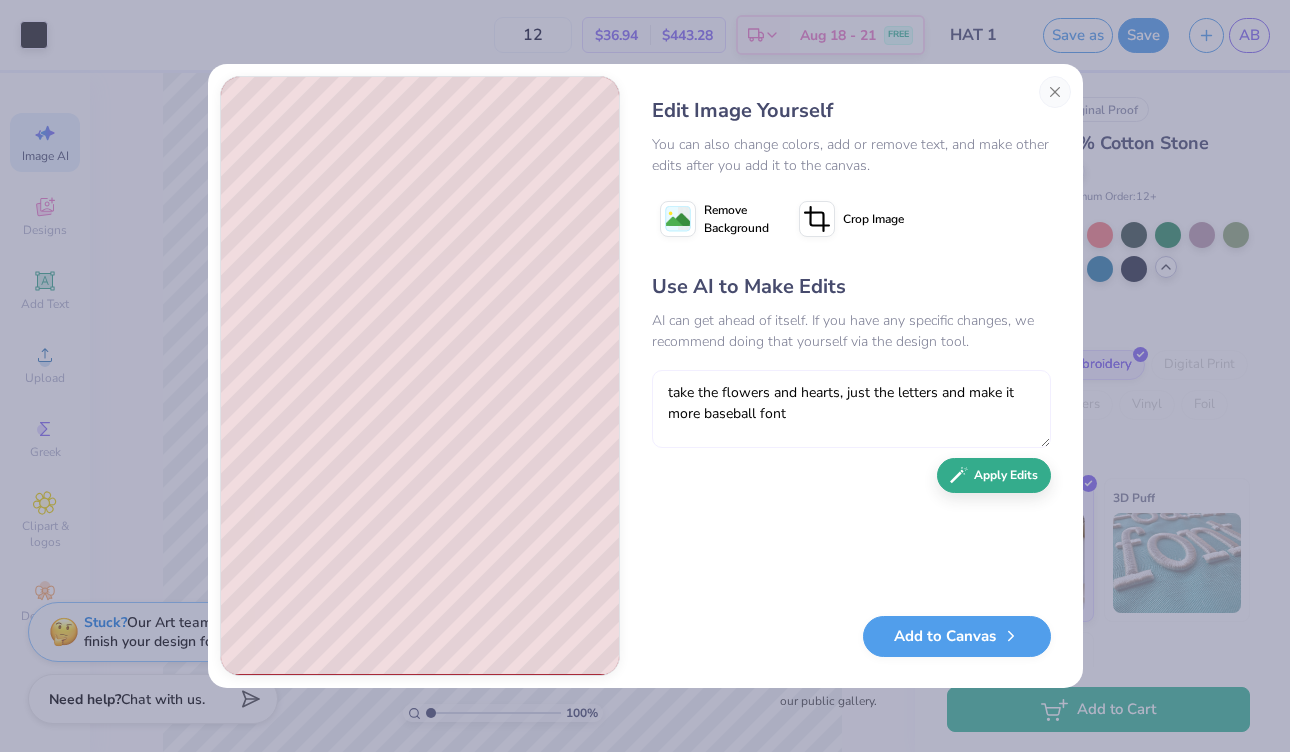 type on "take the flowers and hearts, just the letters and make it more baseball font" 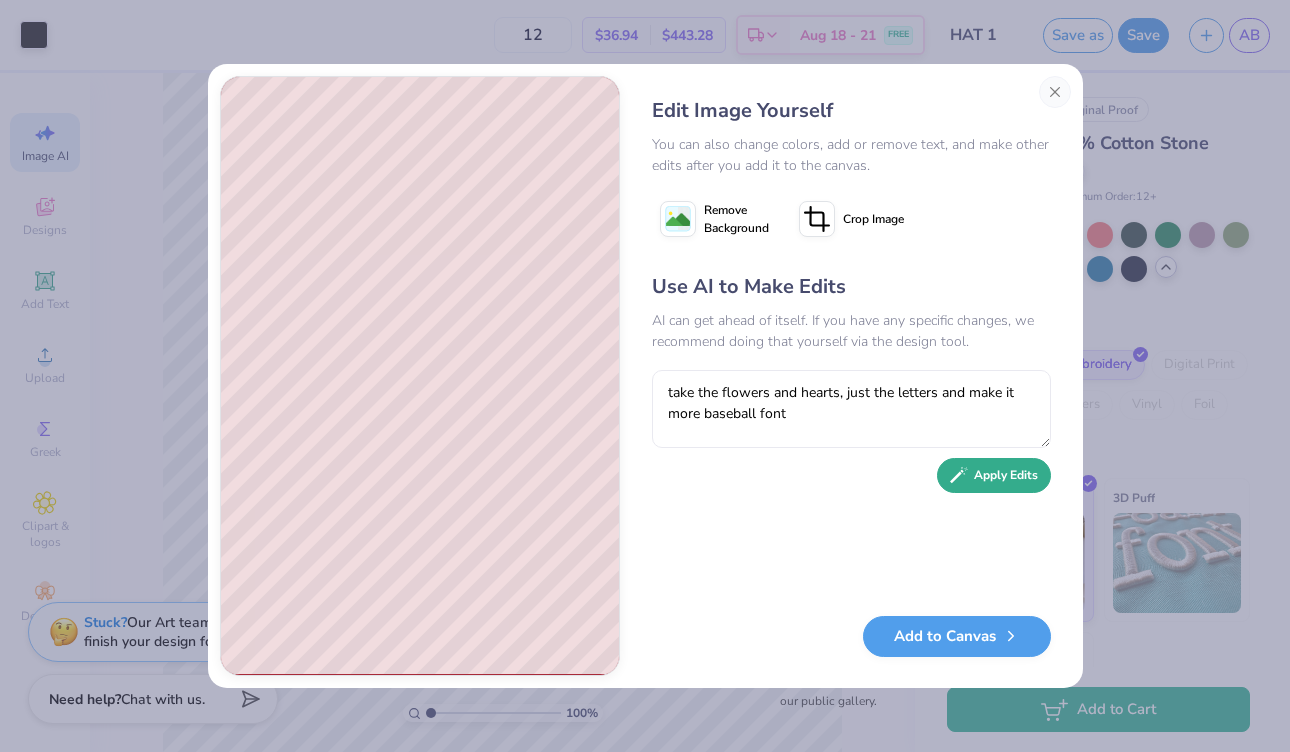 click on "Apply Edits" at bounding box center [994, 475] 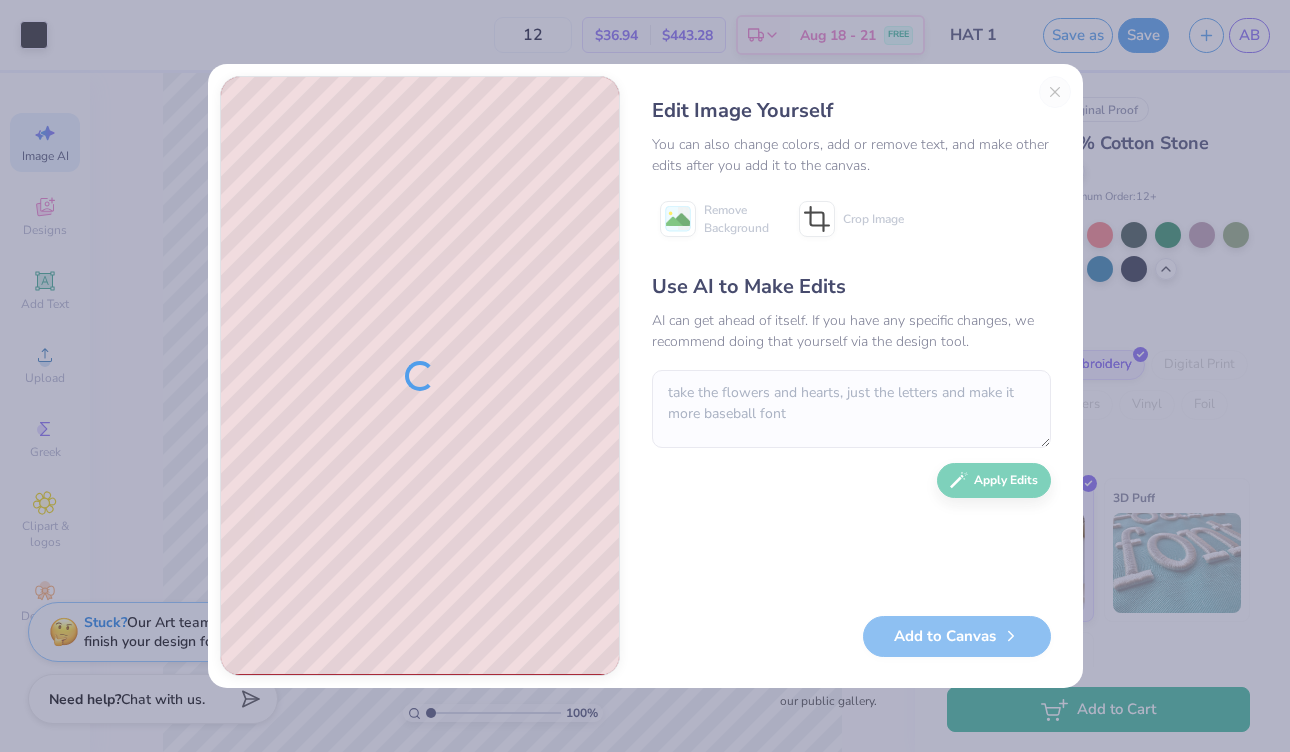 scroll, scrollTop: 0, scrollLeft: 0, axis: both 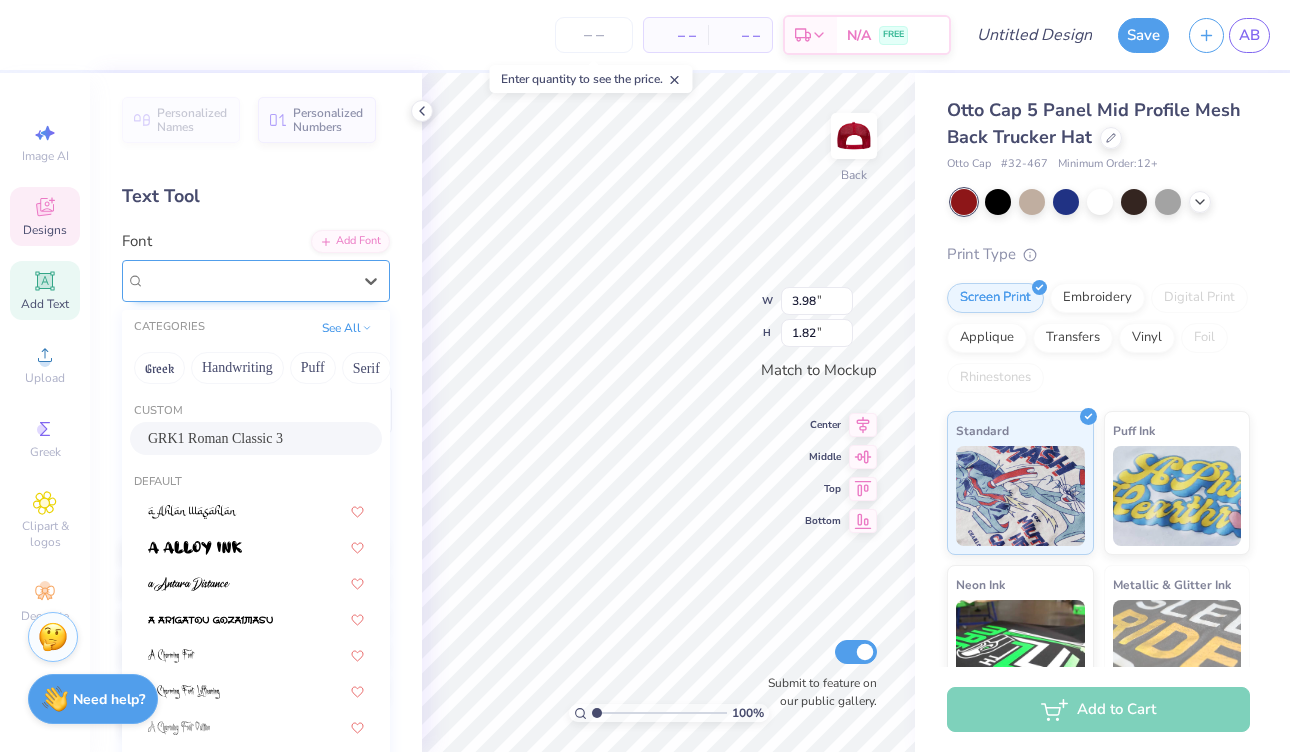 click on "GRK1 Roman Classic 3" at bounding box center [248, 280] 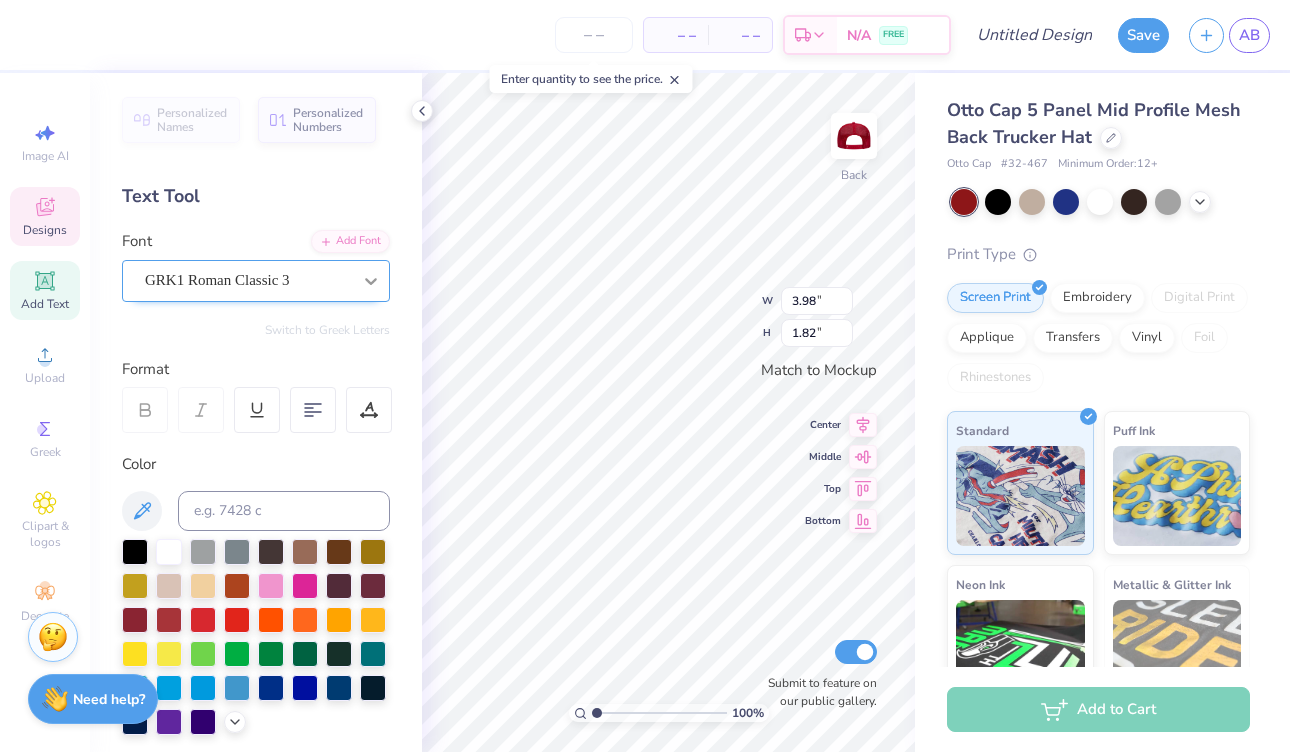 scroll, scrollTop: 0, scrollLeft: 1, axis: horizontal 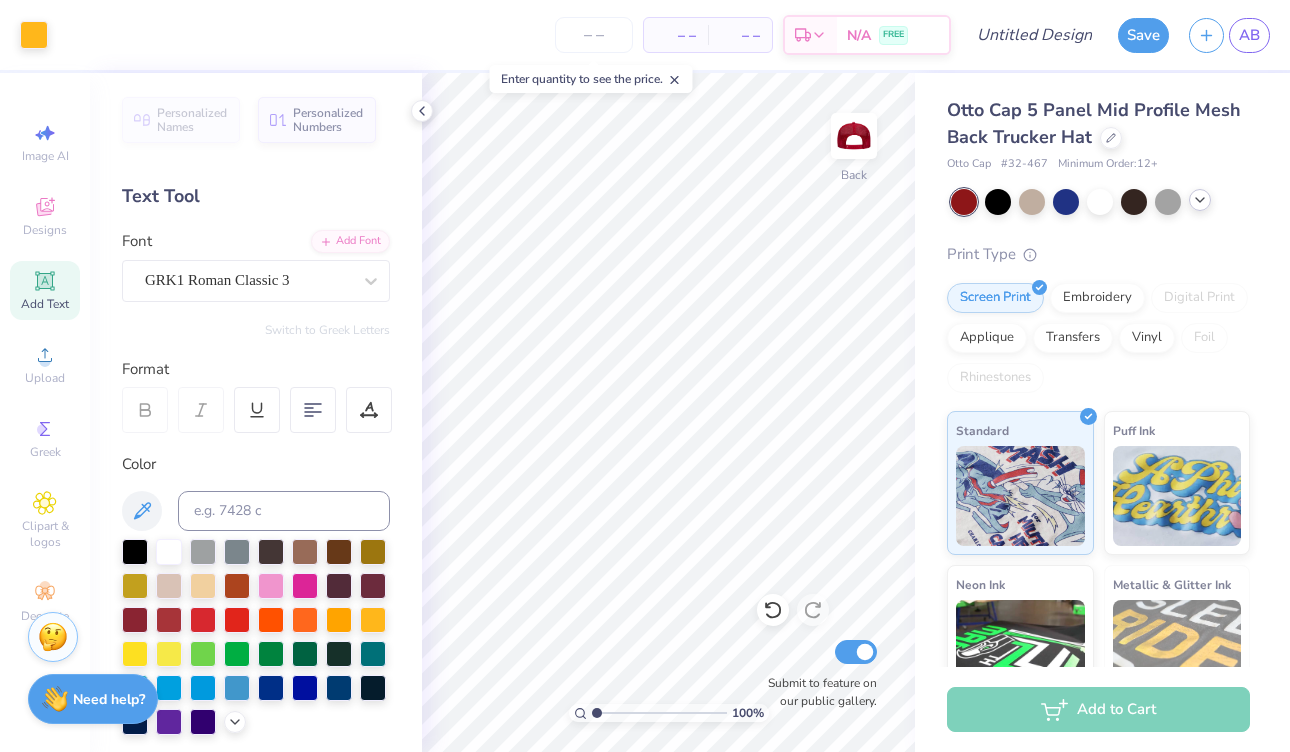 click 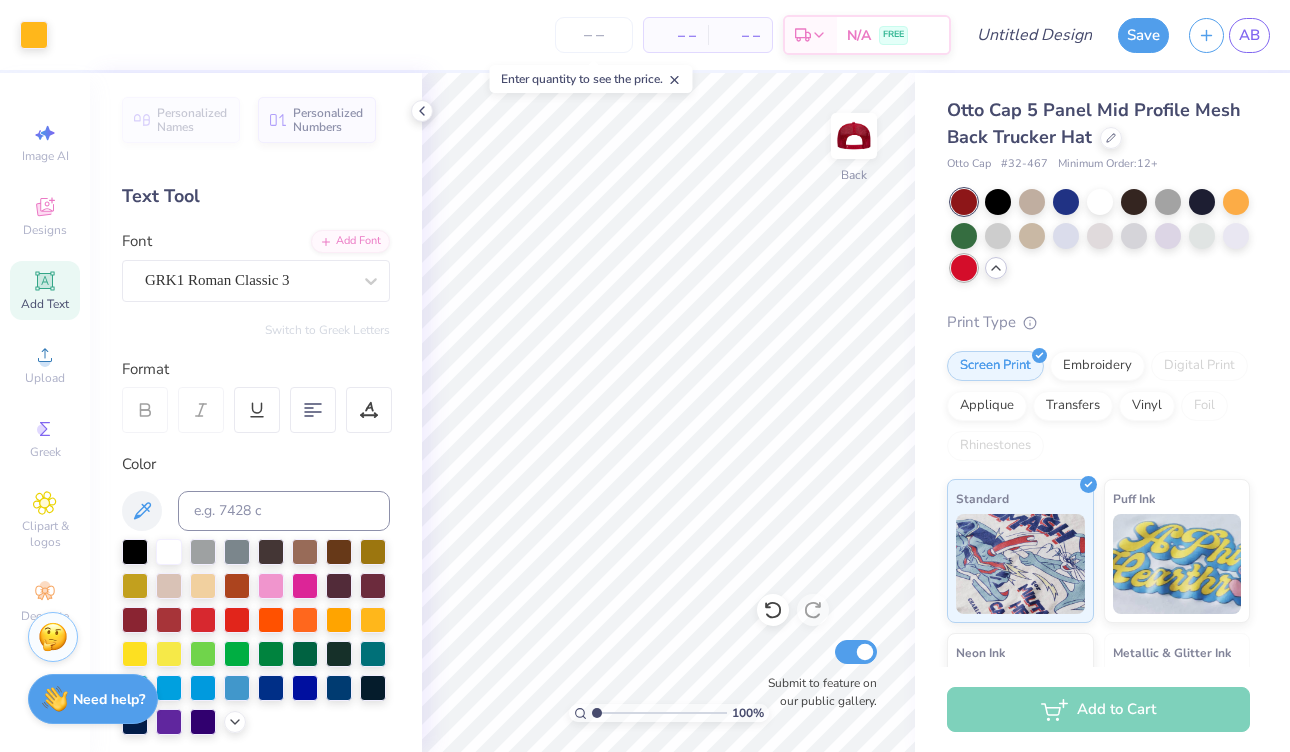 click at bounding box center [964, 268] 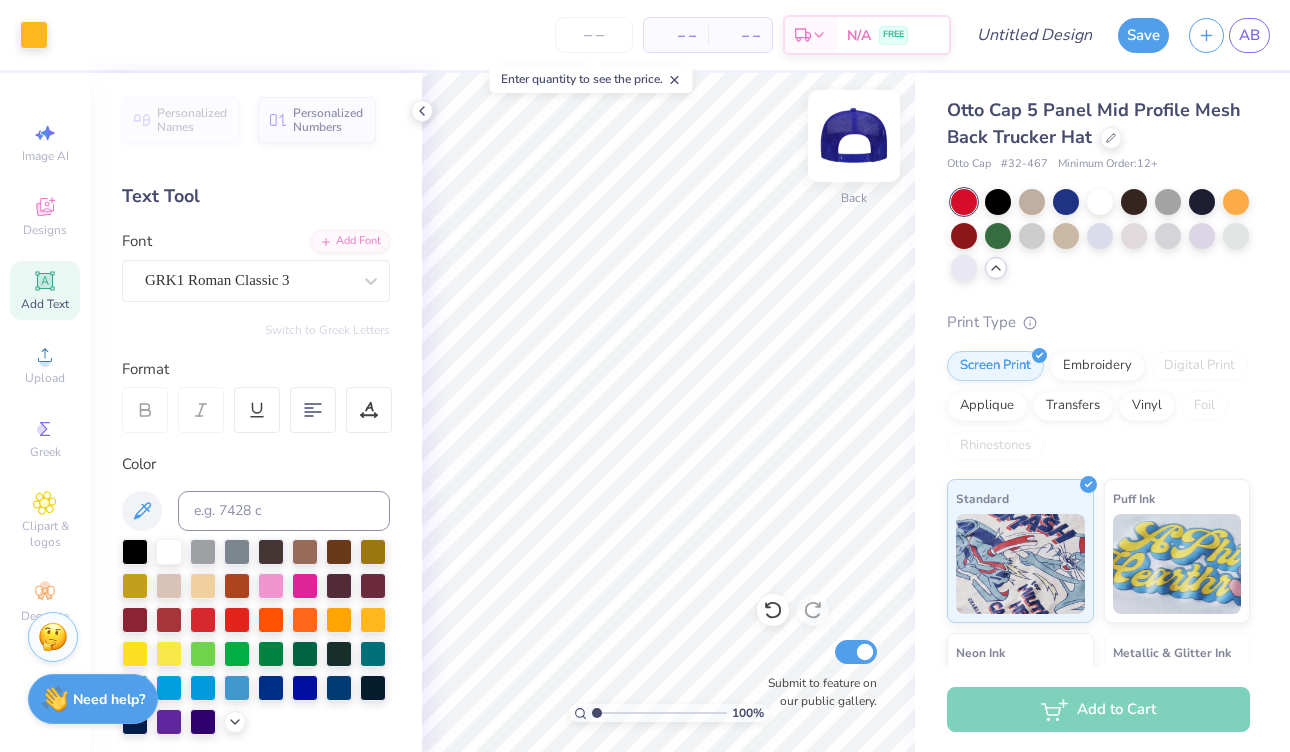 click at bounding box center (854, 136) 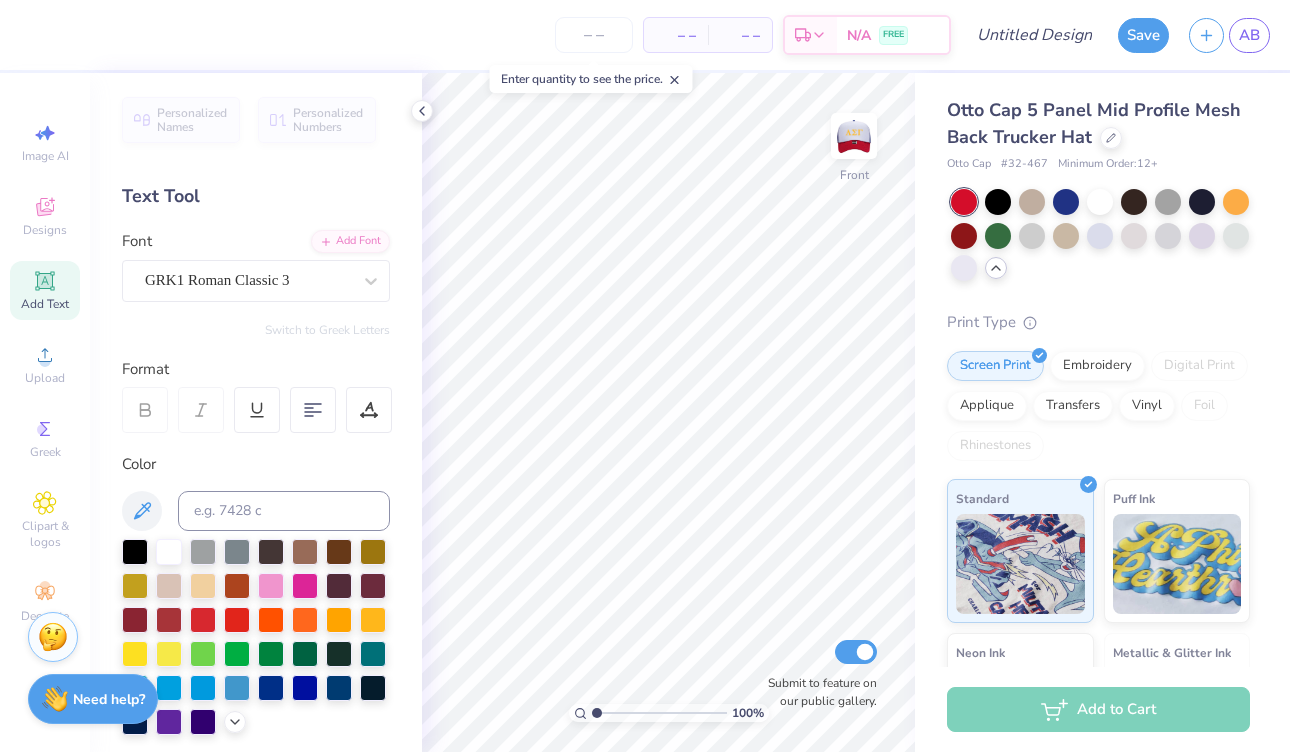 click at bounding box center (854, 136) 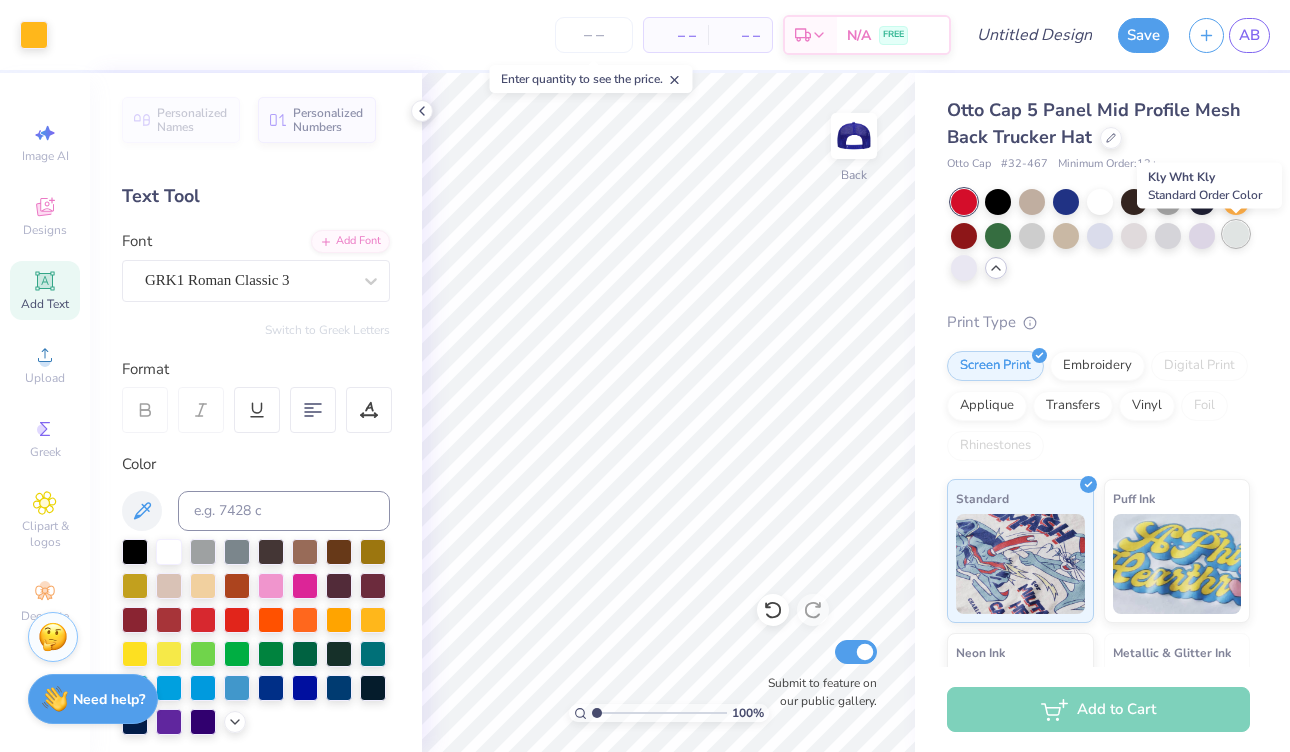 click at bounding box center [1236, 234] 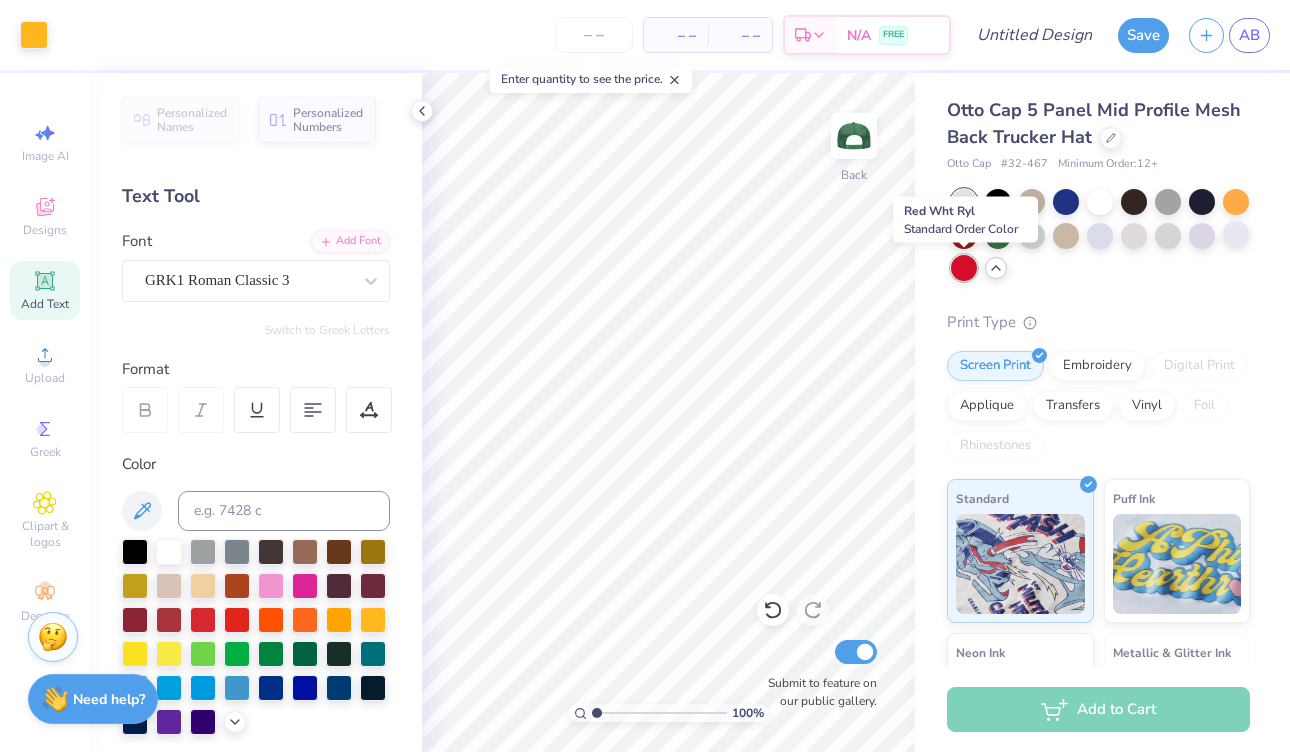click at bounding box center (964, 268) 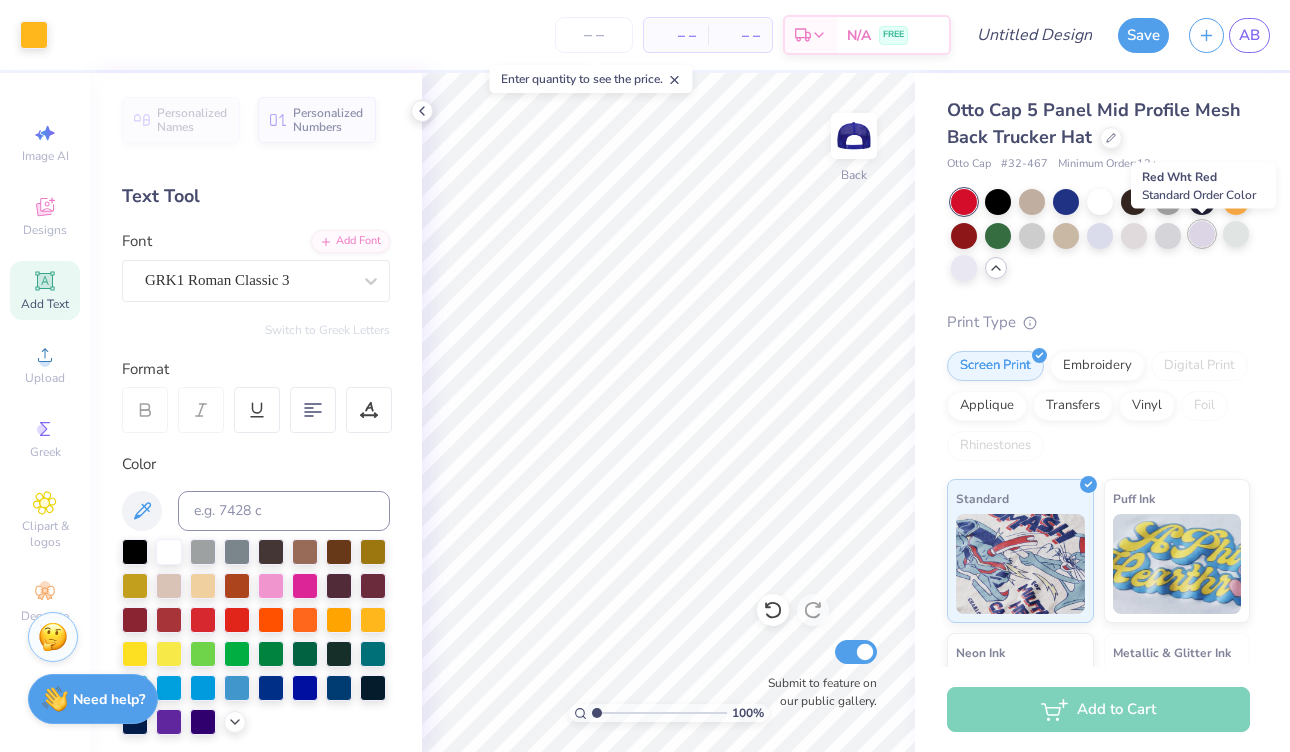 click at bounding box center [1202, 234] 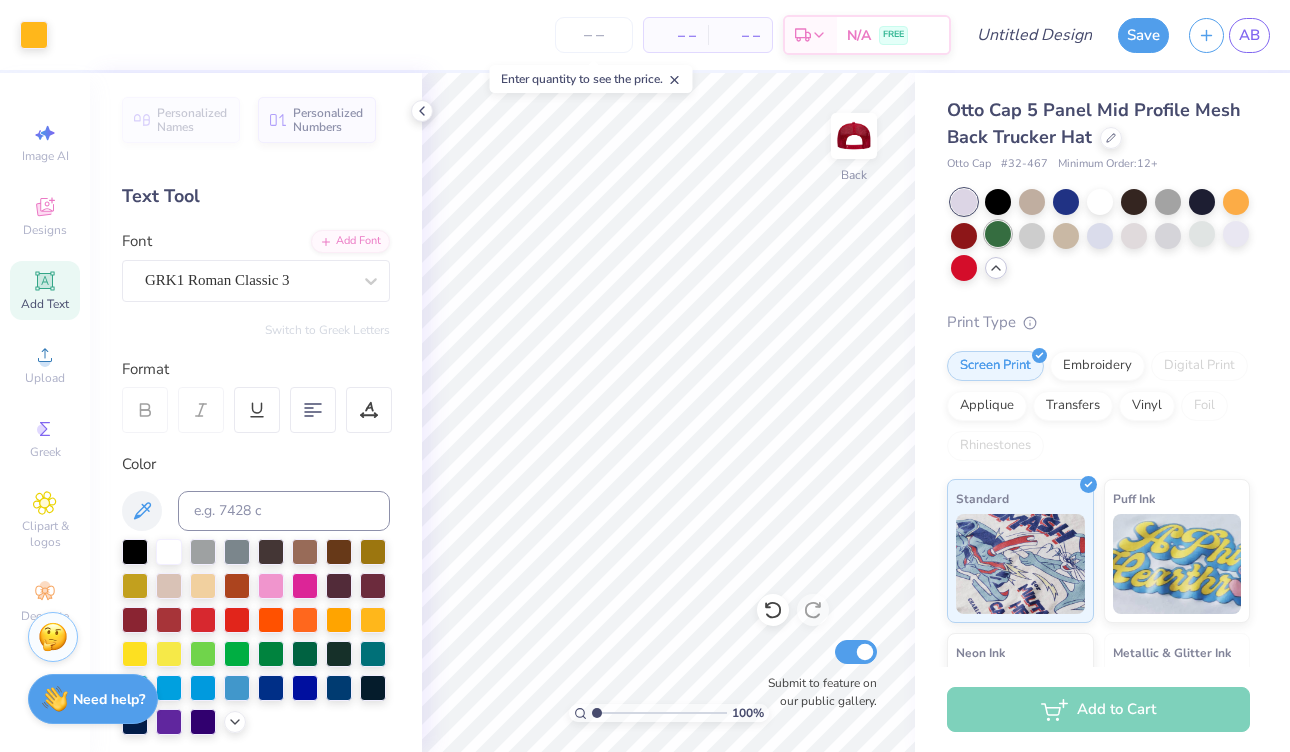 click at bounding box center [998, 234] 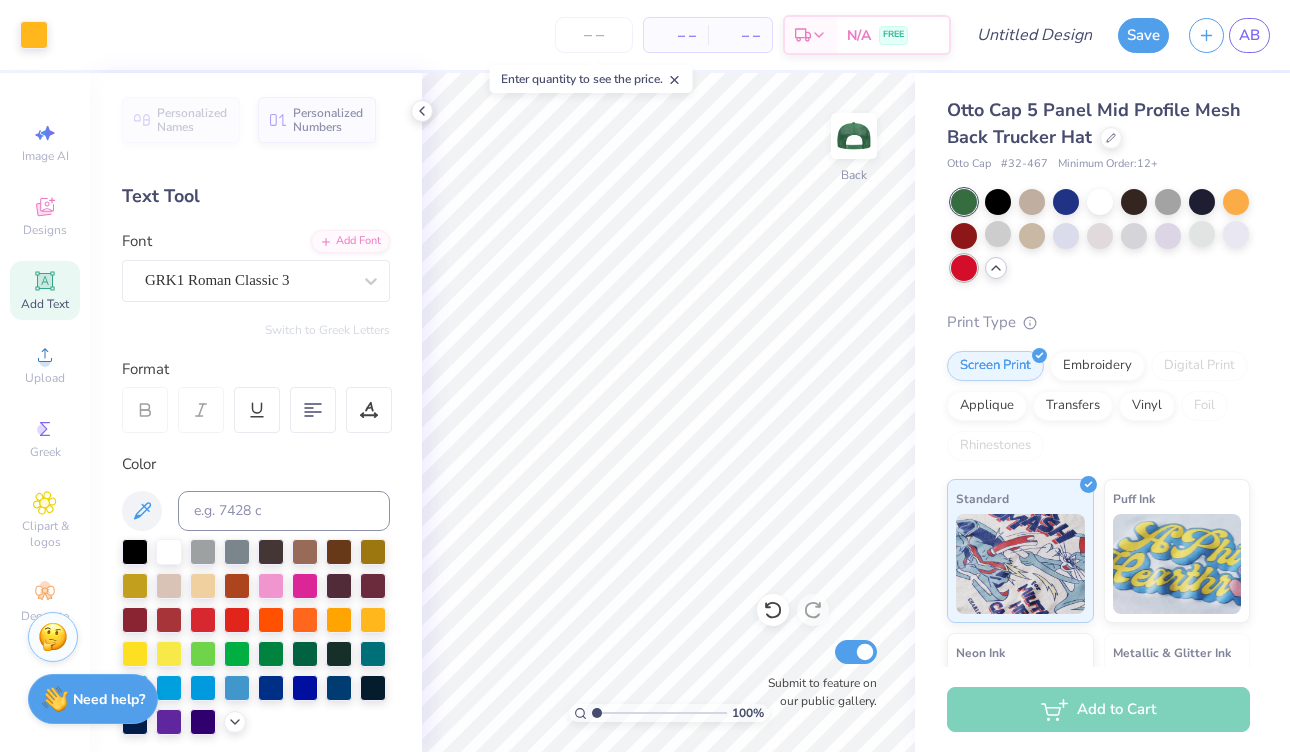 click at bounding box center [964, 268] 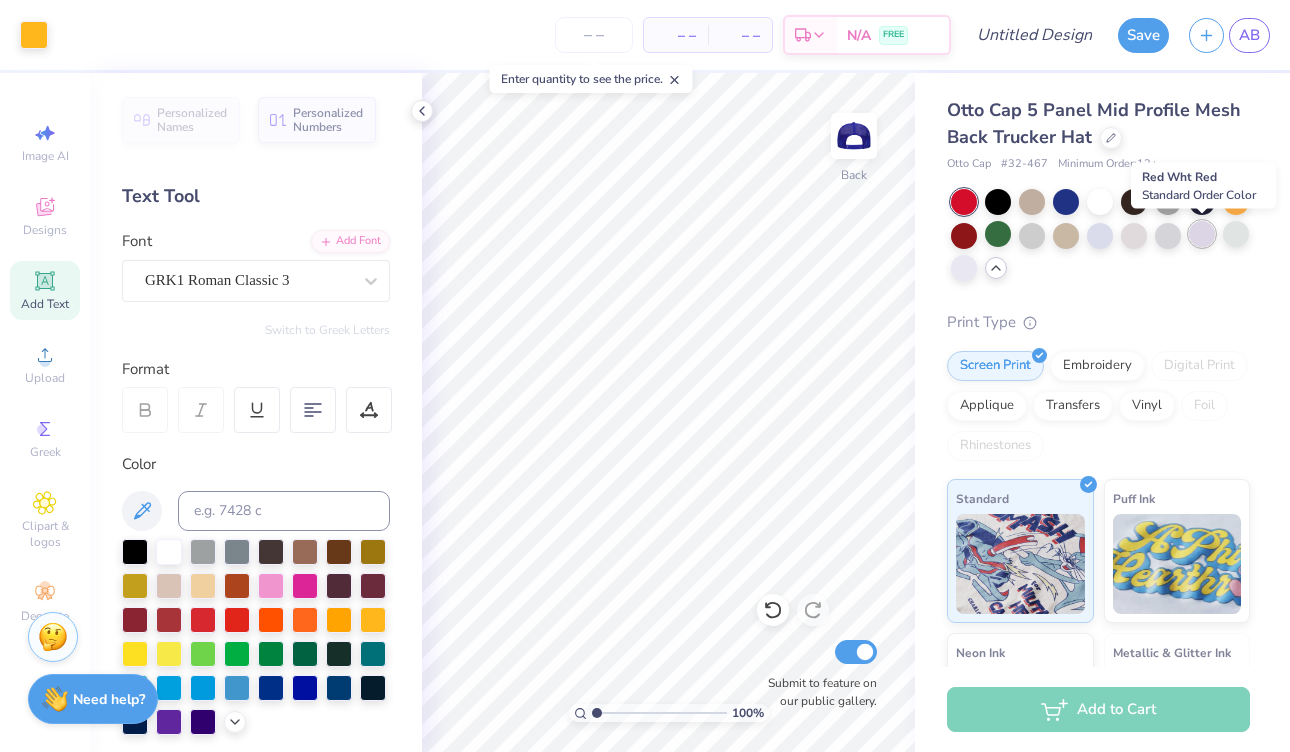 click at bounding box center [1202, 234] 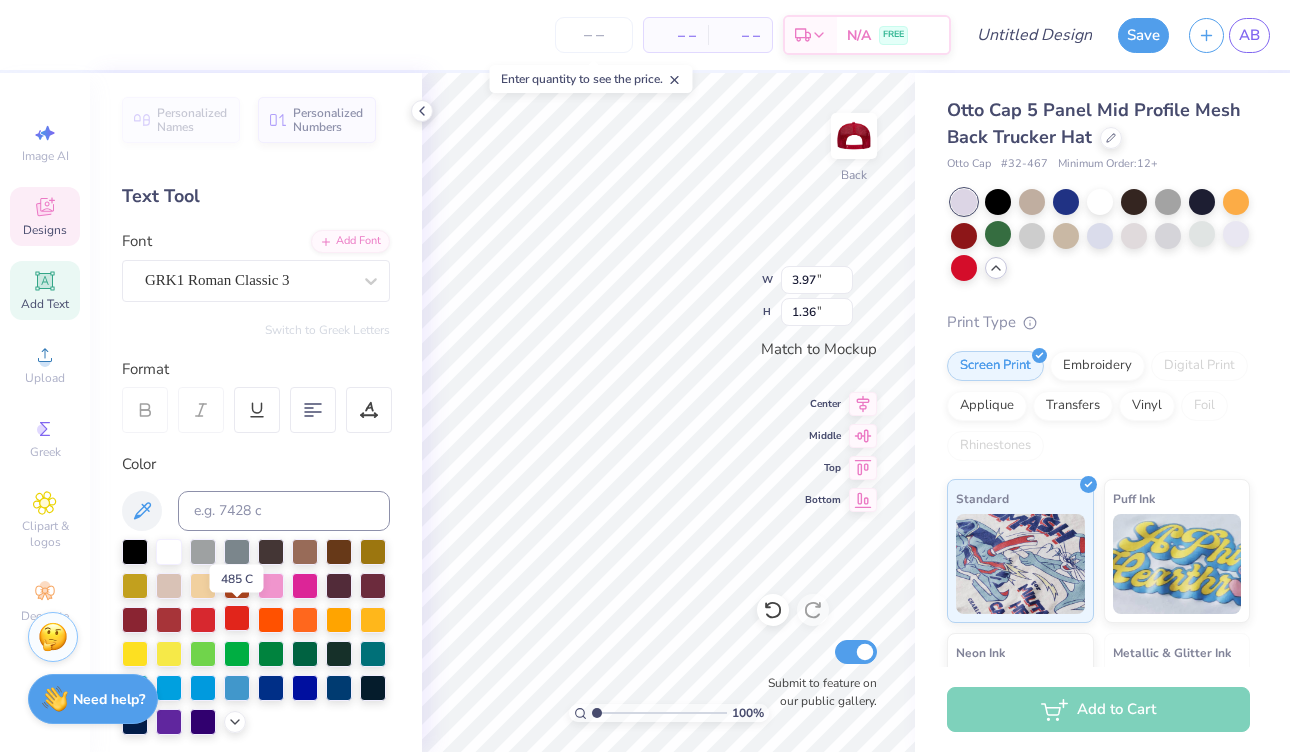 click at bounding box center (237, 618) 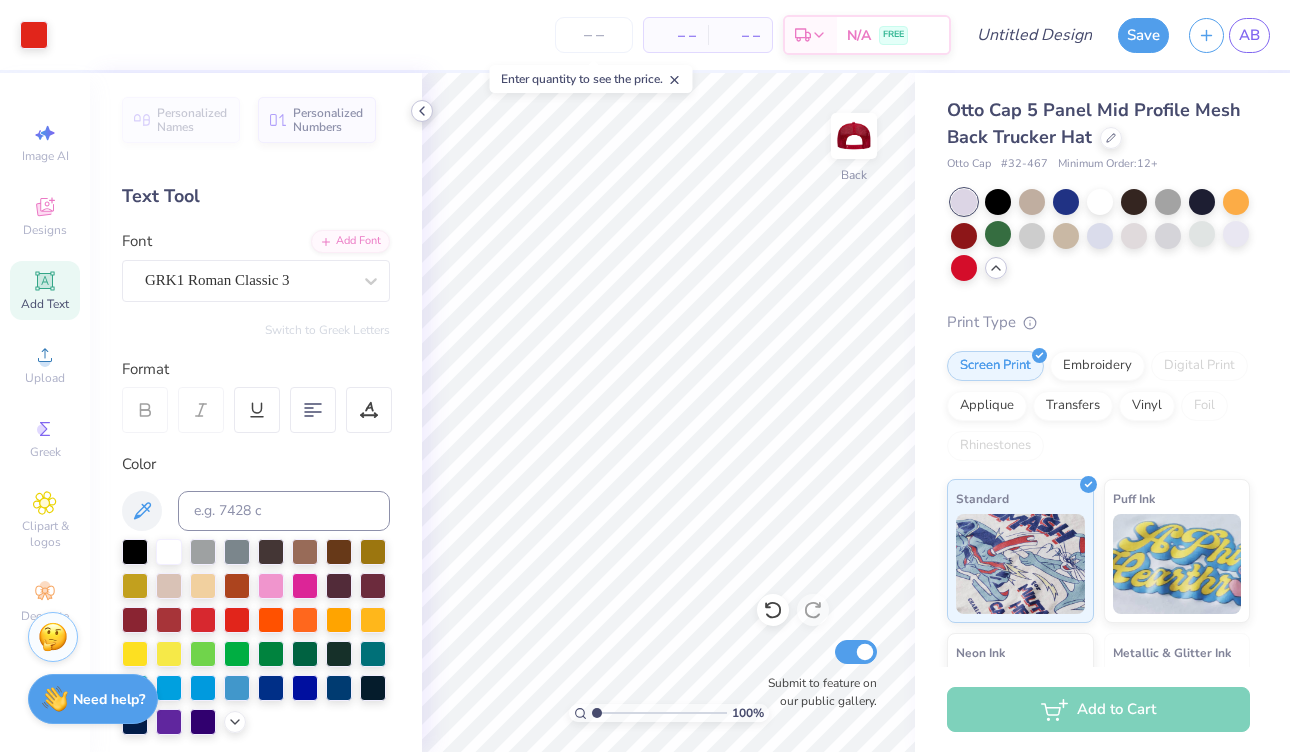 click 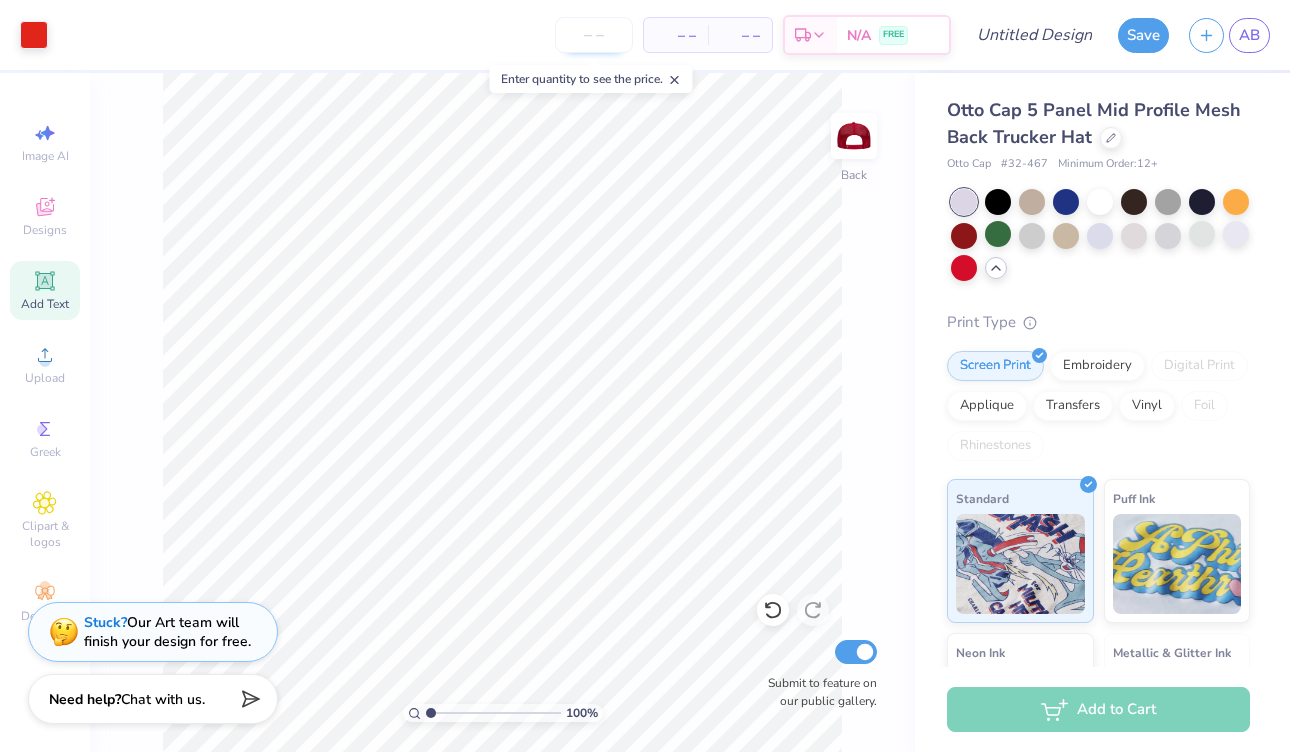 click at bounding box center [594, 35] 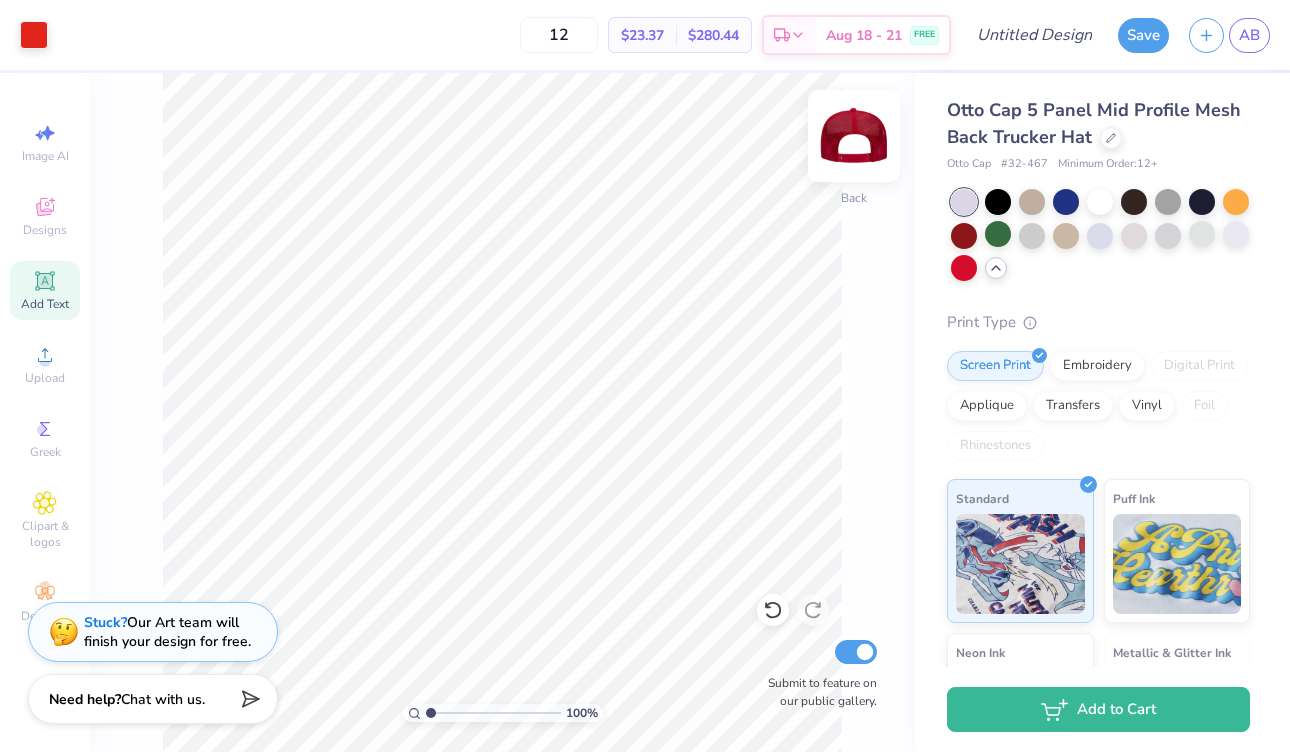 type on "12" 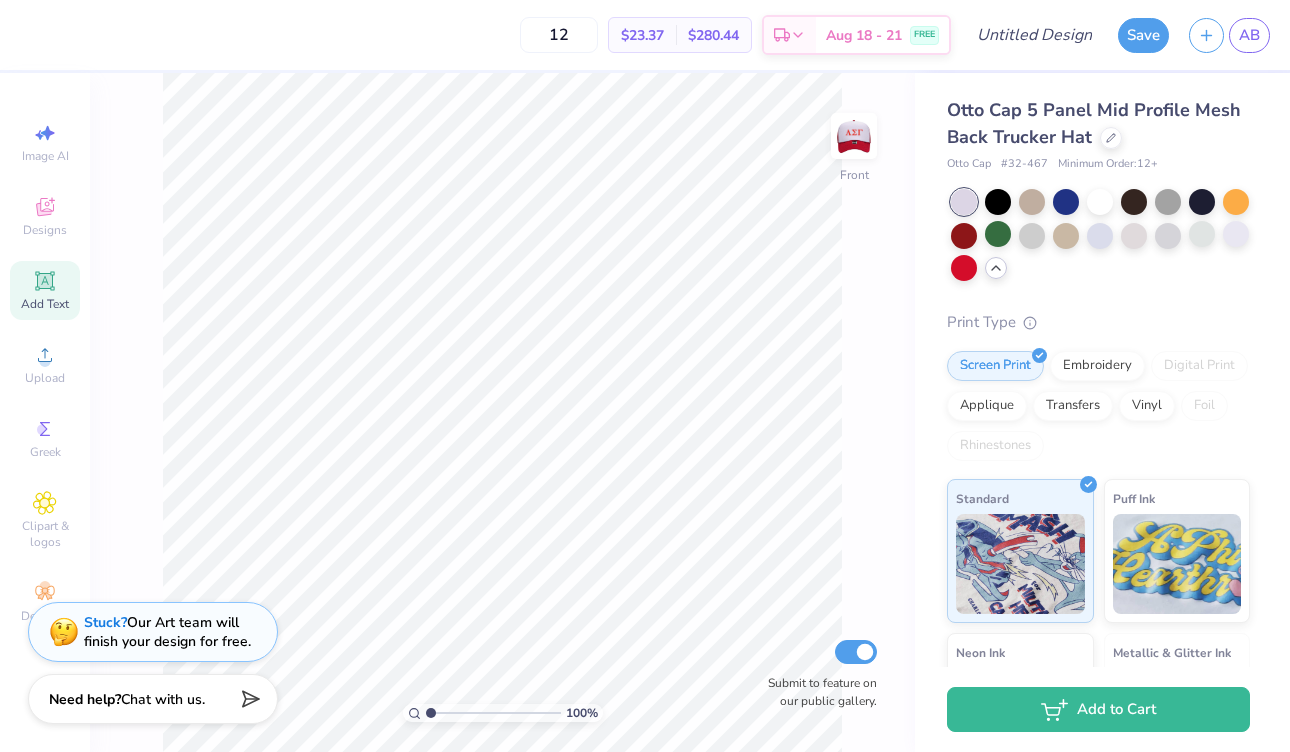 click at bounding box center (854, 136) 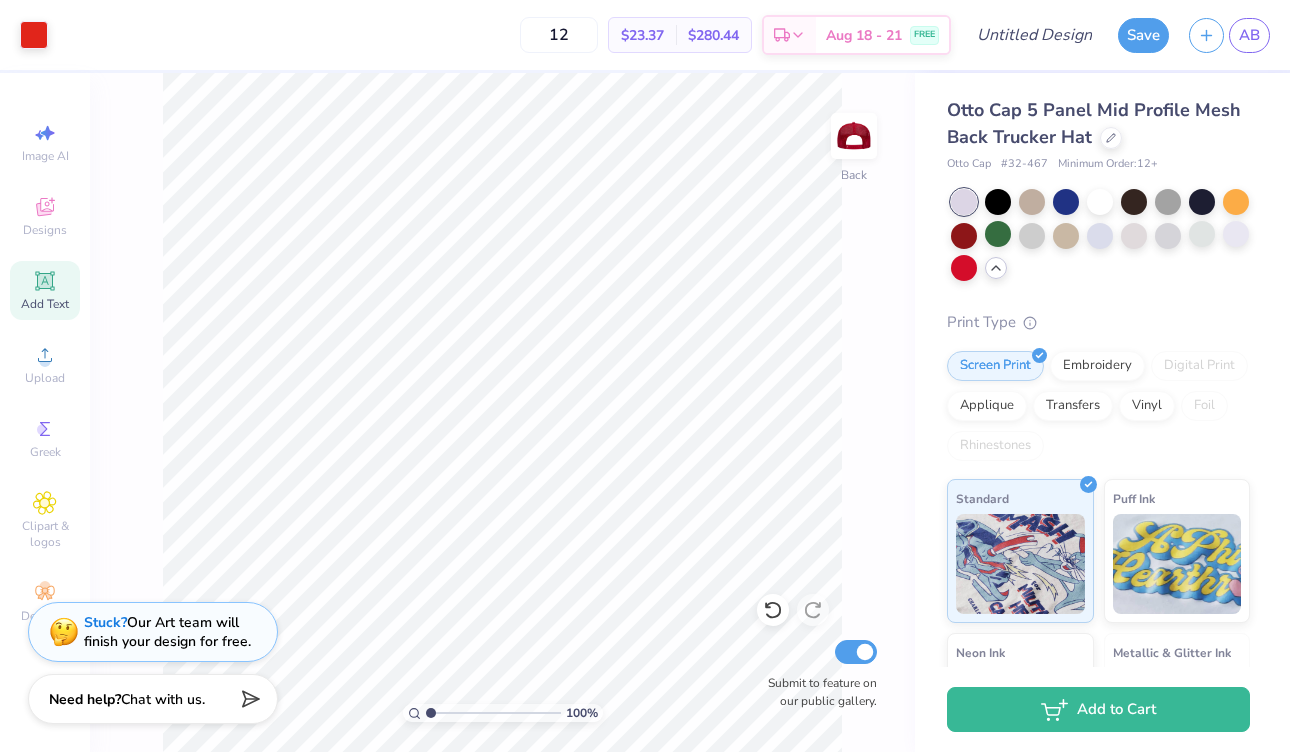 click on "Otto Cap 5 Panel Mid Profile Mesh Back Trucker Hat Otto Cap # 32-467 Minimum Order:  12 +   Print Type Screen Print Embroidery Digital Print Applique Transfers Vinyl Foil Rhinestones Standard Puff Ink Neon Ink Metallic & Glitter Ink Glow in the Dark Ink Water based Ink" at bounding box center (1102, 502) 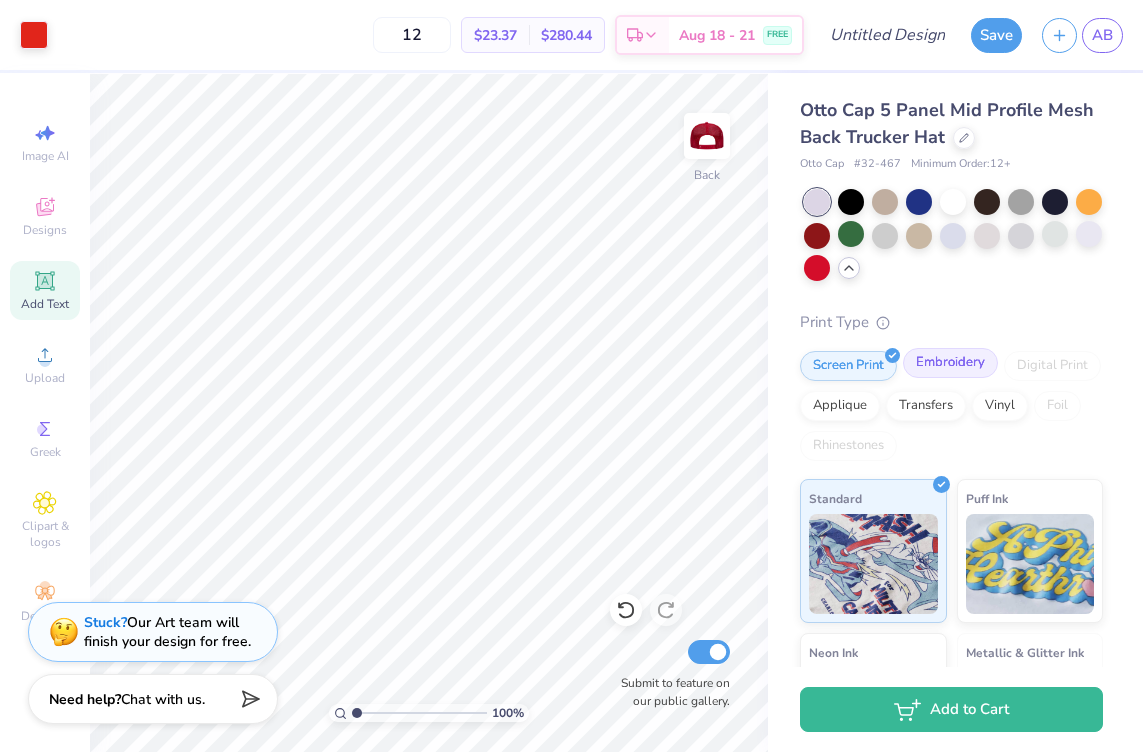 click on "Embroidery" at bounding box center (950, 363) 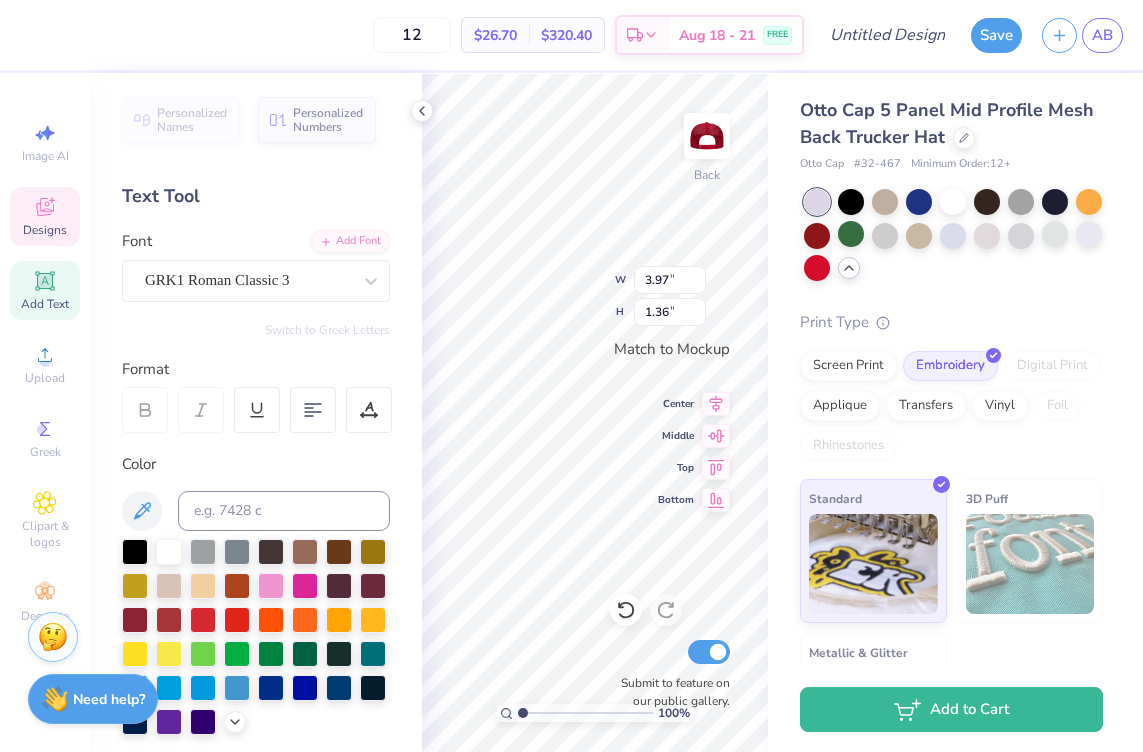 click on "12 $26.70 Per Item $320.40 Total Est.  Delivery Aug 18 - 21 FREE Design Title Save AB Image AI Designs Add Text Upload Greek Clipart & logos Decorate Personalized Names Personalized Numbers Text Tool  Add Font Font GRK1 Roman Classic 3 Switch to Greek Letters Format Color Styles Text Shape 100  % Back W 3.97 3.97 " H 1.36 1.36 " Match to Mockup Center Middle Top Bottom Submit to feature on our public gallery. Otto Cap 5 Panel Mid Profile Mesh Back Trucker Hat Otto Cap # 32-467 Minimum Order:  12 +   Print Type Screen Print Embroidery Digital Print Applique Transfers Vinyl Foil Rhinestones Standard 3D Puff Metallic & Glitter Add to Cart Stuck?  Our Art team will finish your design for free. Need help?  Chat with us." at bounding box center [571, 376] 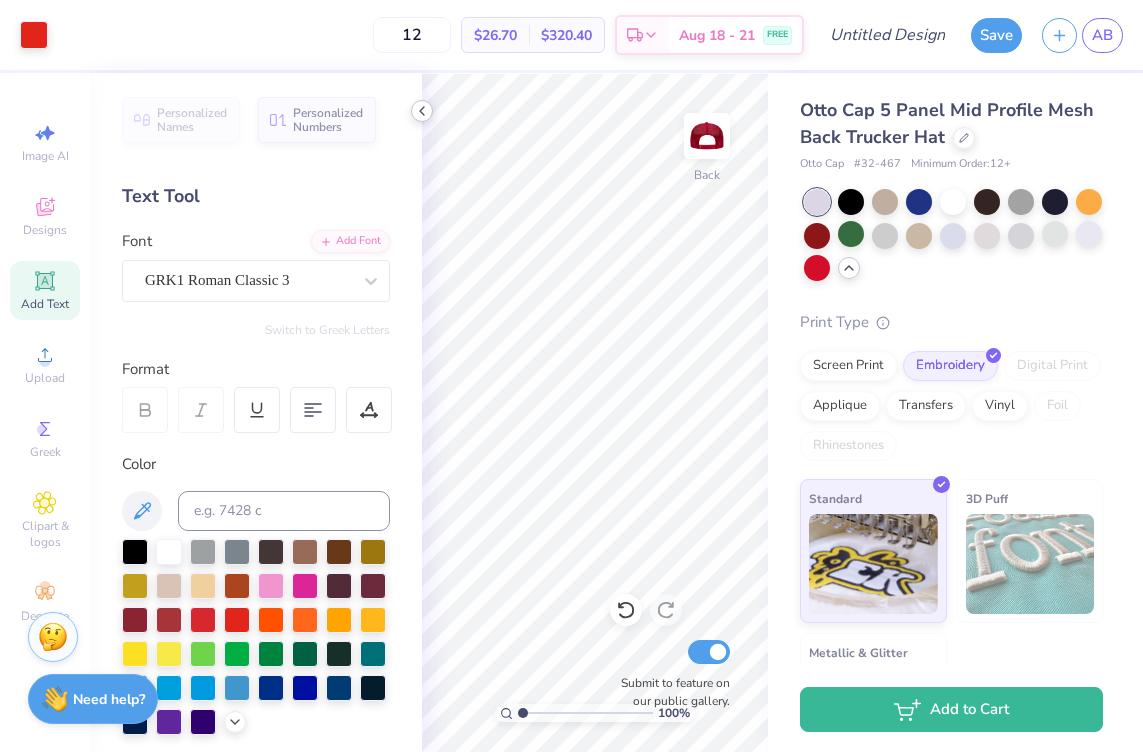 click 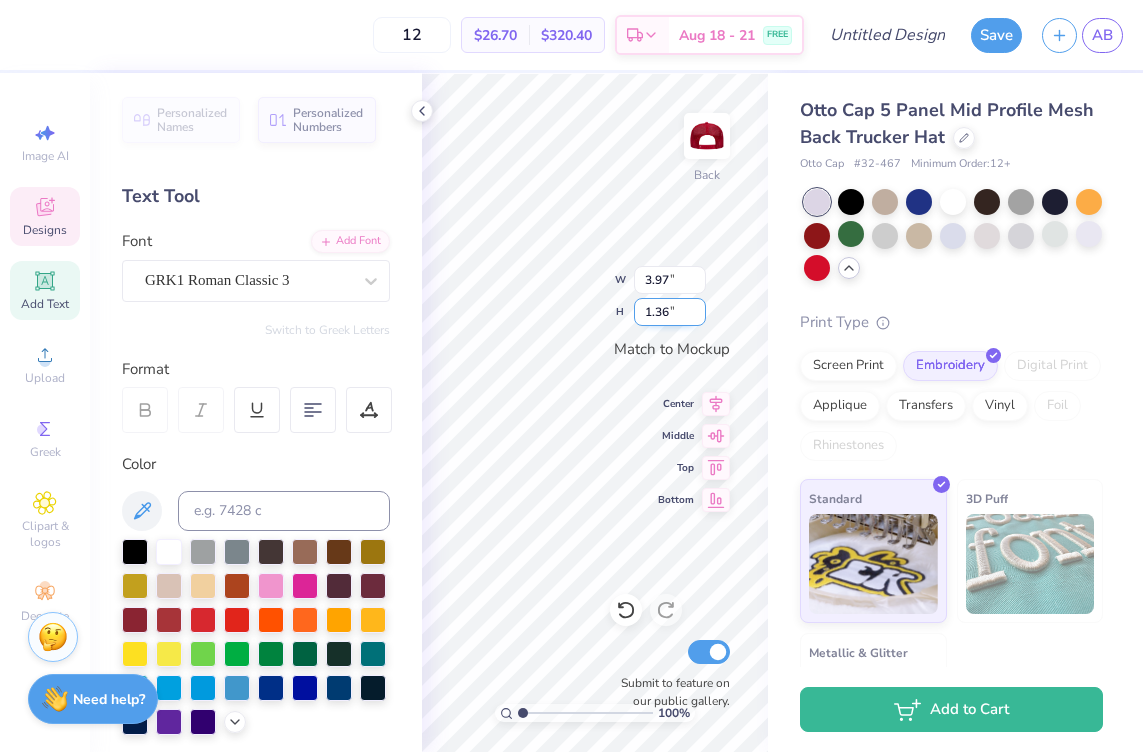 type on "4.35" 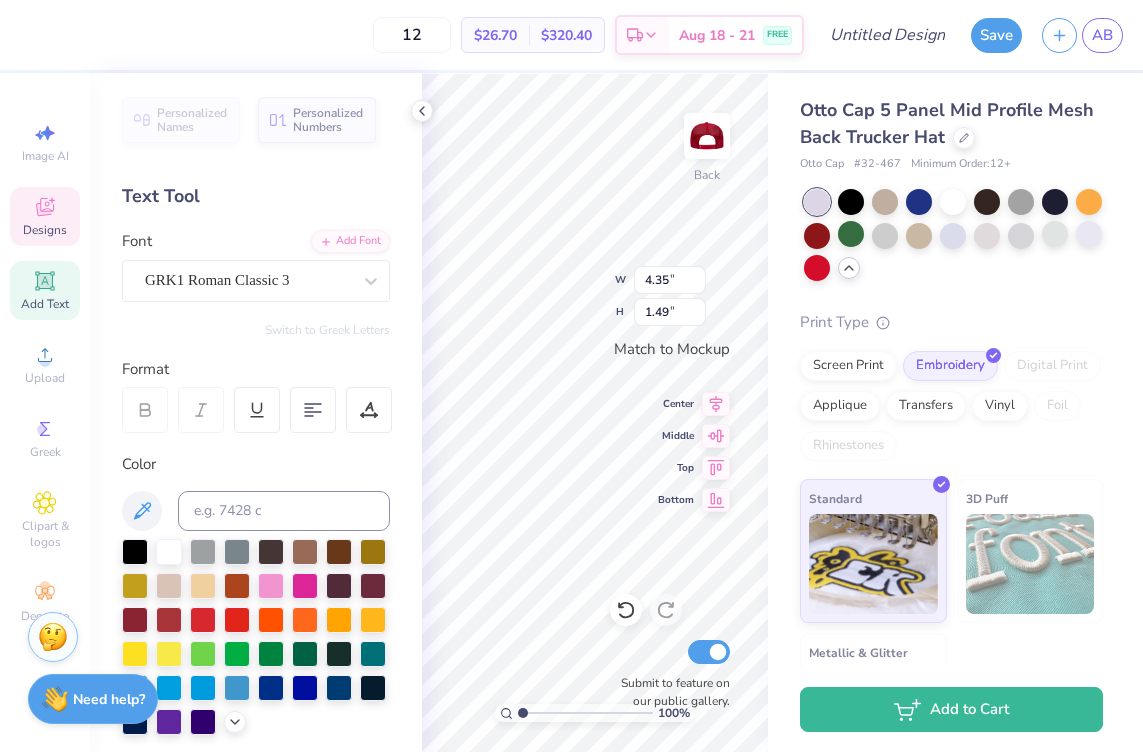 click on "12 $26.70 Per Item $320.40 Total Est.  Delivery Aug 18 - 21 FREE Design Title Save AB Image AI Designs Add Text Upload Greek Clipart & logos Decorate Personalized Names Personalized Numbers Text Tool  Add Font Font GRK1 Roman Classic 3 Switch to Greek Letters Format Color Styles Text Shape 100  % Back W 4.35 4.35 " H 1.49 1.49 " Match to Mockup Center Middle Top Bottom Submit to feature on our public gallery. Otto Cap 5 Panel Mid Profile Mesh Back Trucker Hat Otto Cap # 32-467 Minimum Order:  12 +   Print Type Screen Print Embroidery Digital Print Applique Transfers Vinyl Foil Rhinestones Standard 3D Puff Metallic & Glitter Add to Cart Stuck?  Our Art team will finish your design for free. Need help?  Chat with us." at bounding box center (571, 376) 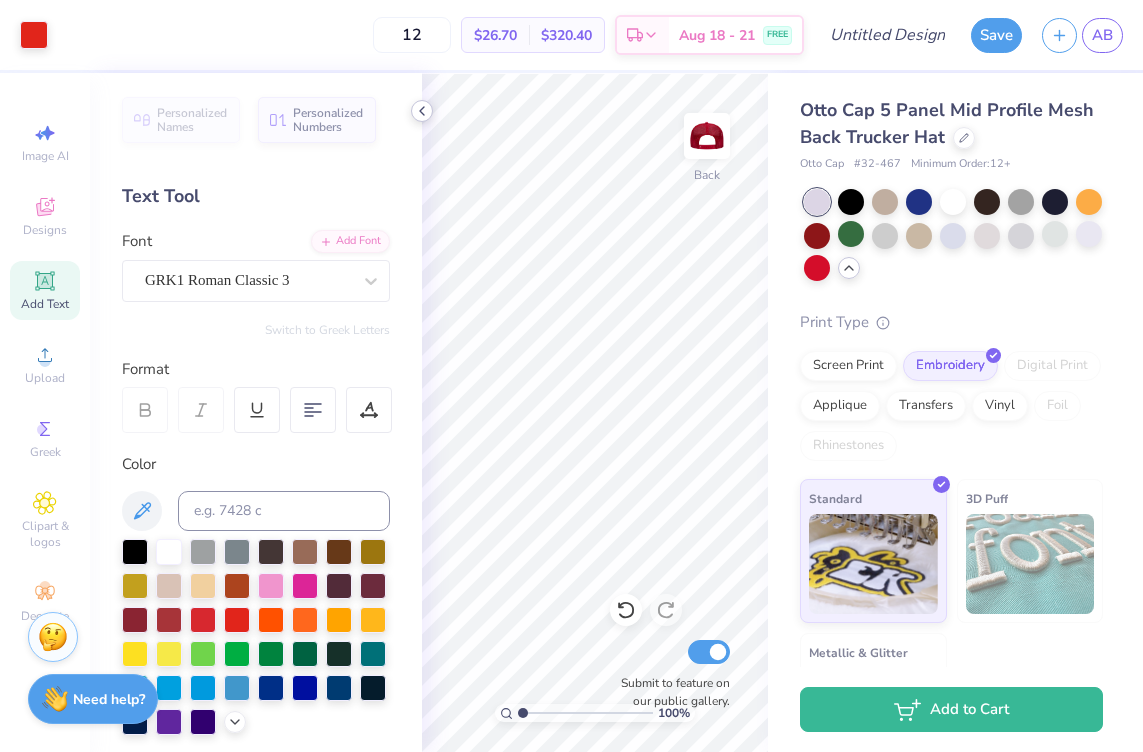 click 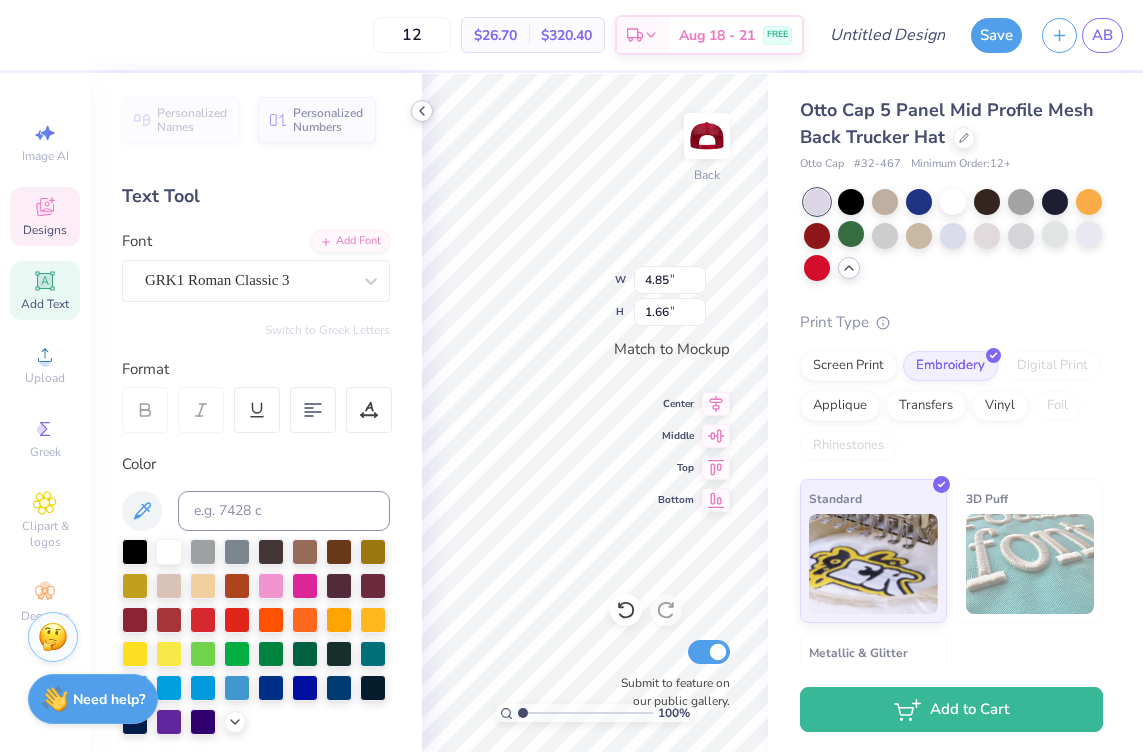 click on "12 $26.70 Per Item $320.40 Total Est.  Delivery Aug 18 - 21 FREE Design Title Save AB Image AI Designs Add Text Upload Greek Clipart & logos Decorate Personalized Names Personalized Numbers Text Tool  Add Font Font GRK1 Roman Classic 3 Switch to Greek Letters Format Color Styles Text Shape 100  % Back W 4.85 4.85 " H 1.66 1.66 " Match to Mockup Center Middle Top Bottom Submit to feature on our public gallery. Otto Cap 5 Panel Mid Profile Mesh Back Trucker Hat Otto Cap # 32-467 Minimum Order:  12 +   Print Type Screen Print Embroidery Digital Print Applique Transfers Vinyl Foil Rhinestones Standard 3D Puff Metallic & Glitter Add to Cart Stuck?  Our Art team will finish your design for free. Need help?  Chat with us." at bounding box center (571, 376) 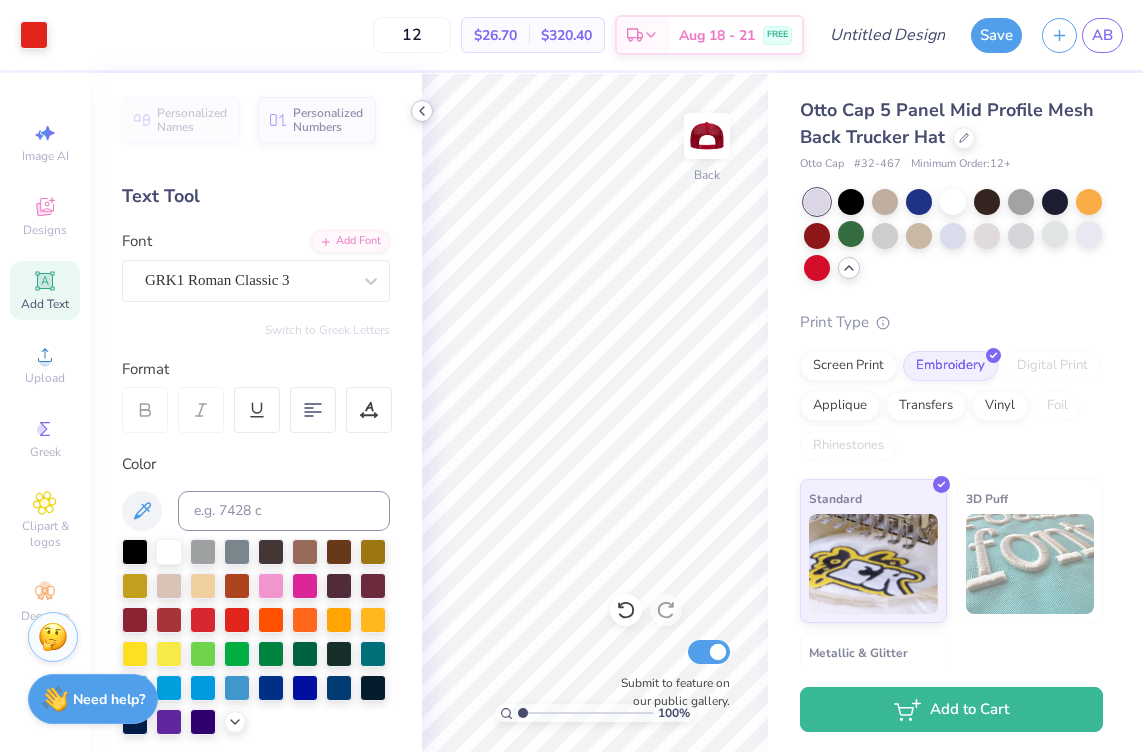 click 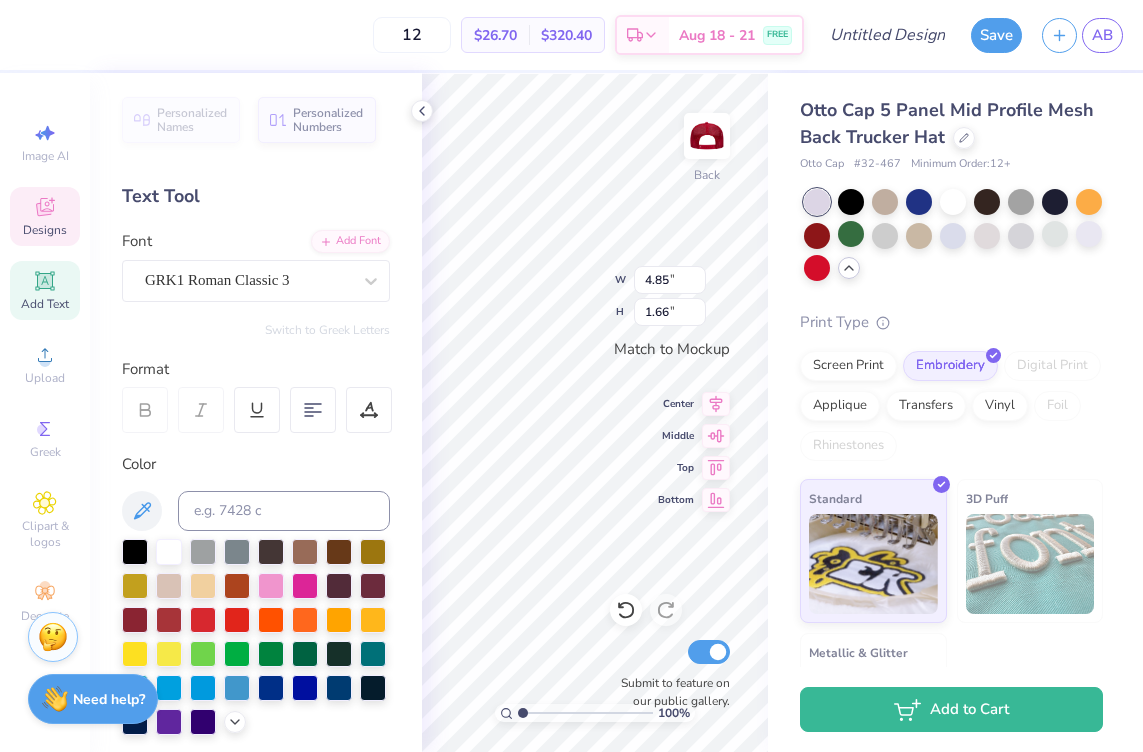 scroll, scrollTop: 0, scrollLeft: 1, axis: horizontal 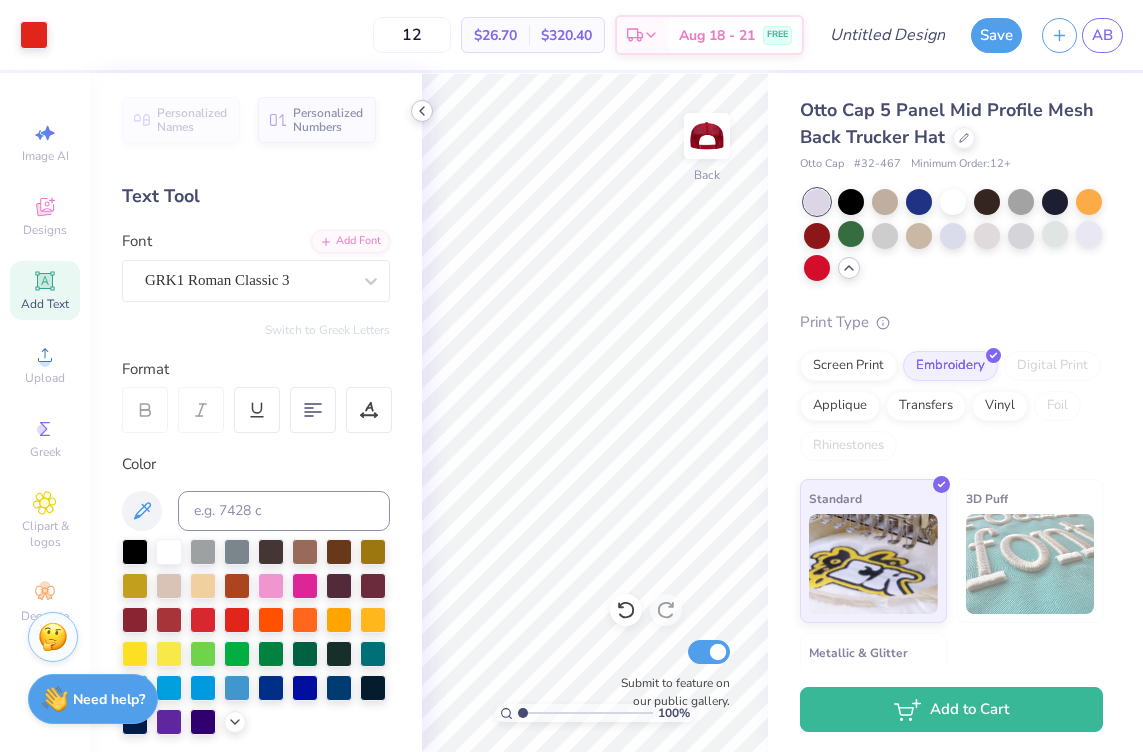click 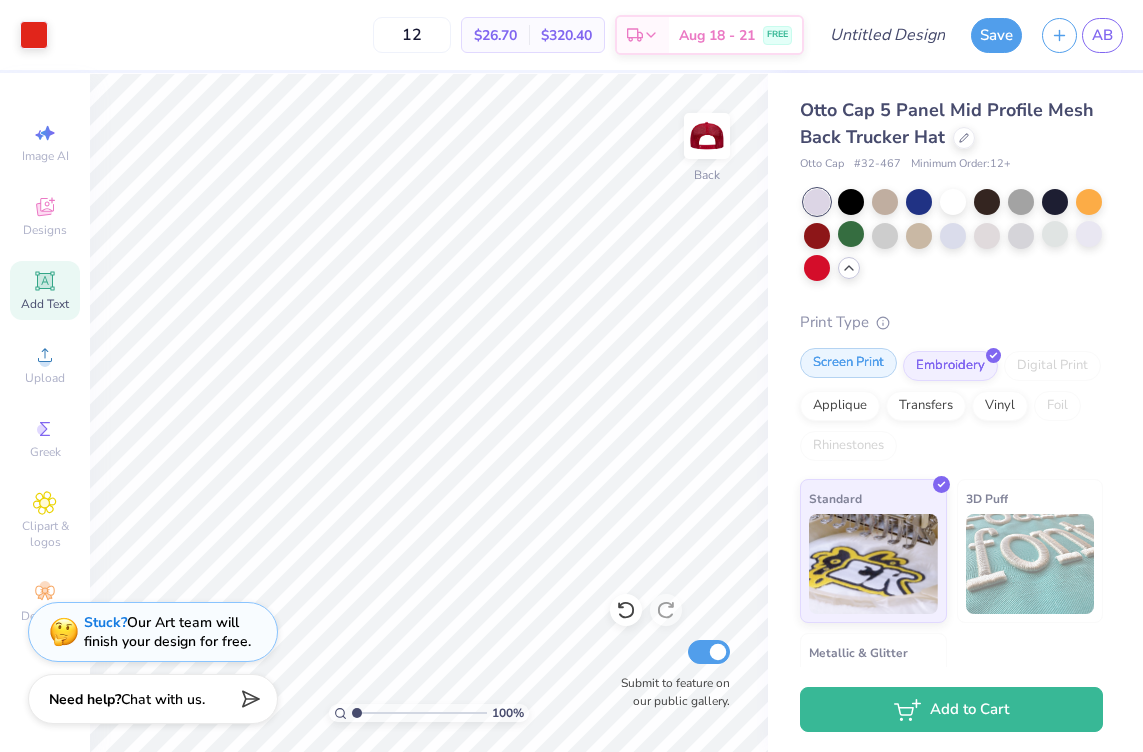 click on "Screen Print" at bounding box center [848, 363] 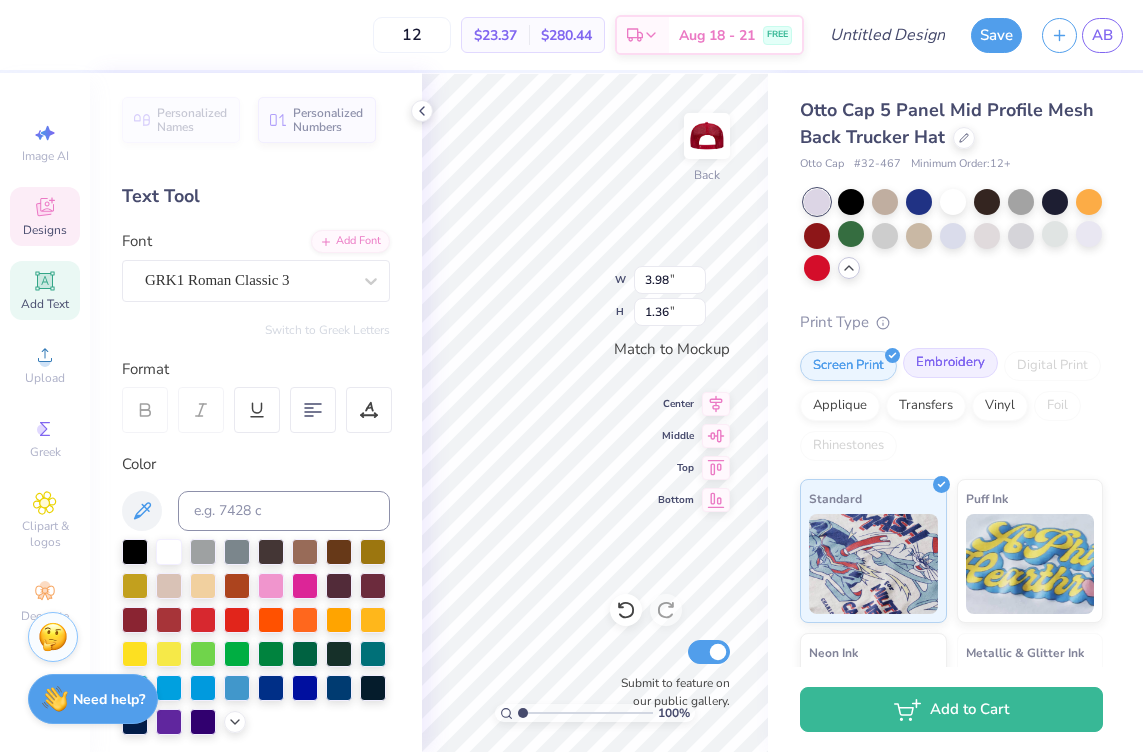 click on "Embroidery" at bounding box center (950, 363) 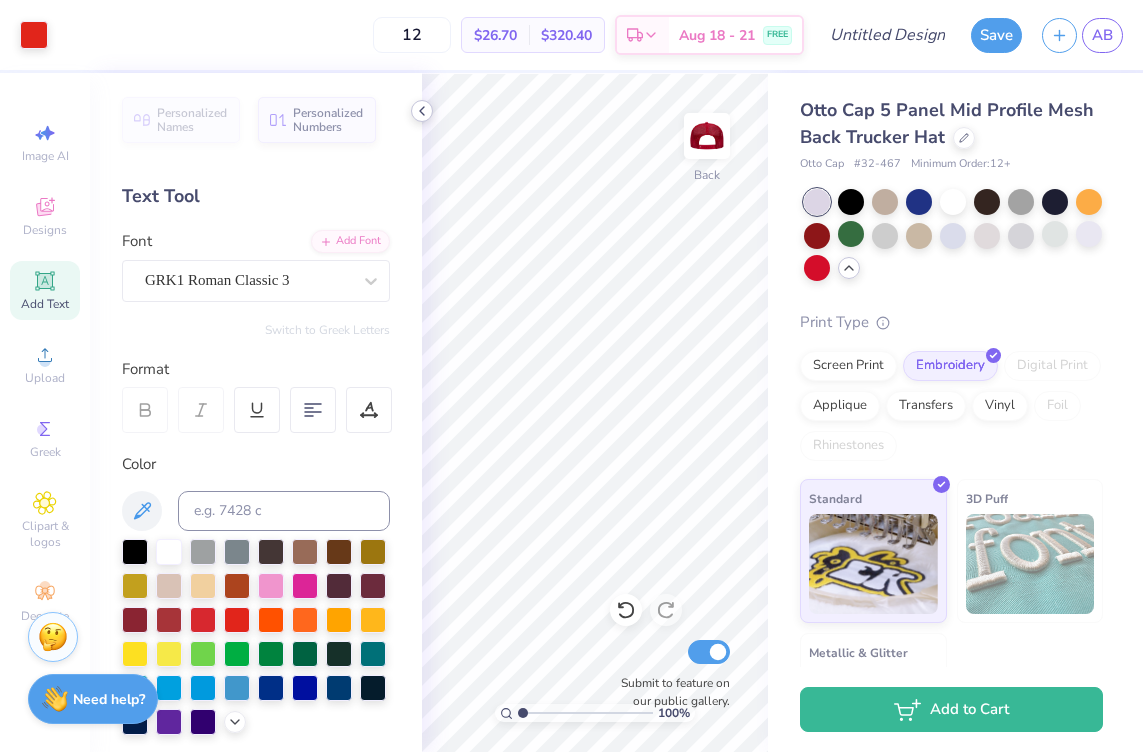 click 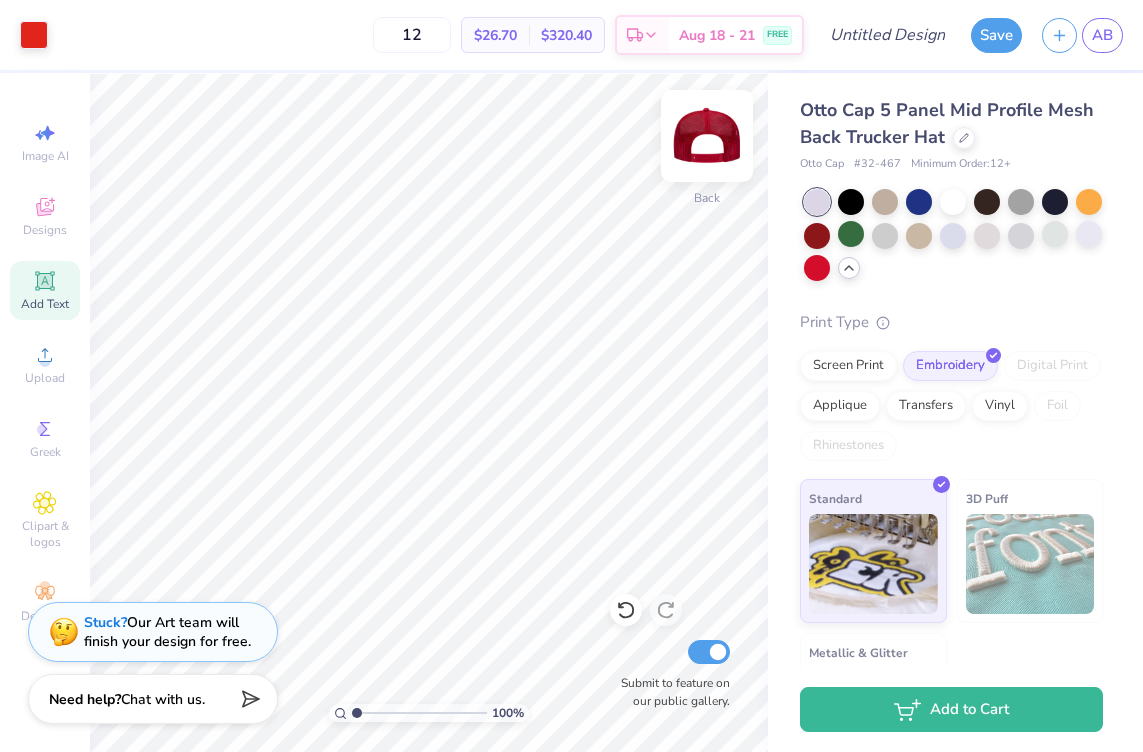 click at bounding box center [707, 136] 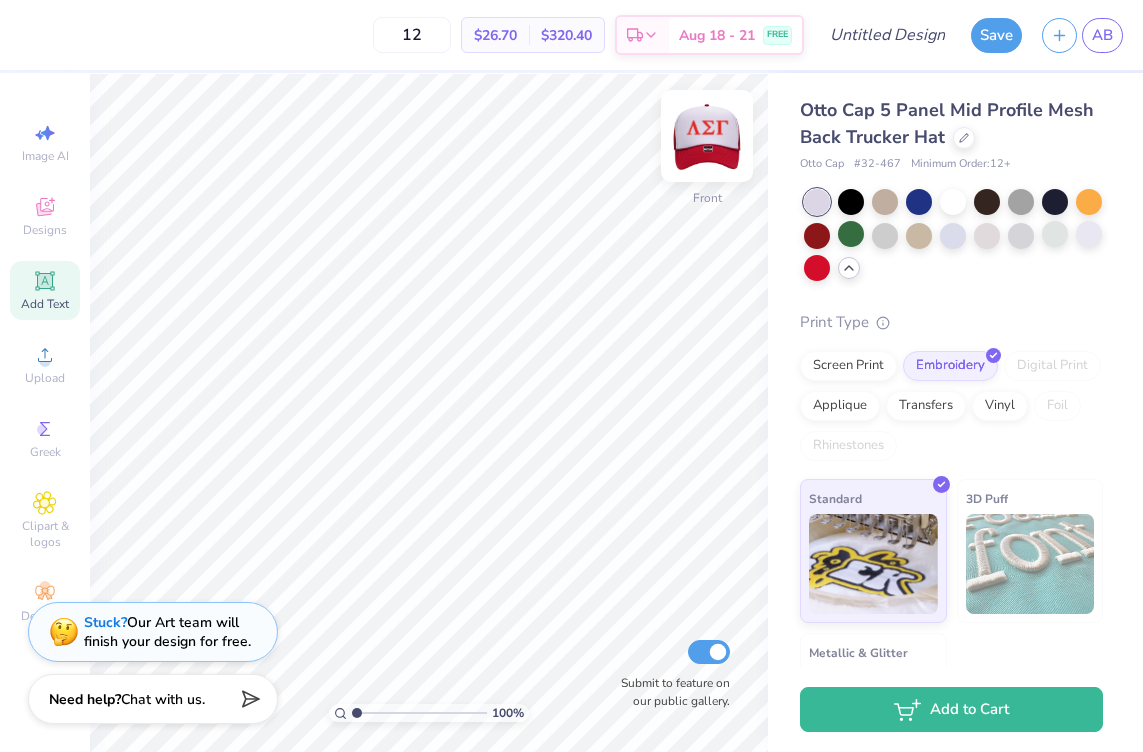 click at bounding box center (707, 136) 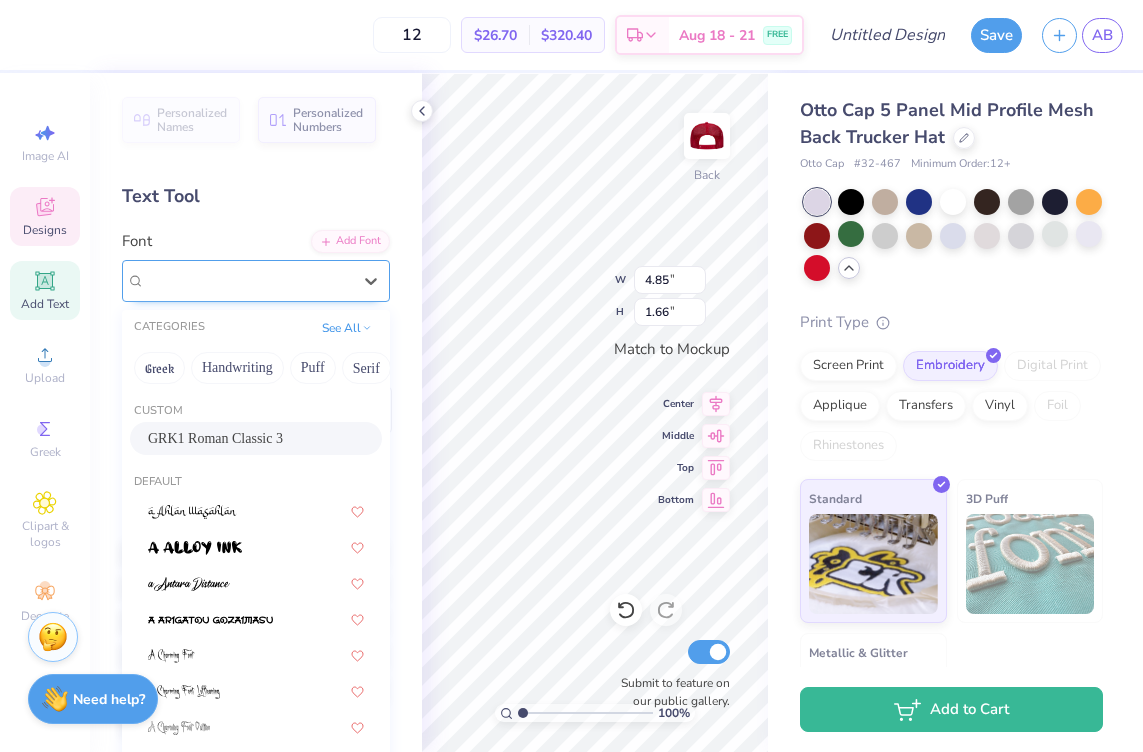 click on "GRK1 Roman Classic 3" at bounding box center (248, 280) 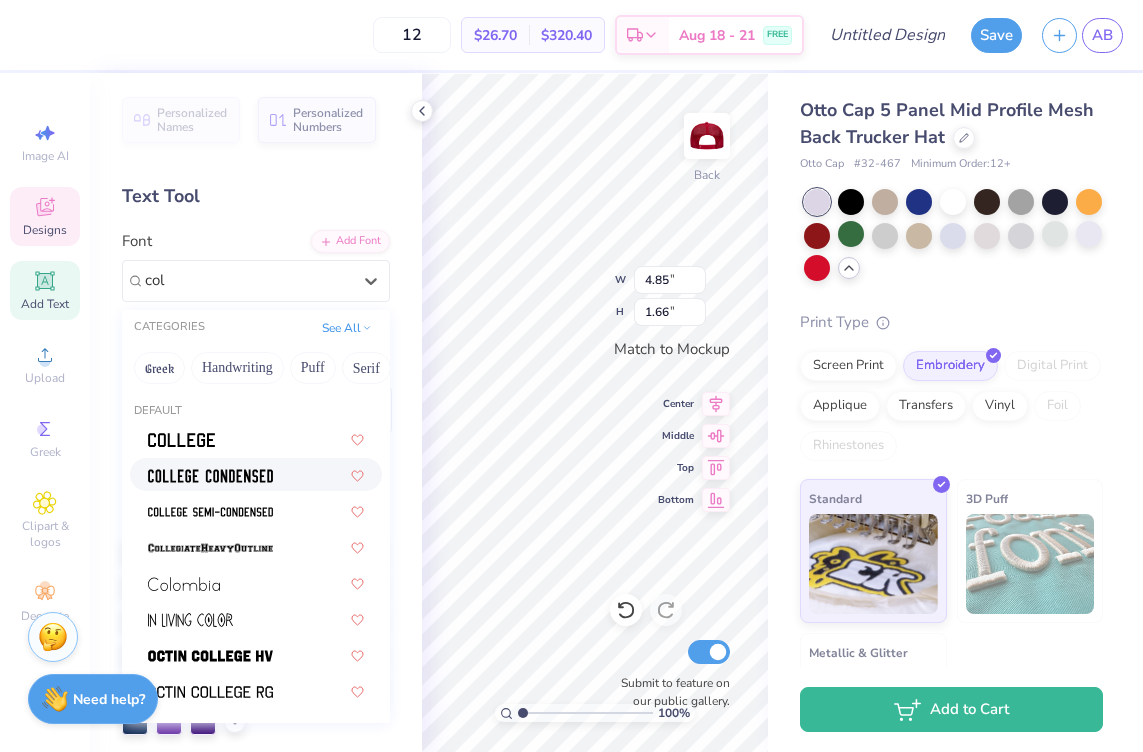 click at bounding box center [210, 476] 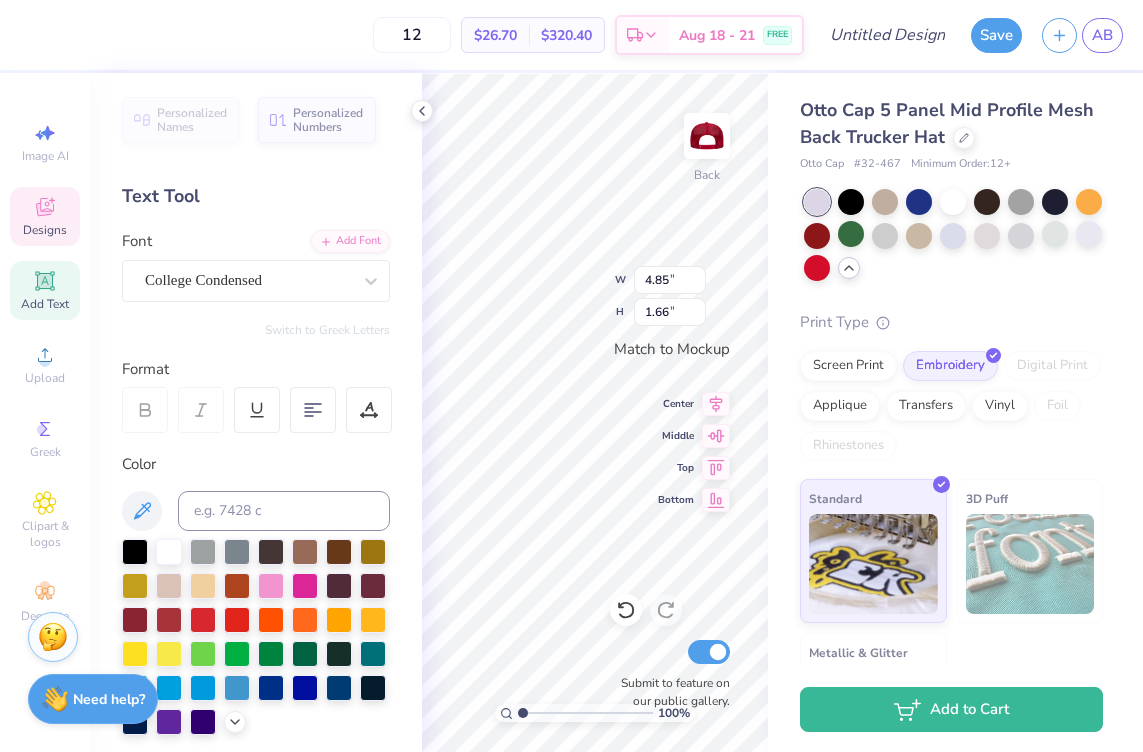 type on "LambdaSG" 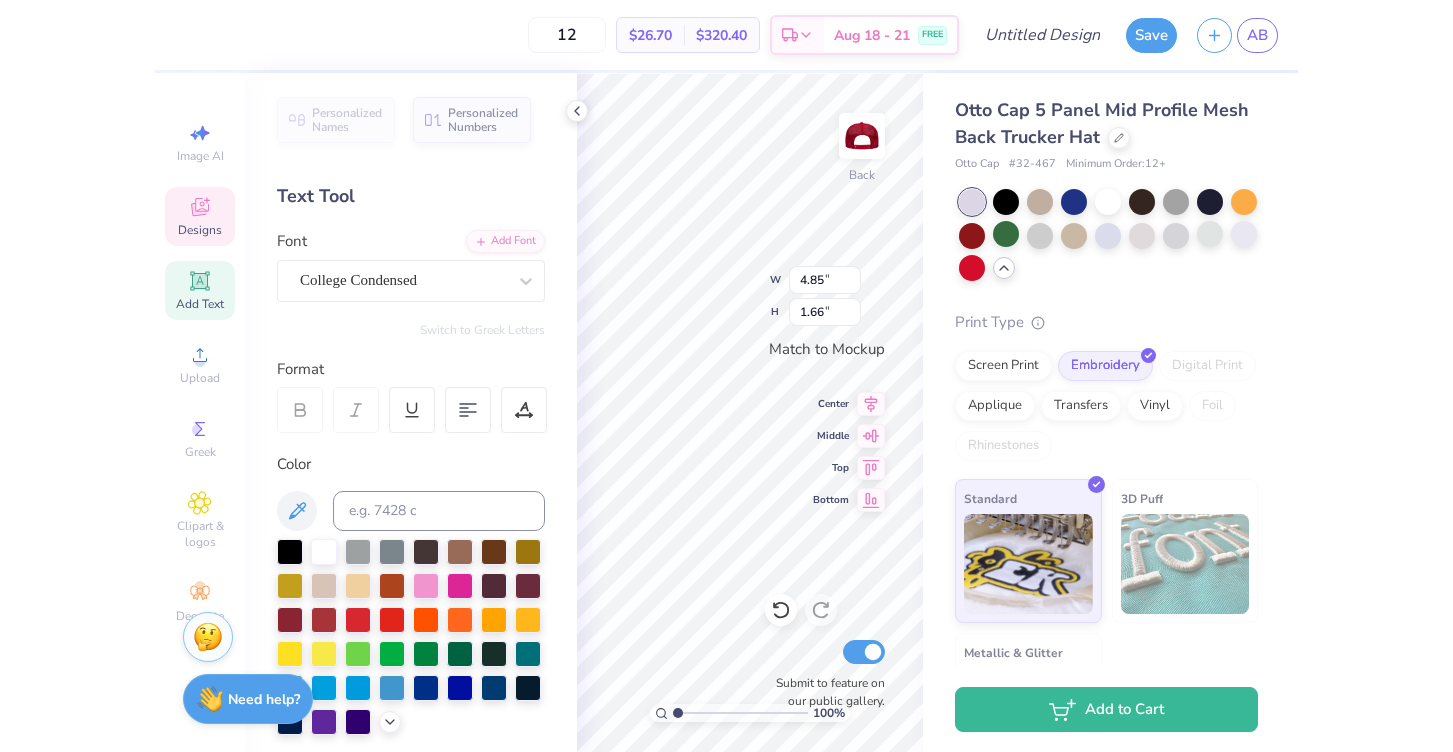scroll, scrollTop: 0, scrollLeft: 2, axis: horizontal 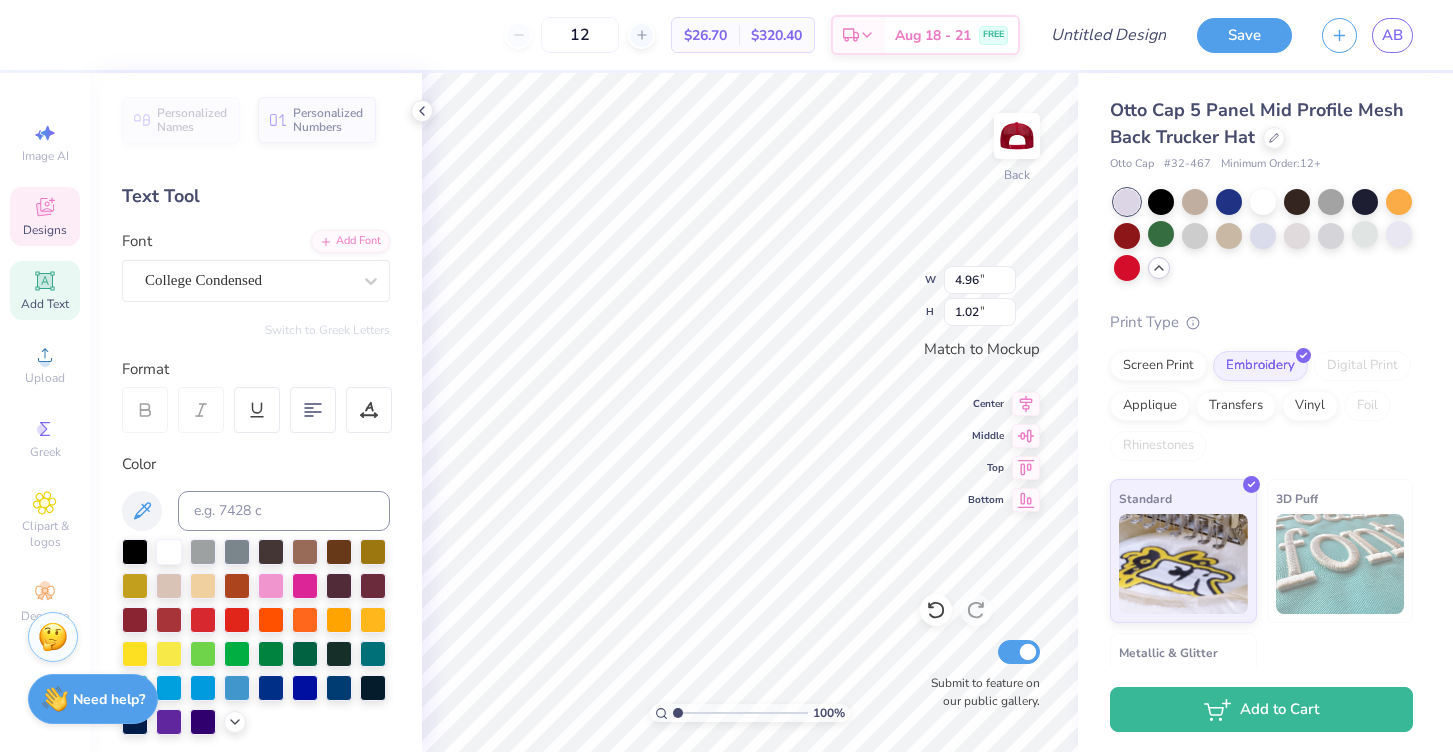 type on "Lambda
Sigma G" 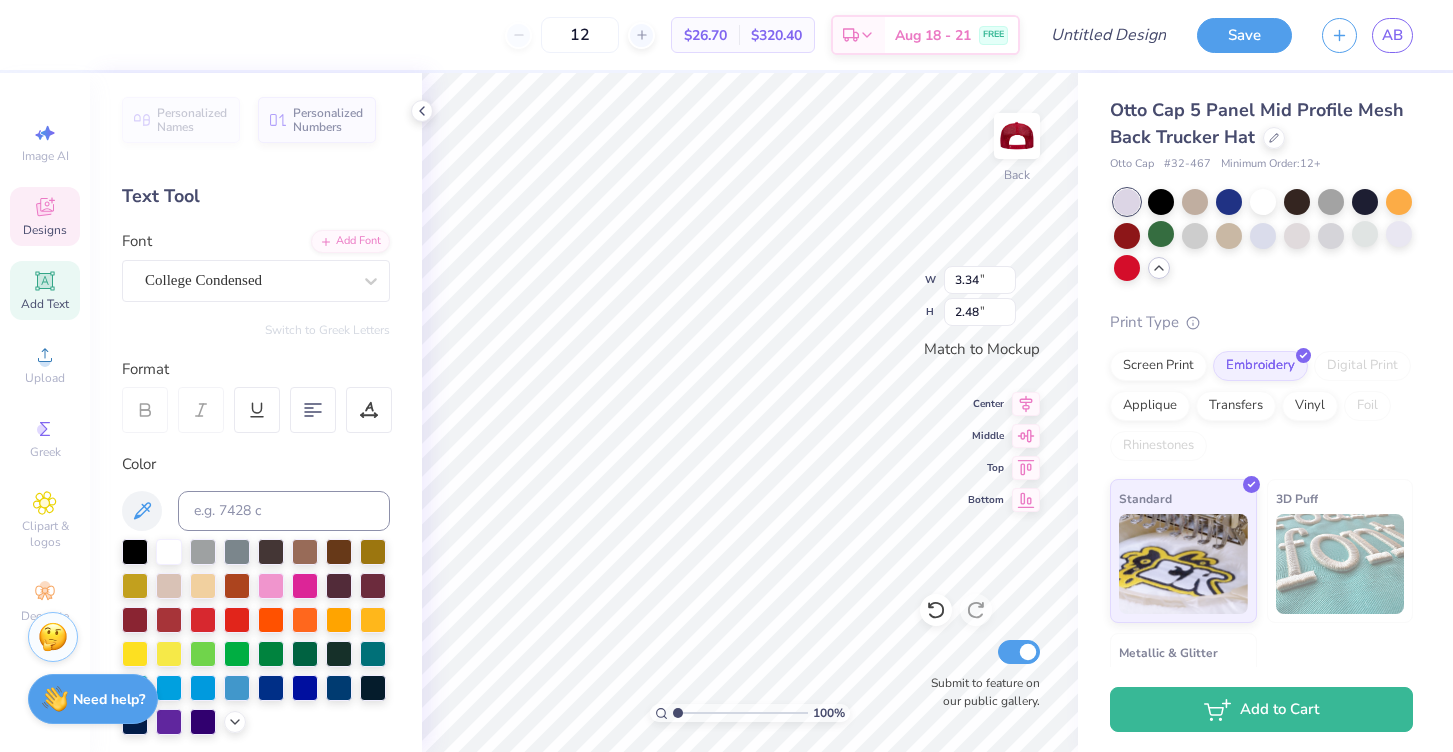 scroll, scrollTop: 2, scrollLeft: 1, axis: both 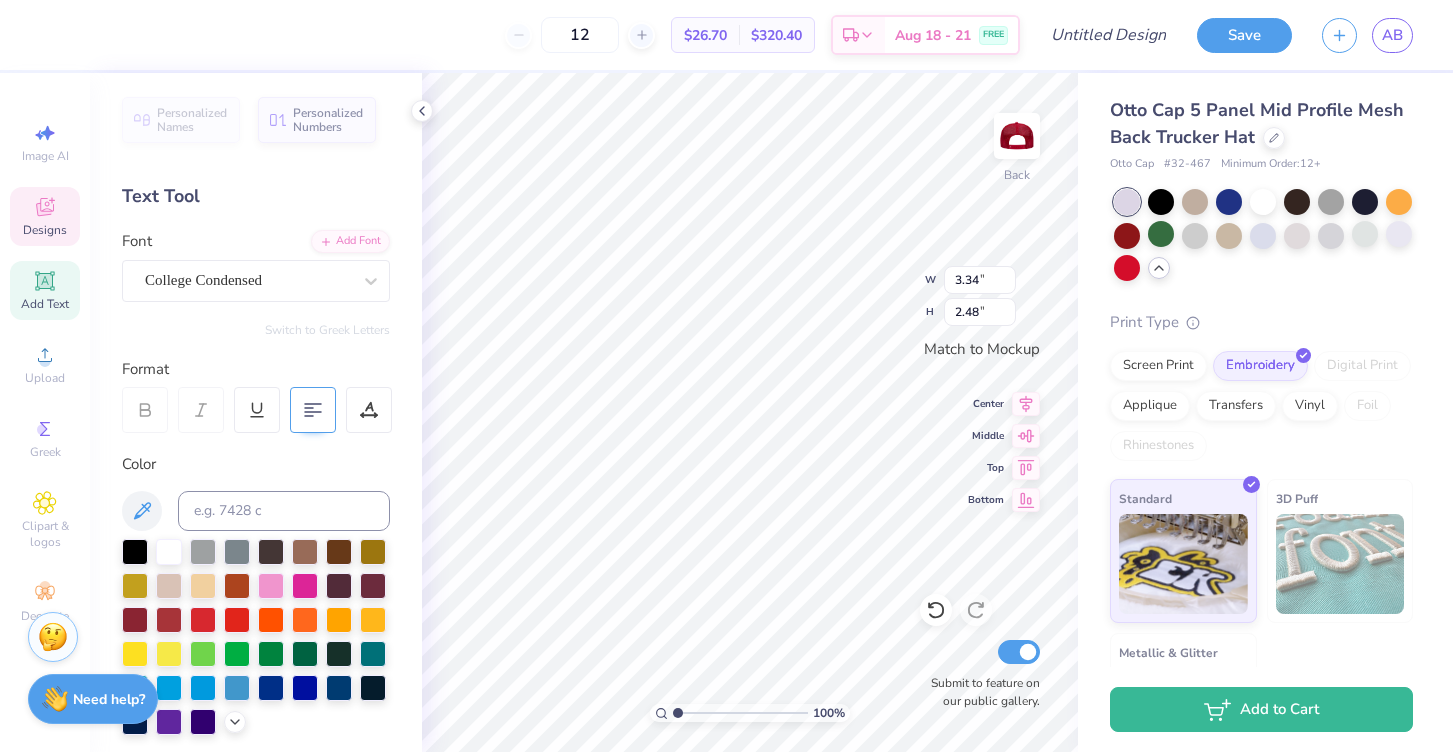 type on "Lambda
Sigma
Gamma" 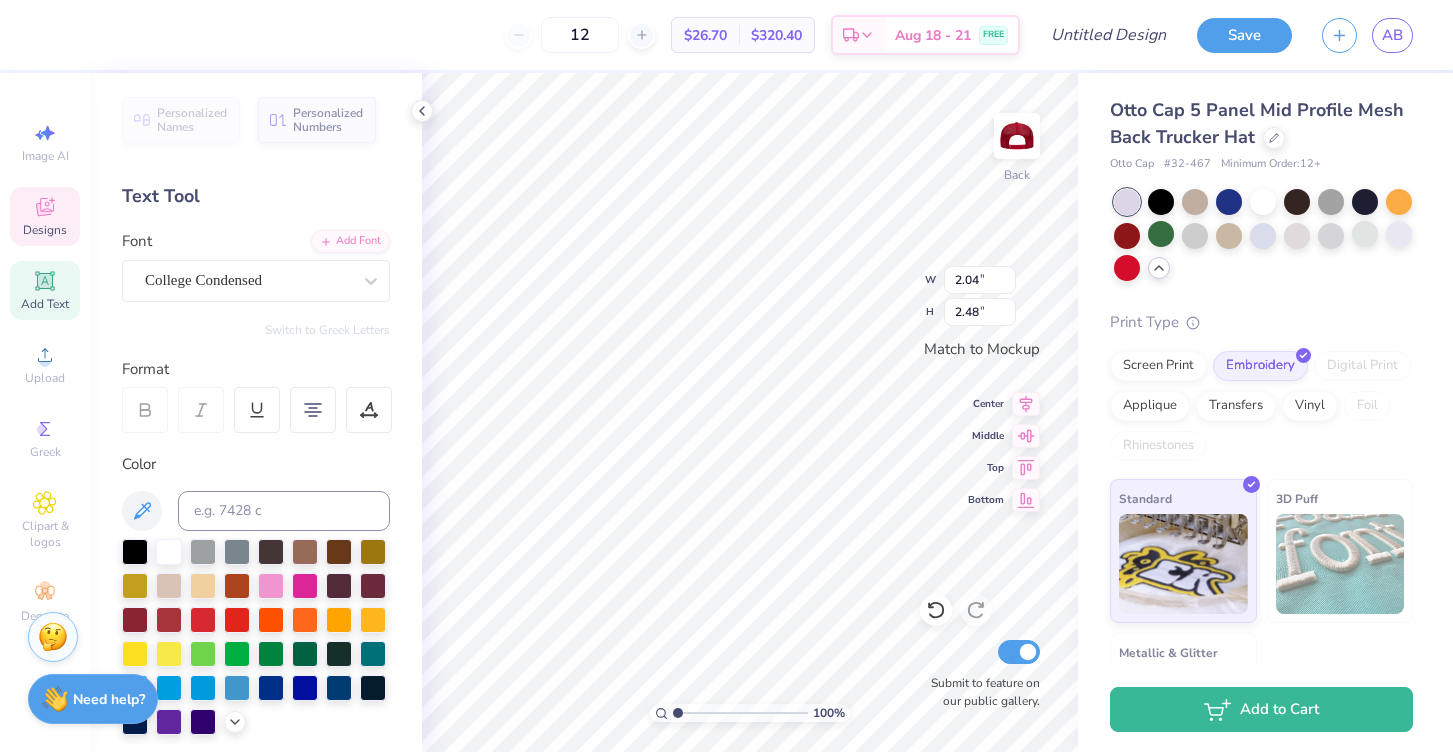 type on "Lambda
Sigma Gamma" 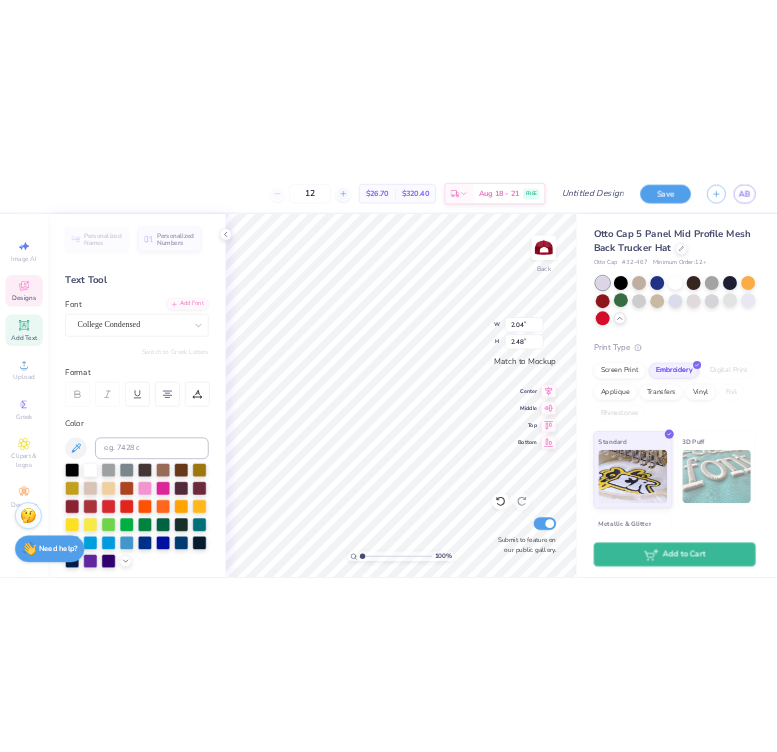 scroll, scrollTop: 1, scrollLeft: 2, axis: both 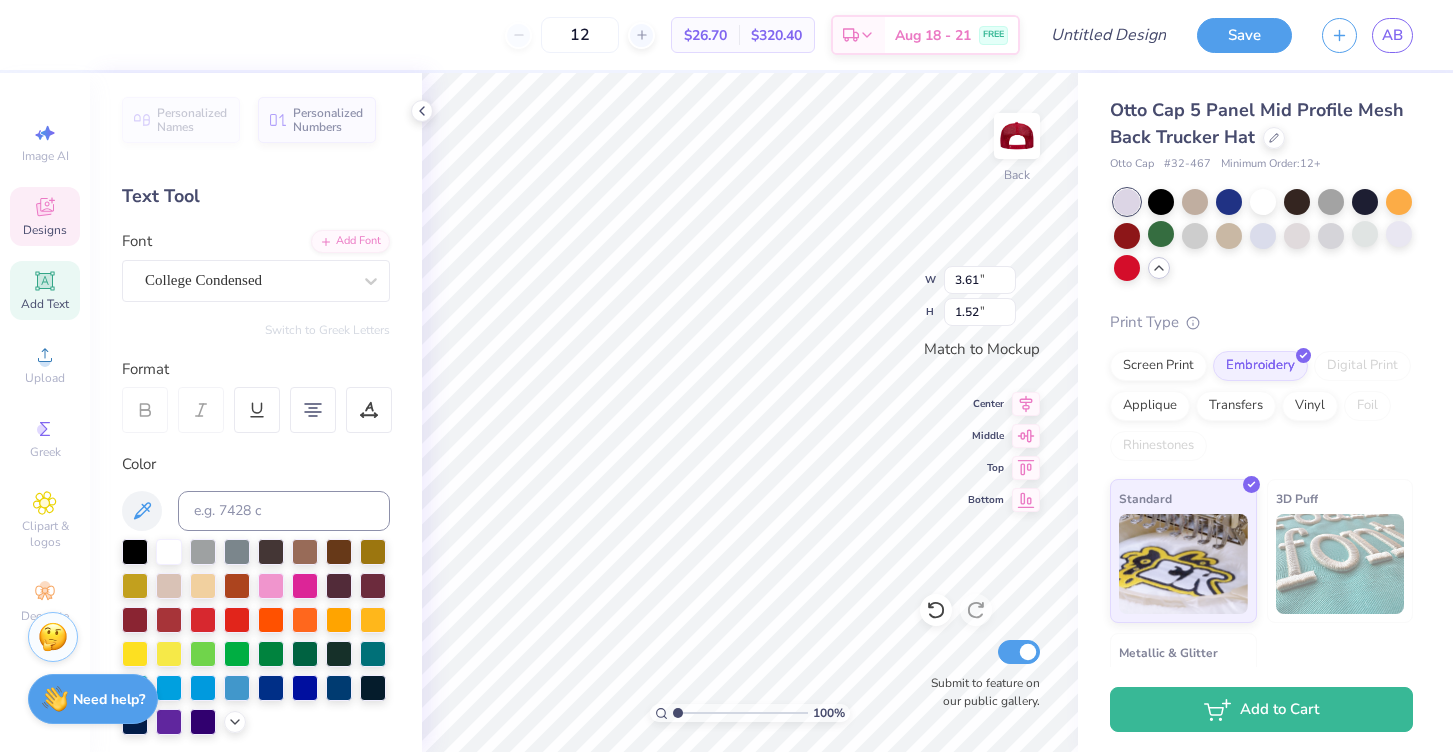 type on "4.24" 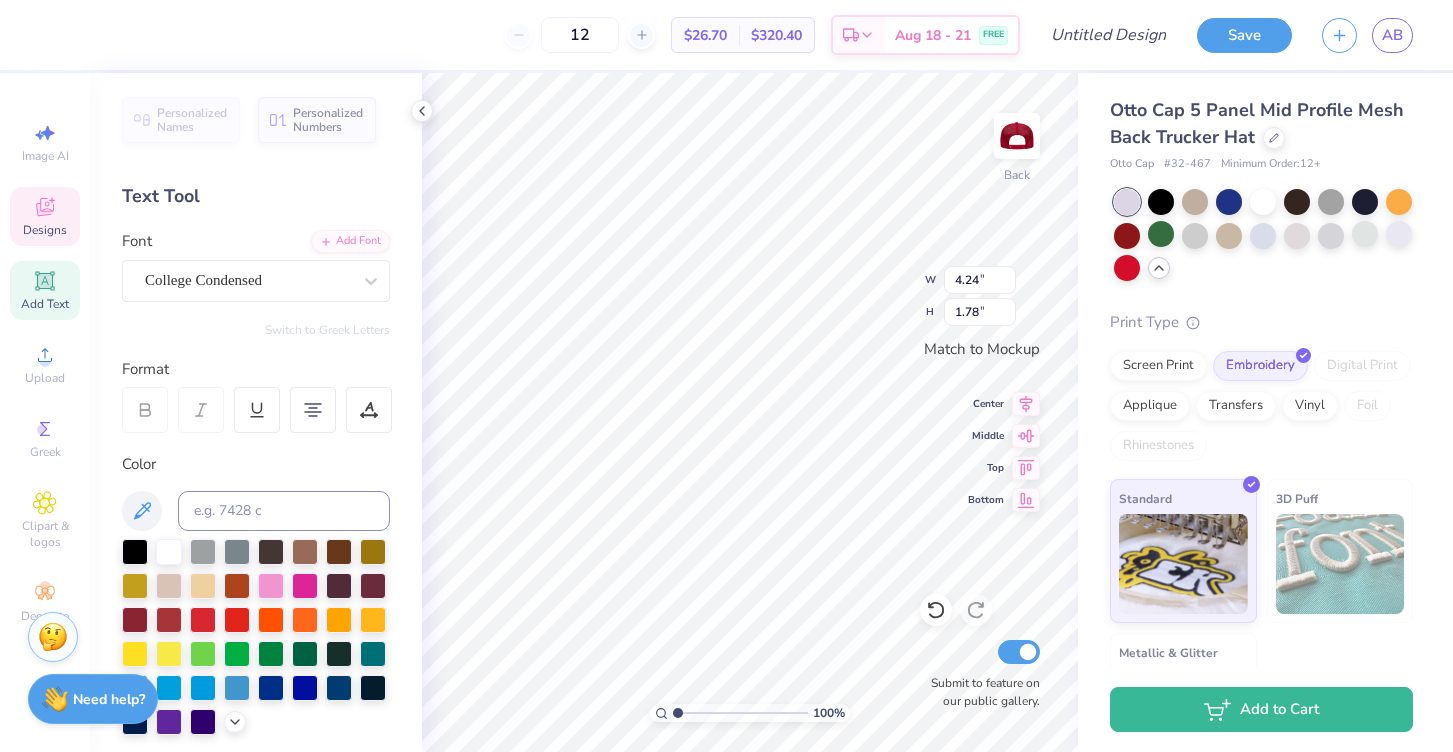 type on "4.86" 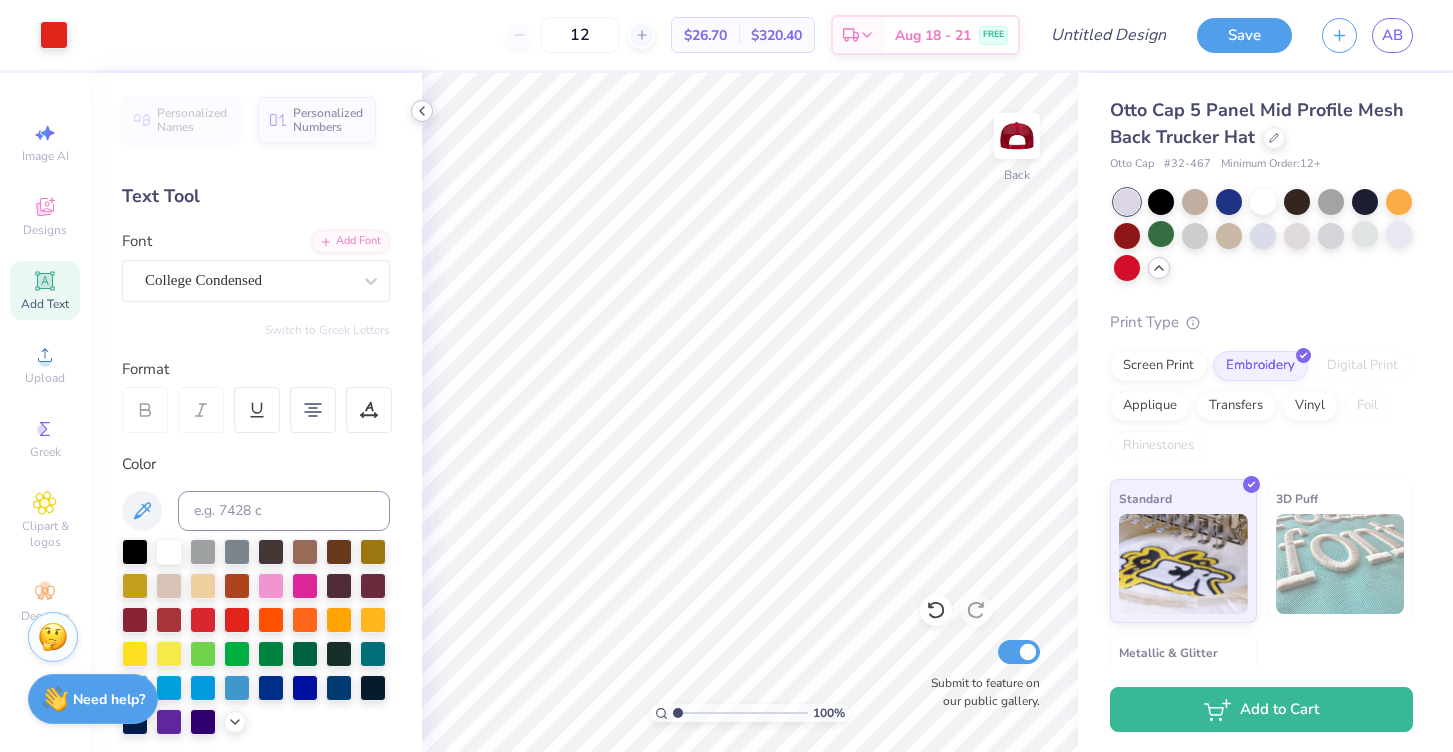 click 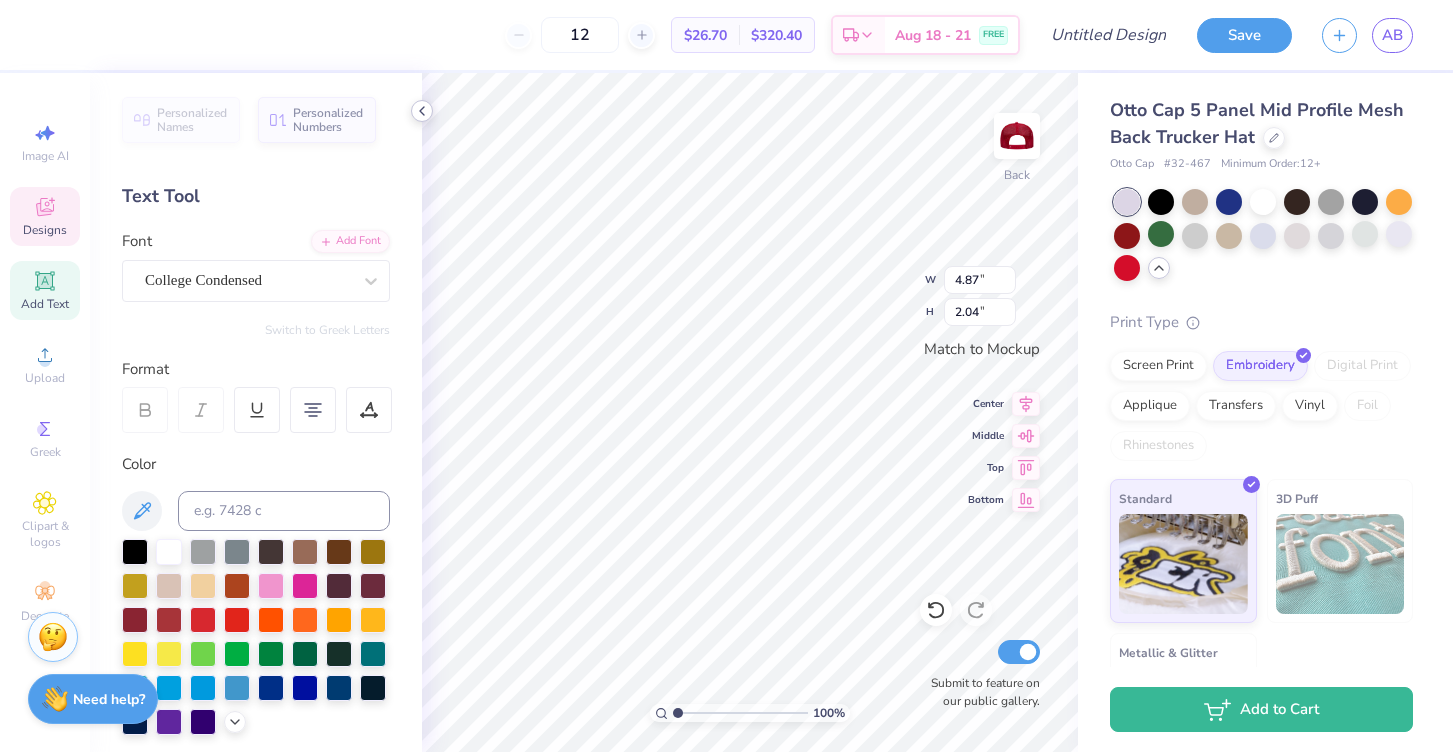 type on "4.87" 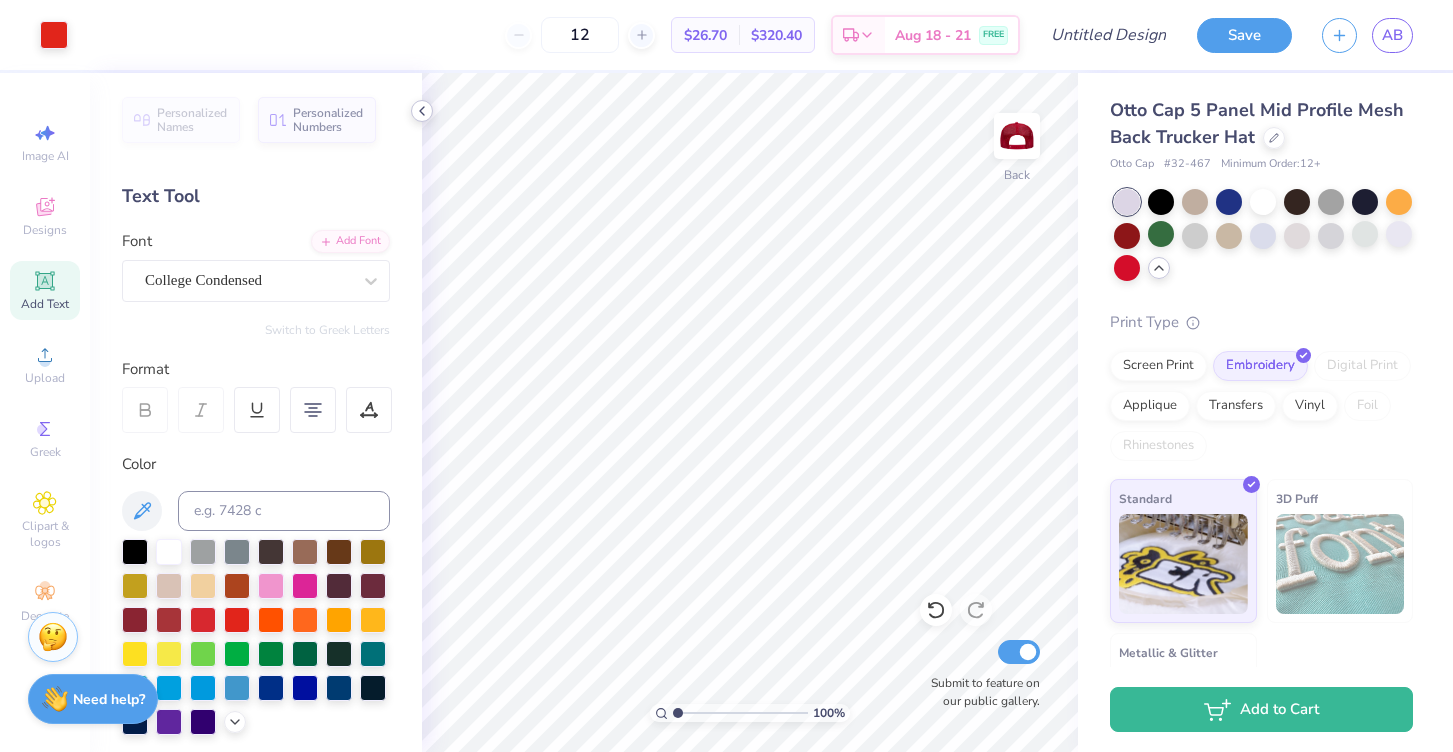 click 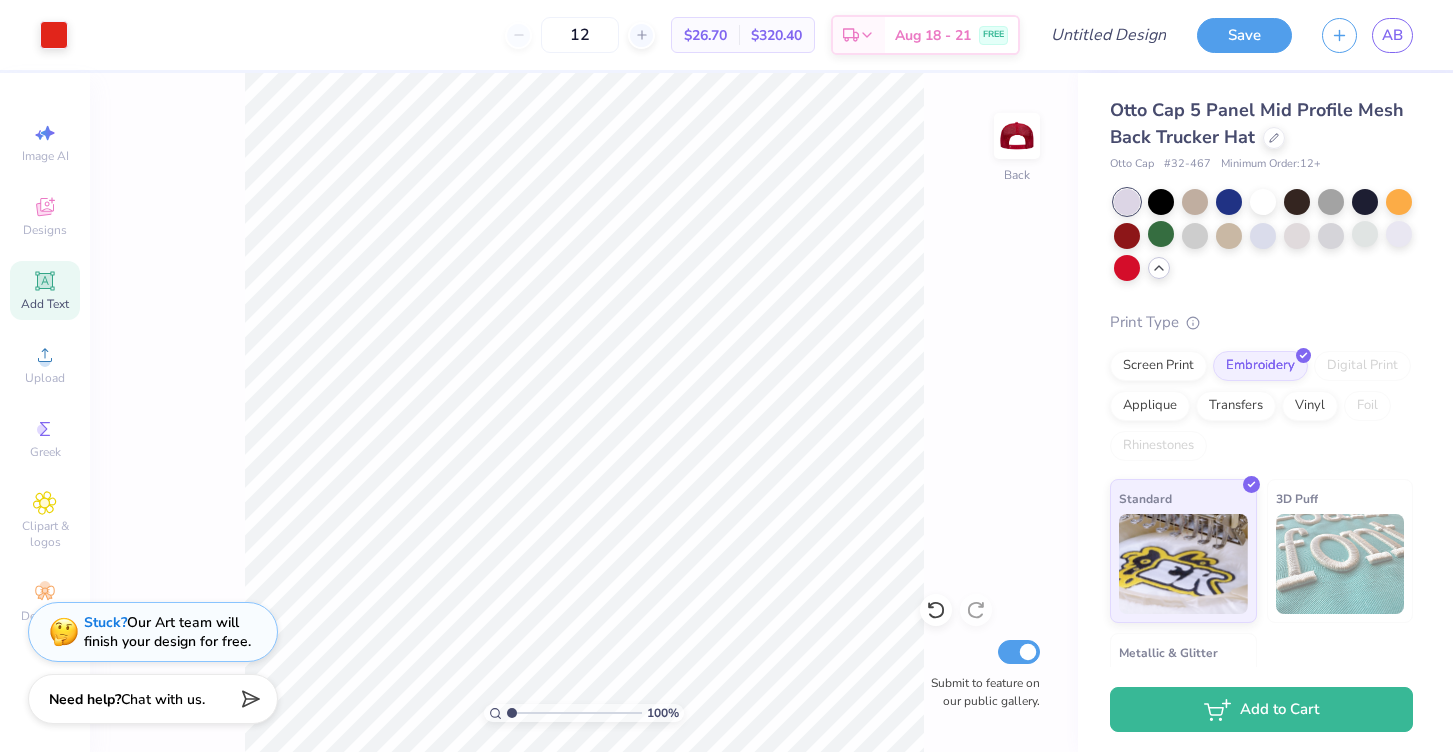 click on "Otto Cap 5 Panel Mid Profile Mesh Back Trucker Hat Otto Cap # 32-467 Minimum Order:  12 +   Print Type Screen Print Embroidery Digital Print Applique Transfers Vinyl Foil Rhinestones Standard 3D Puff Metallic & Glitter" at bounding box center [1265, 425] 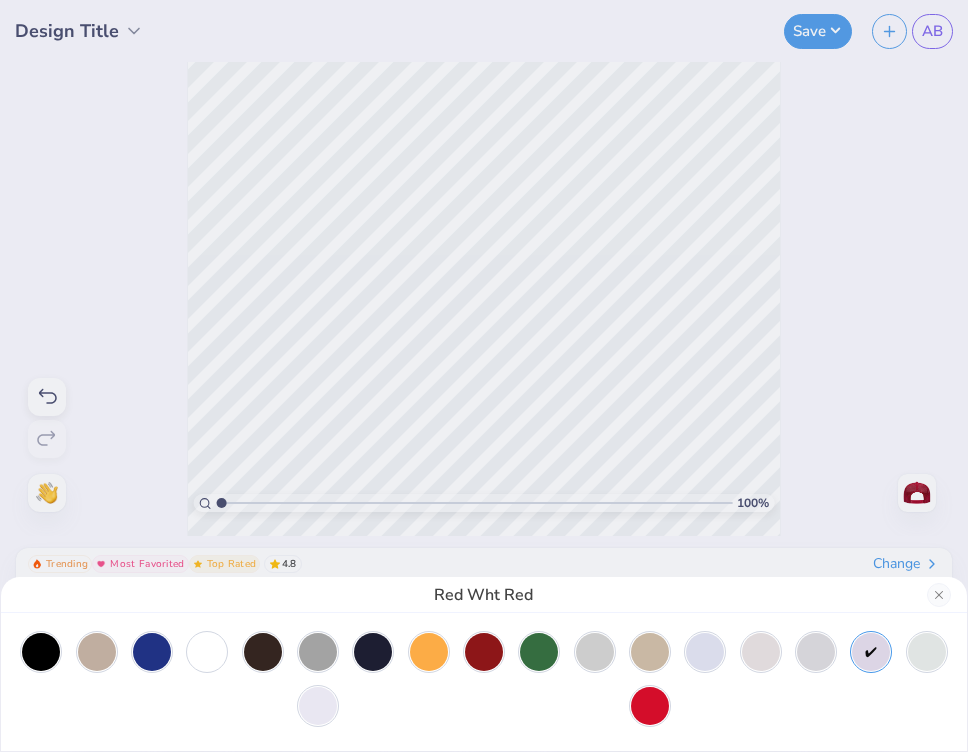 click on "Red Wht Red" at bounding box center [484, 376] 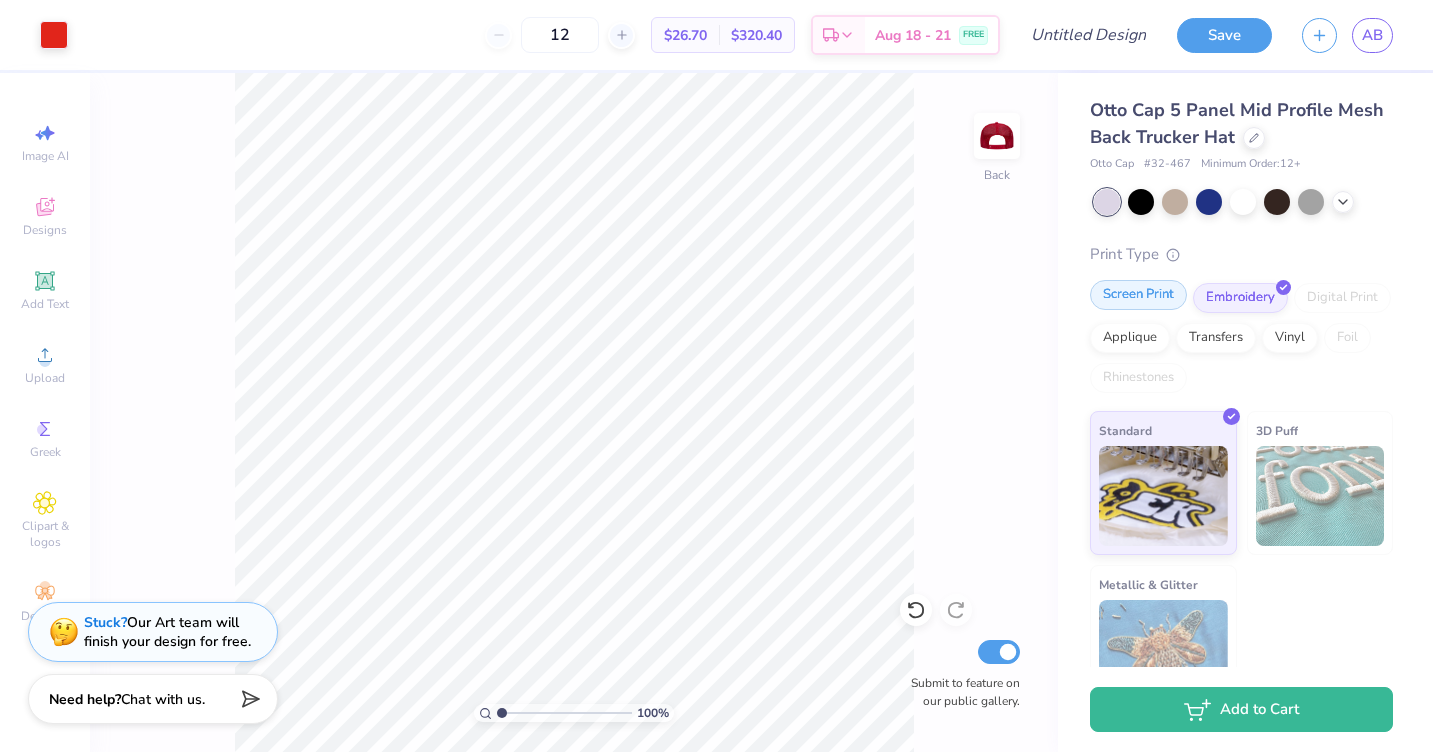 click on "Screen Print" at bounding box center (1138, 295) 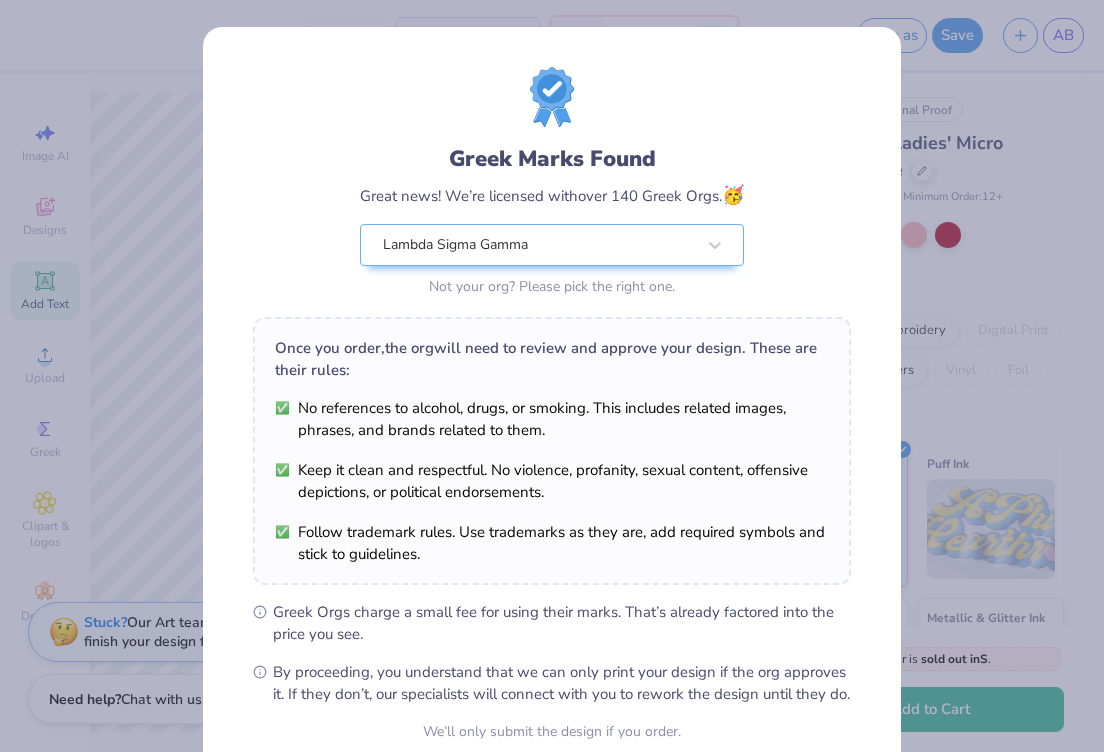 scroll, scrollTop: 0, scrollLeft: 0, axis: both 